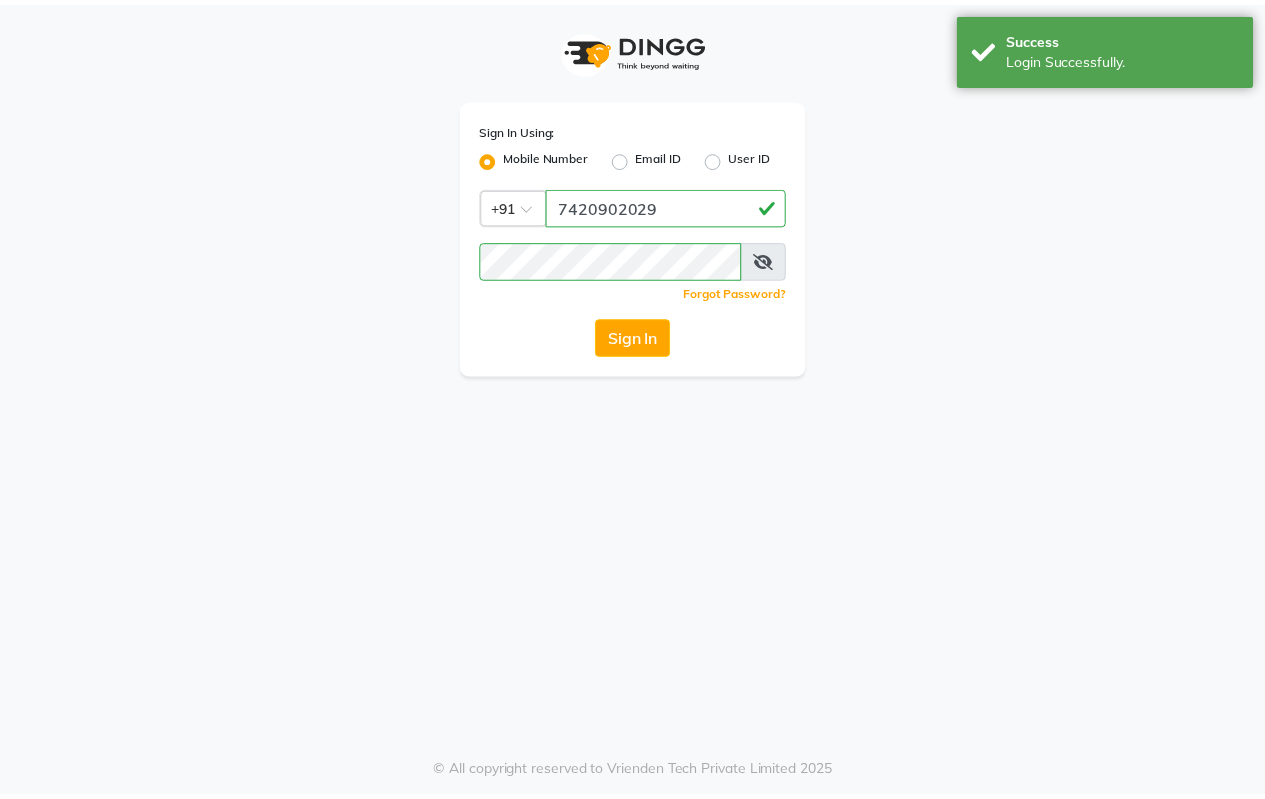 scroll, scrollTop: 0, scrollLeft: 0, axis: both 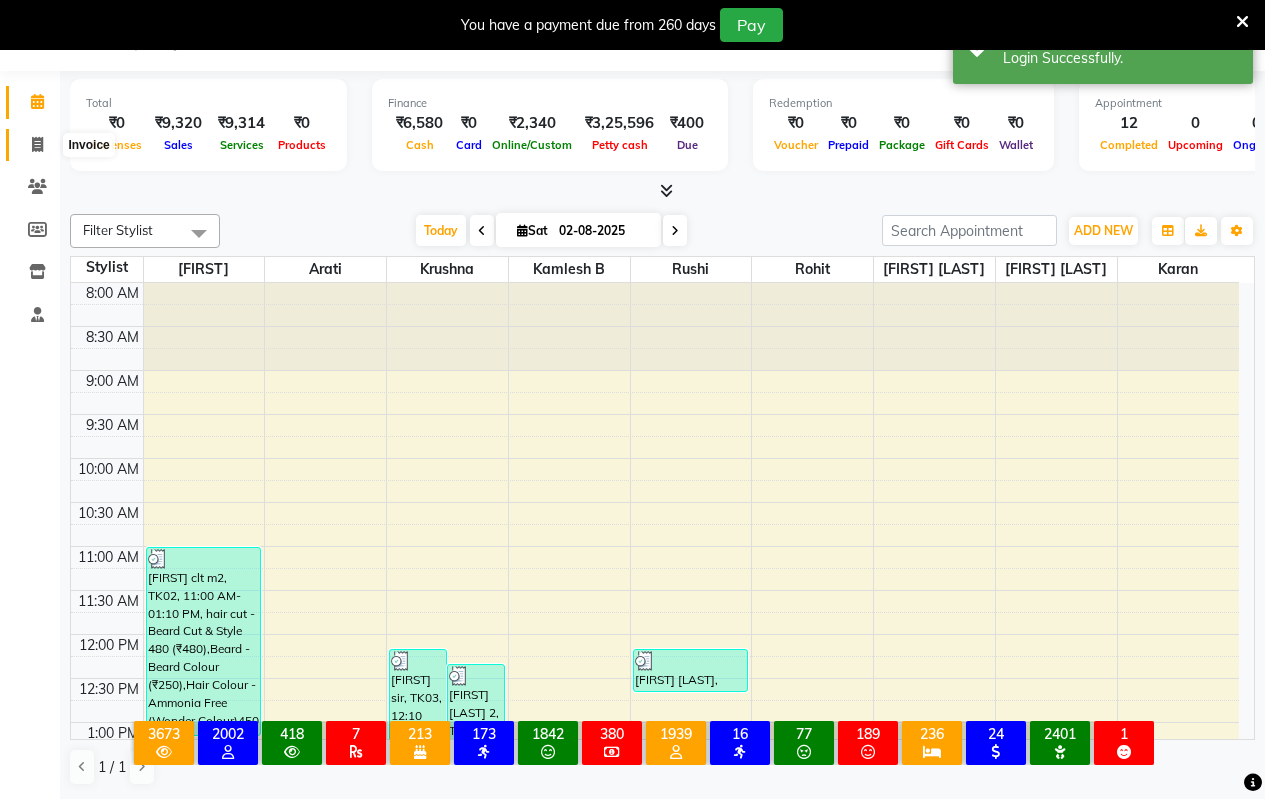 click 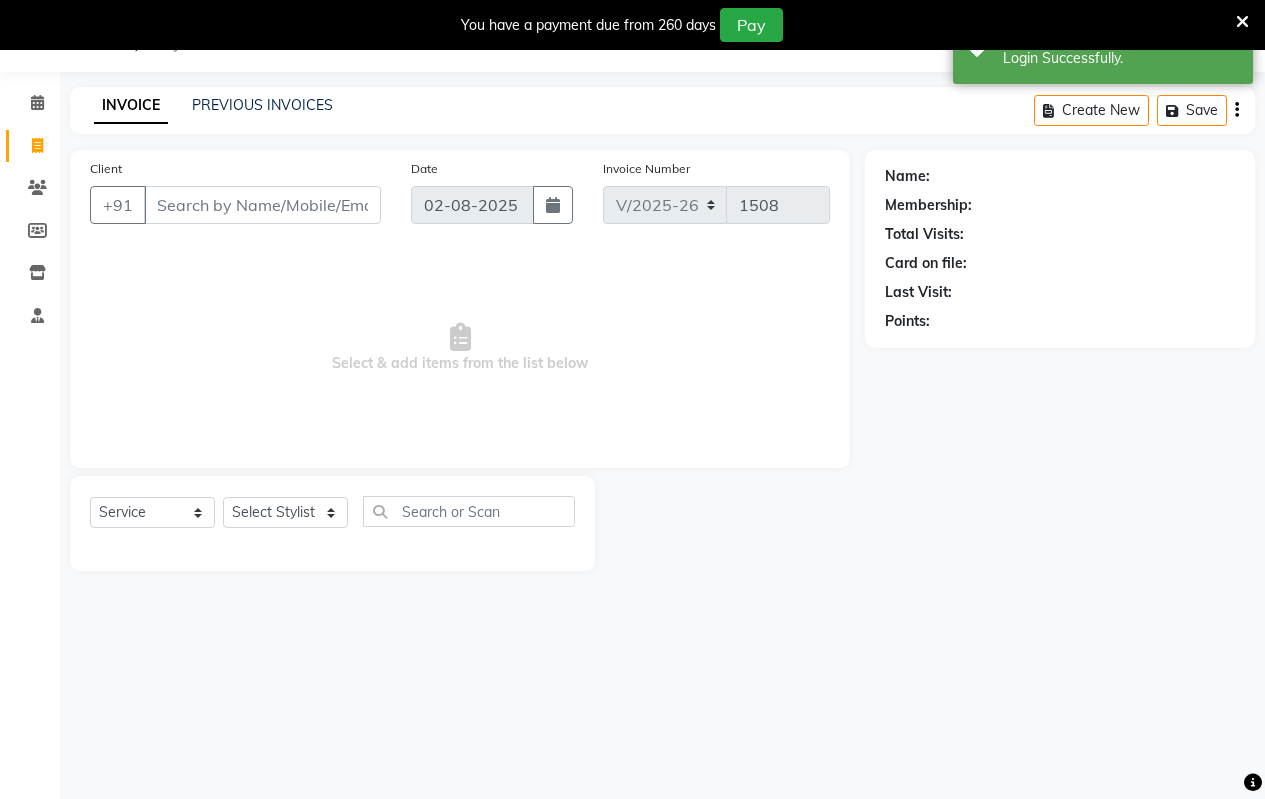 scroll, scrollTop: 0, scrollLeft: 0, axis: both 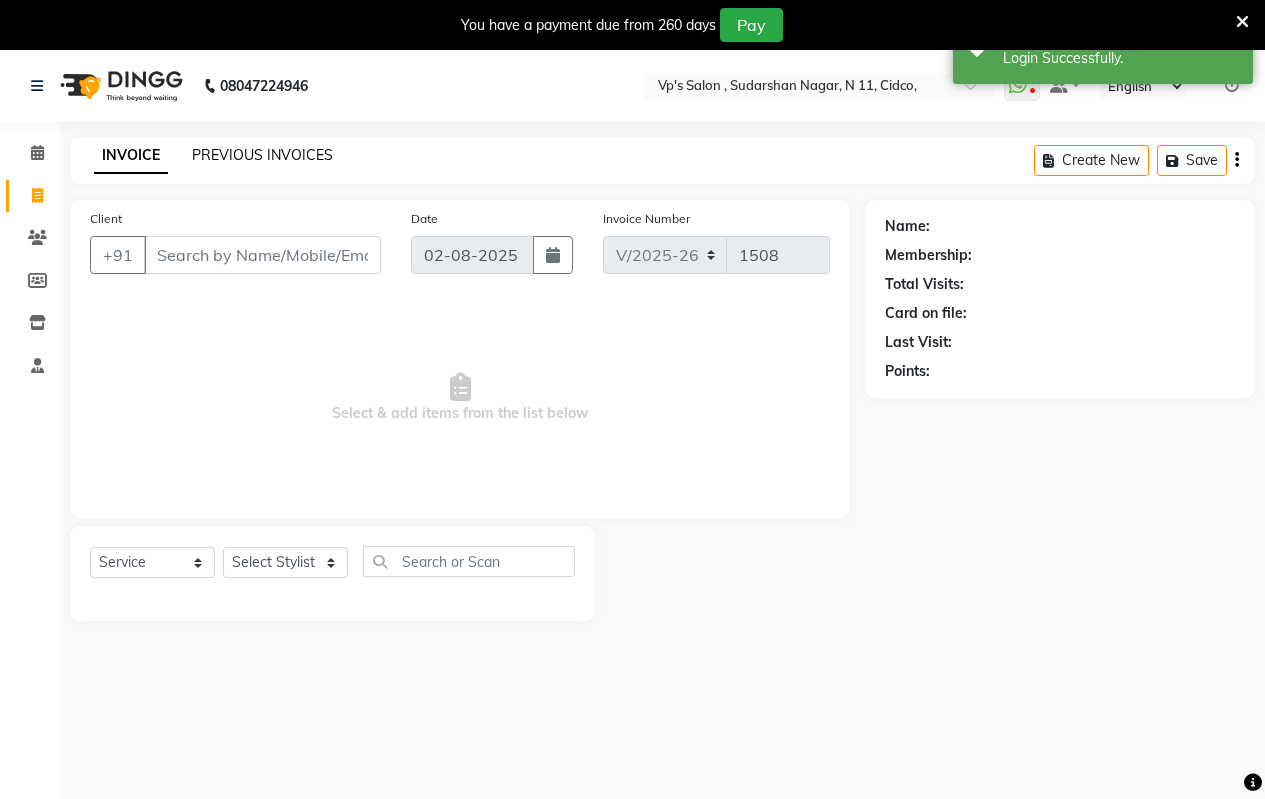 click on "PREVIOUS INVOICES" 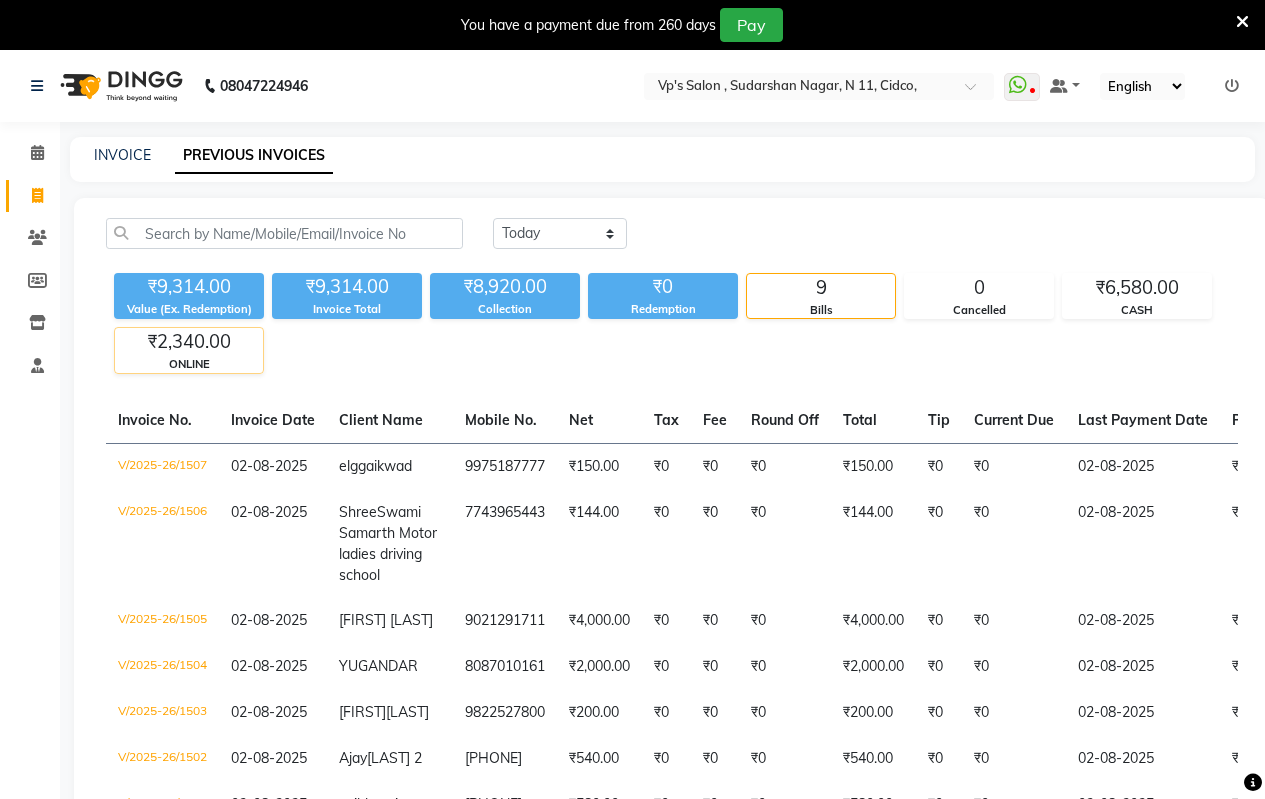 click on "ONLINE" 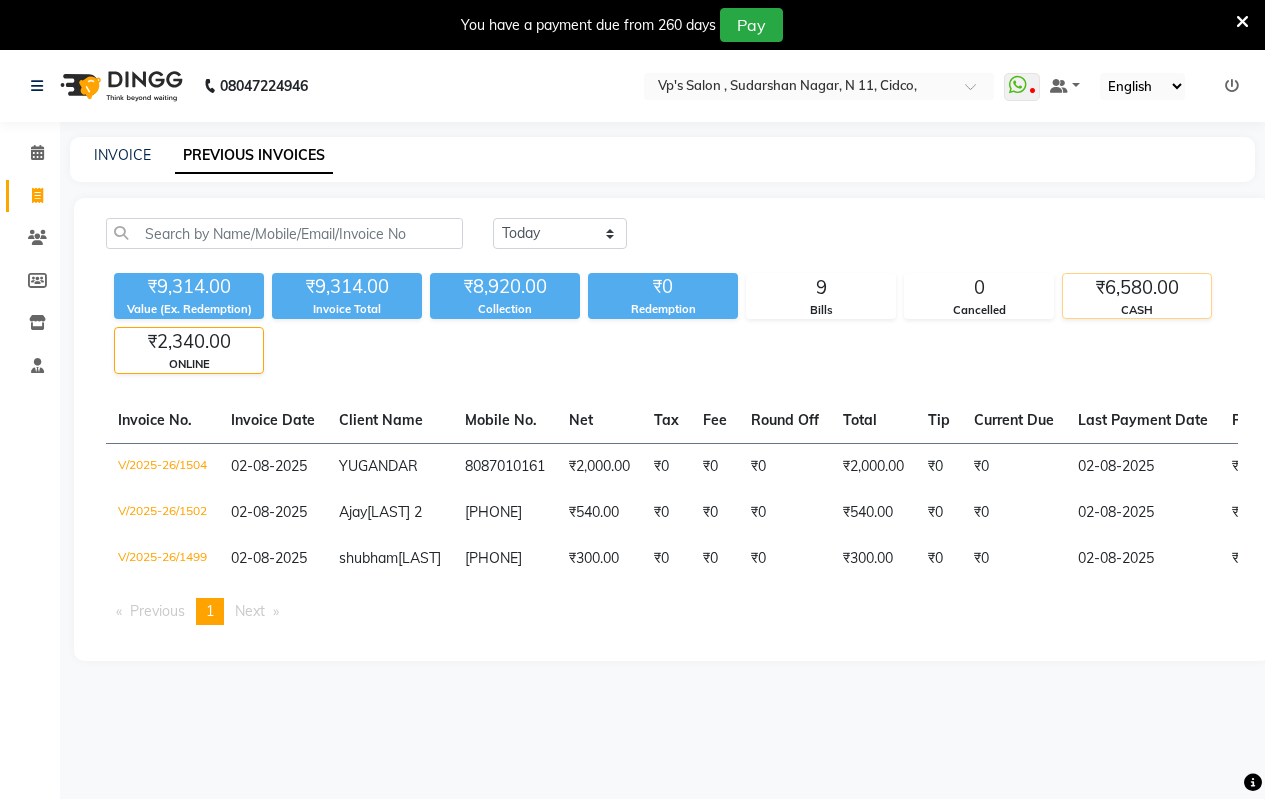 click on "CASH" 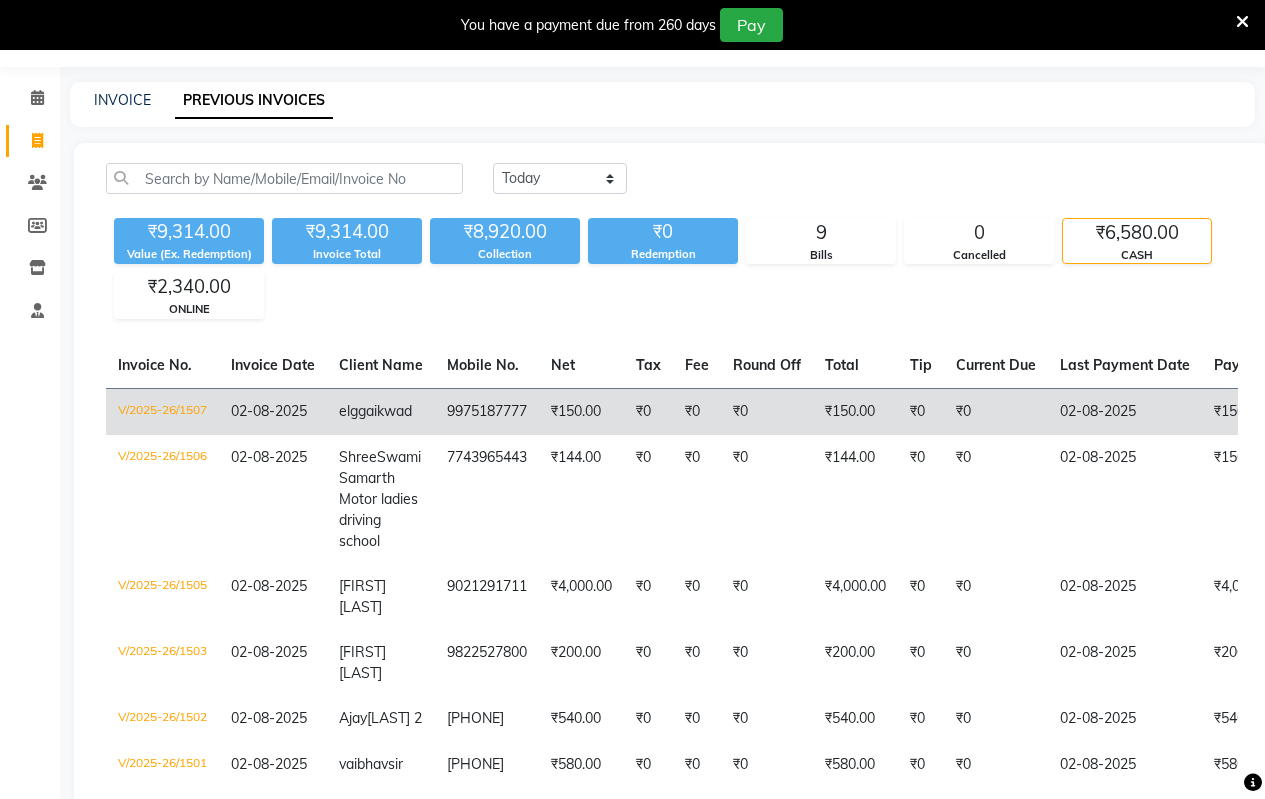 scroll, scrollTop: 100, scrollLeft: 0, axis: vertical 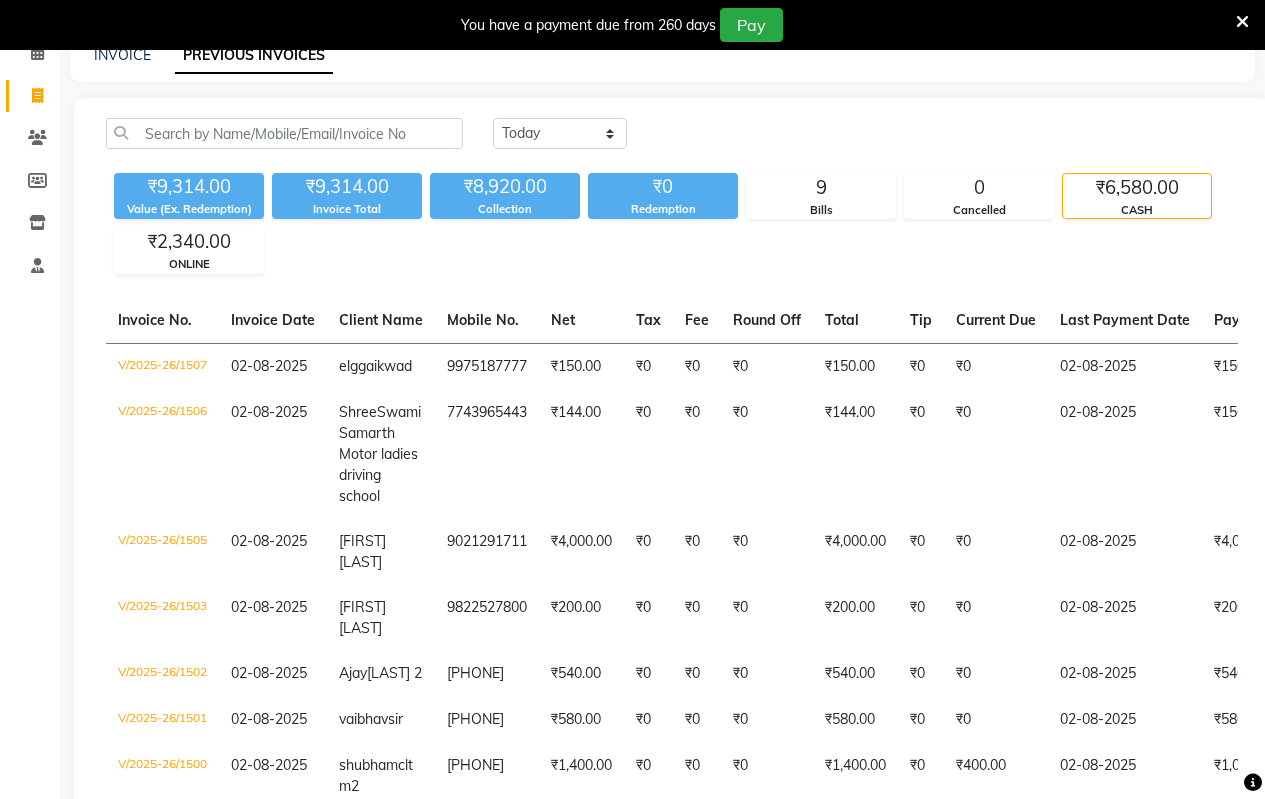 click on "₹9,314.00 Value (Ex. Redemption) ₹9,314.00 Invoice Total  ₹8,920.00 Collection ₹0 Redemption 9 Bills 0 Cancelled ₹6,580.00 CASH ₹2,340.00 ONLINE" 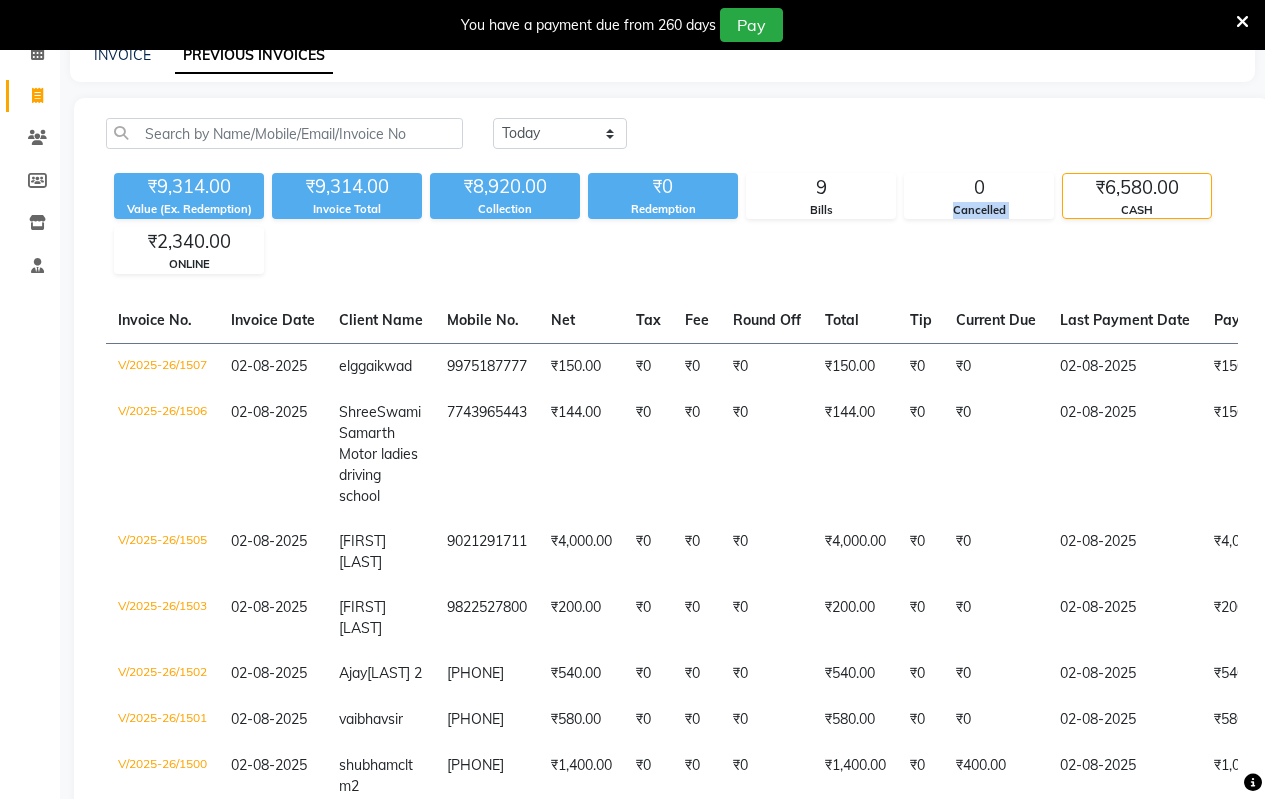 click on "₹9,314.00 Value (Ex. Redemption) ₹9,314.00 Invoice Total  ₹8,920.00 Collection ₹0 Redemption 9 Bills 0 Cancelled ₹6,580.00 CASH ₹2,340.00 ONLINE" 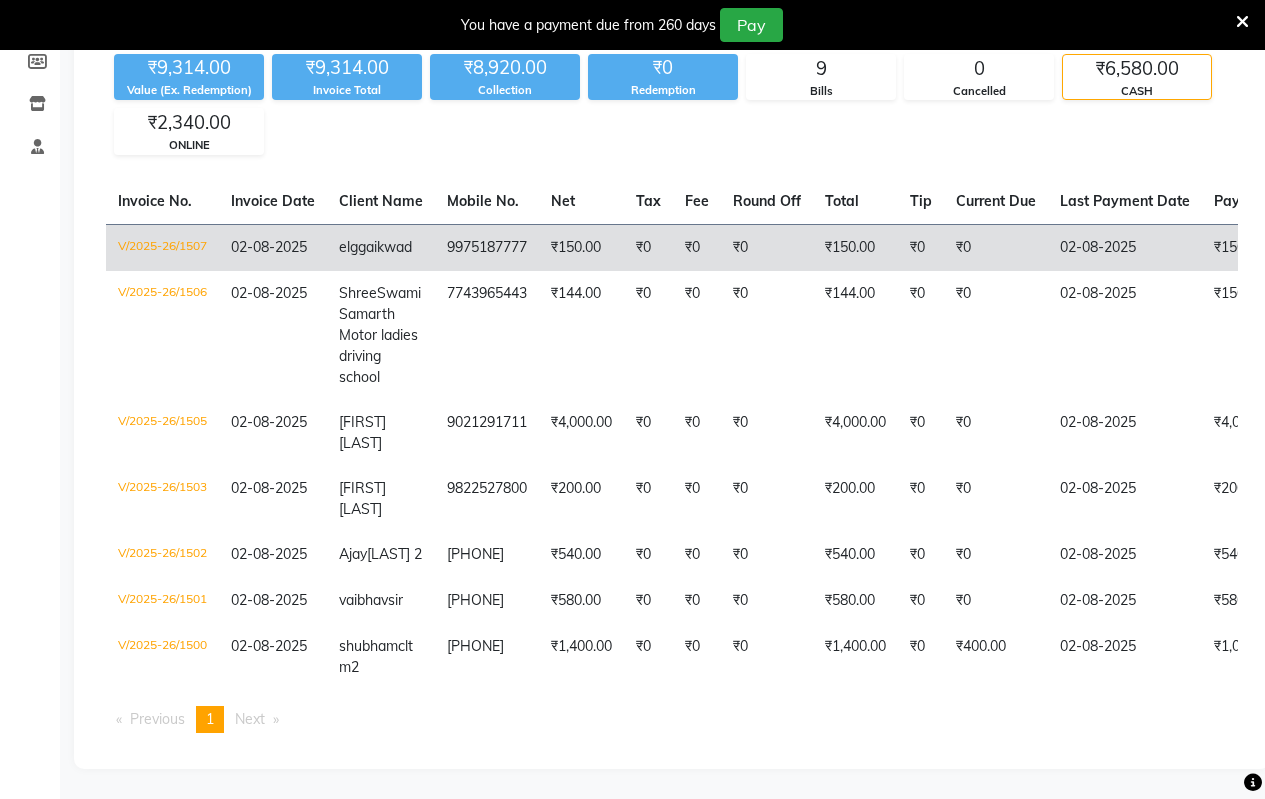 scroll, scrollTop: 255, scrollLeft: 0, axis: vertical 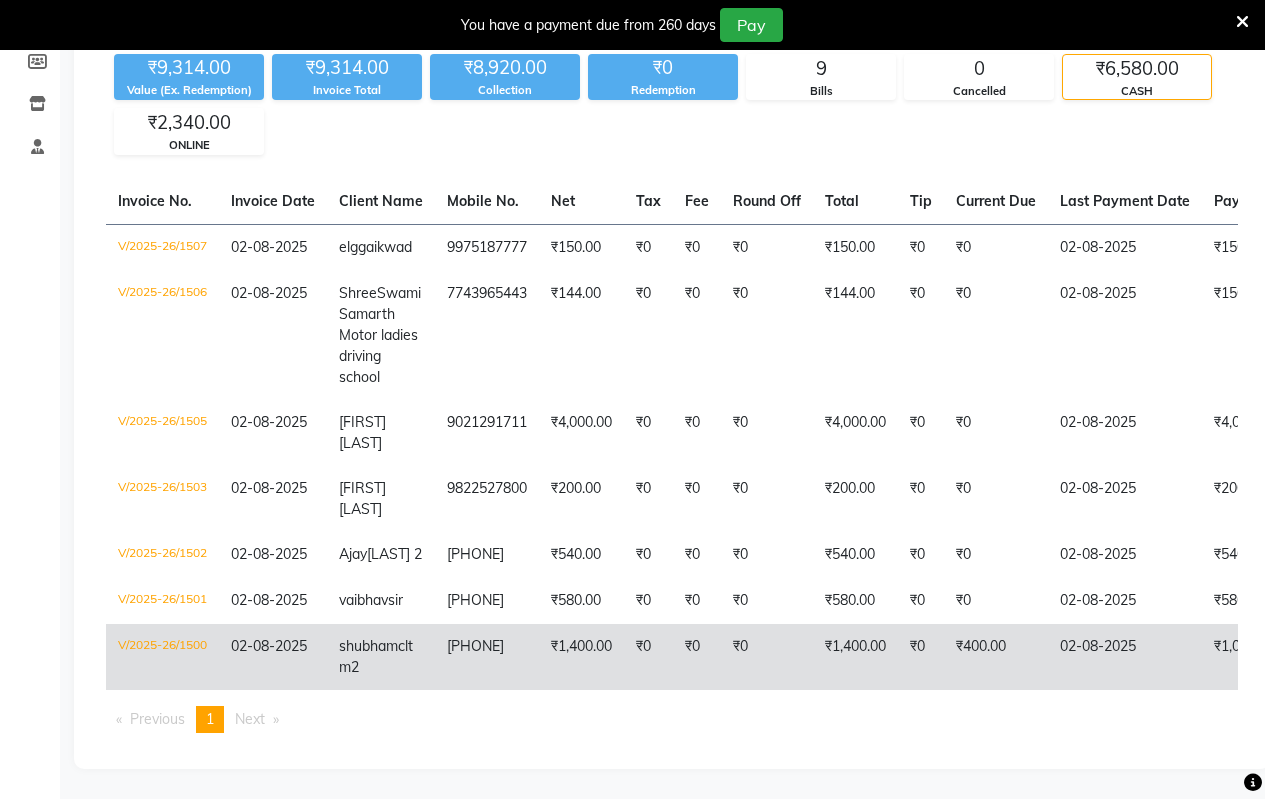 click on "₹1,400.00" 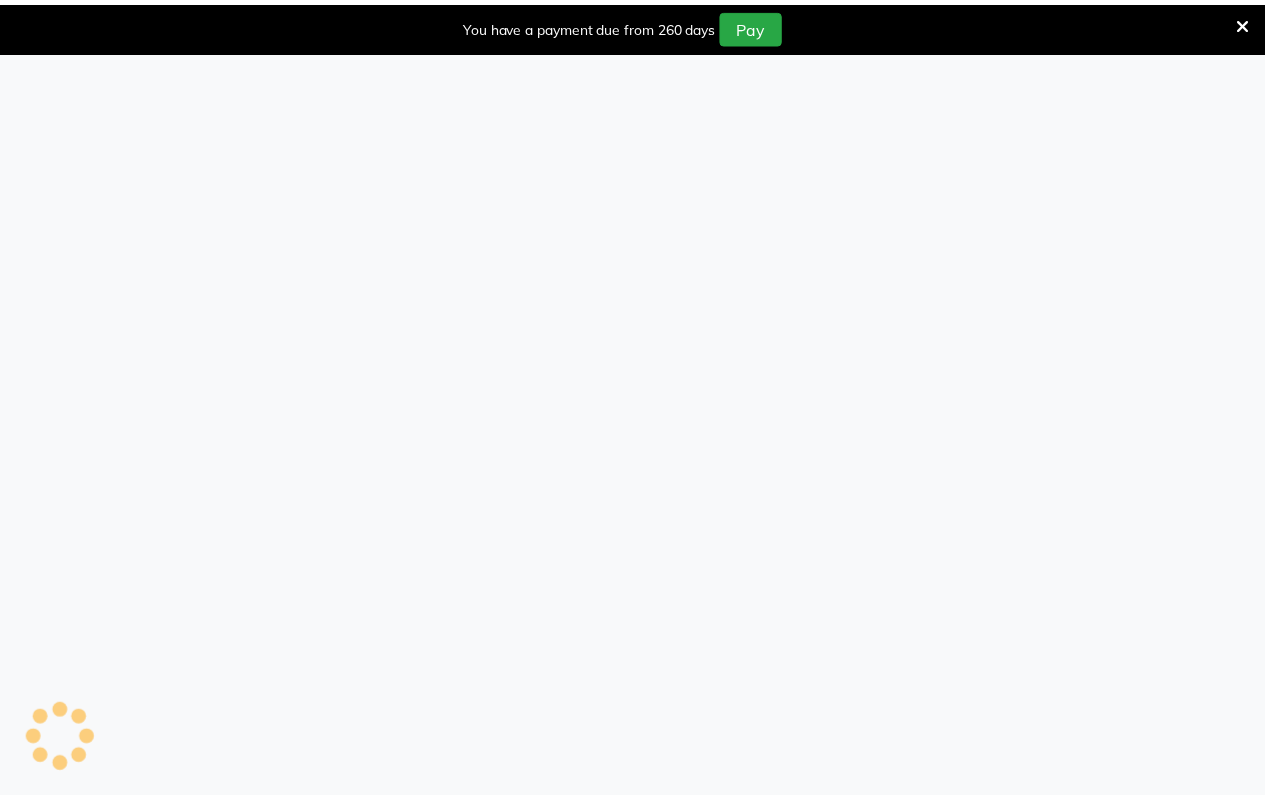 scroll, scrollTop: 0, scrollLeft: 0, axis: both 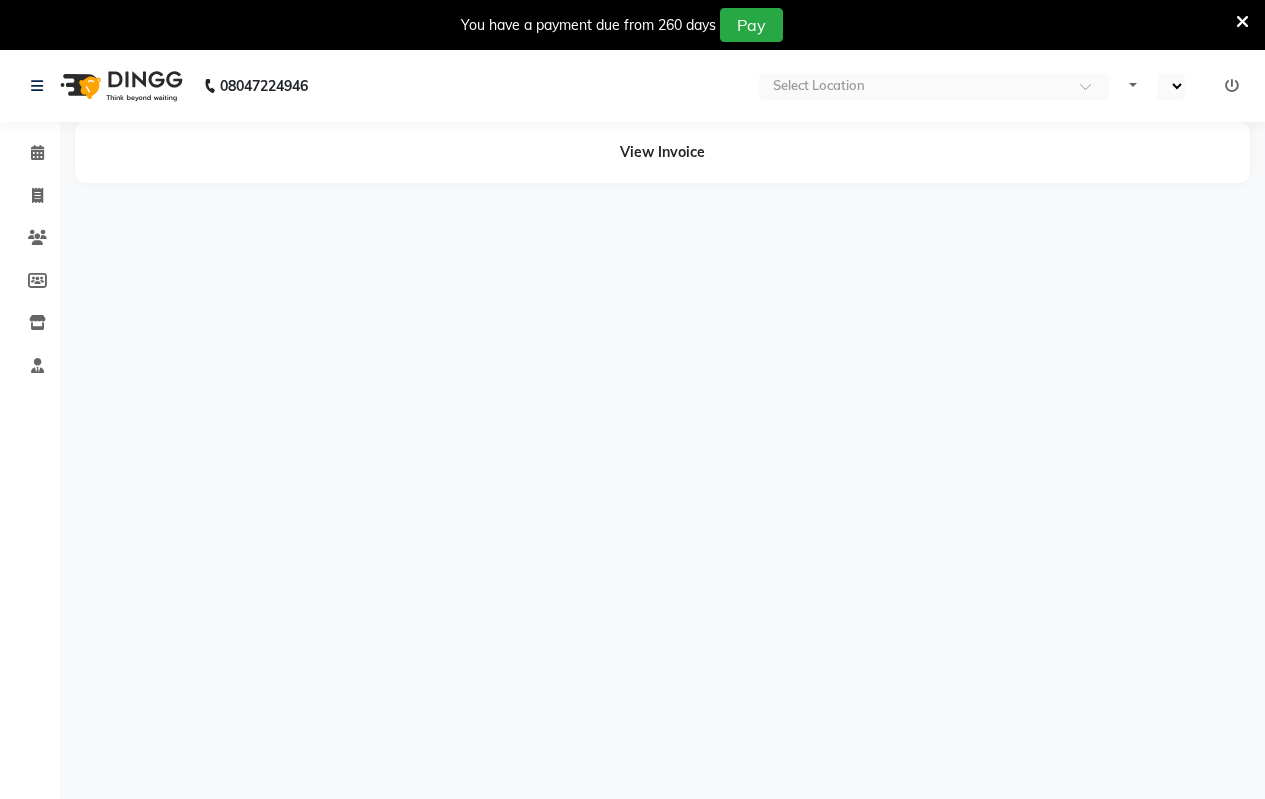 select on "en" 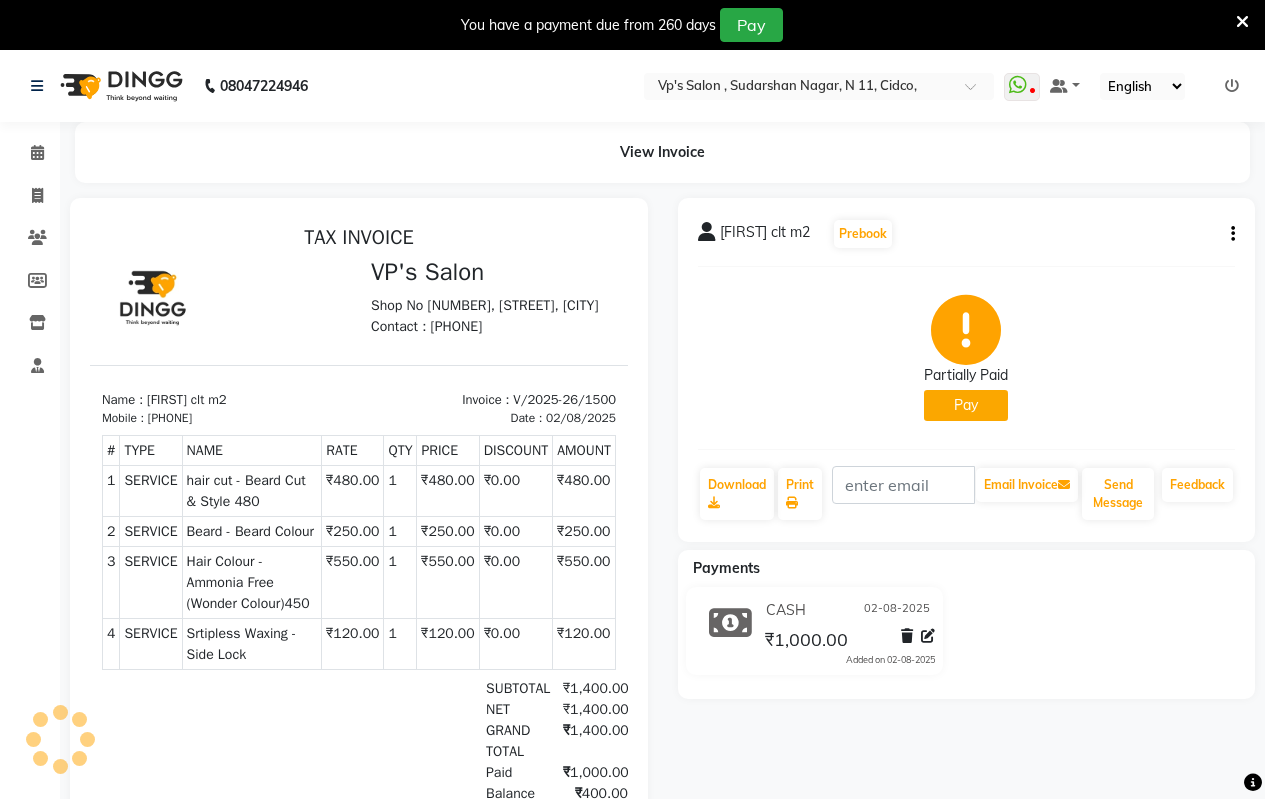 scroll, scrollTop: 0, scrollLeft: 0, axis: both 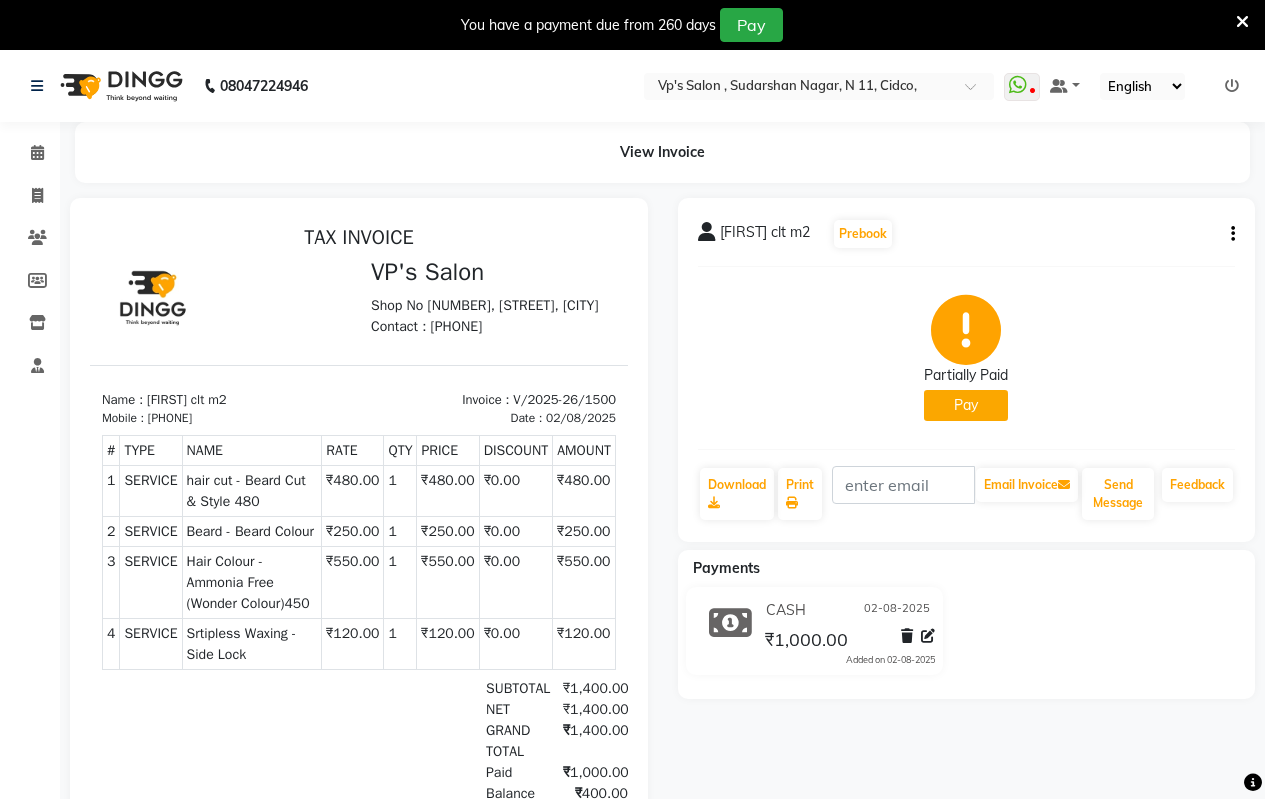click 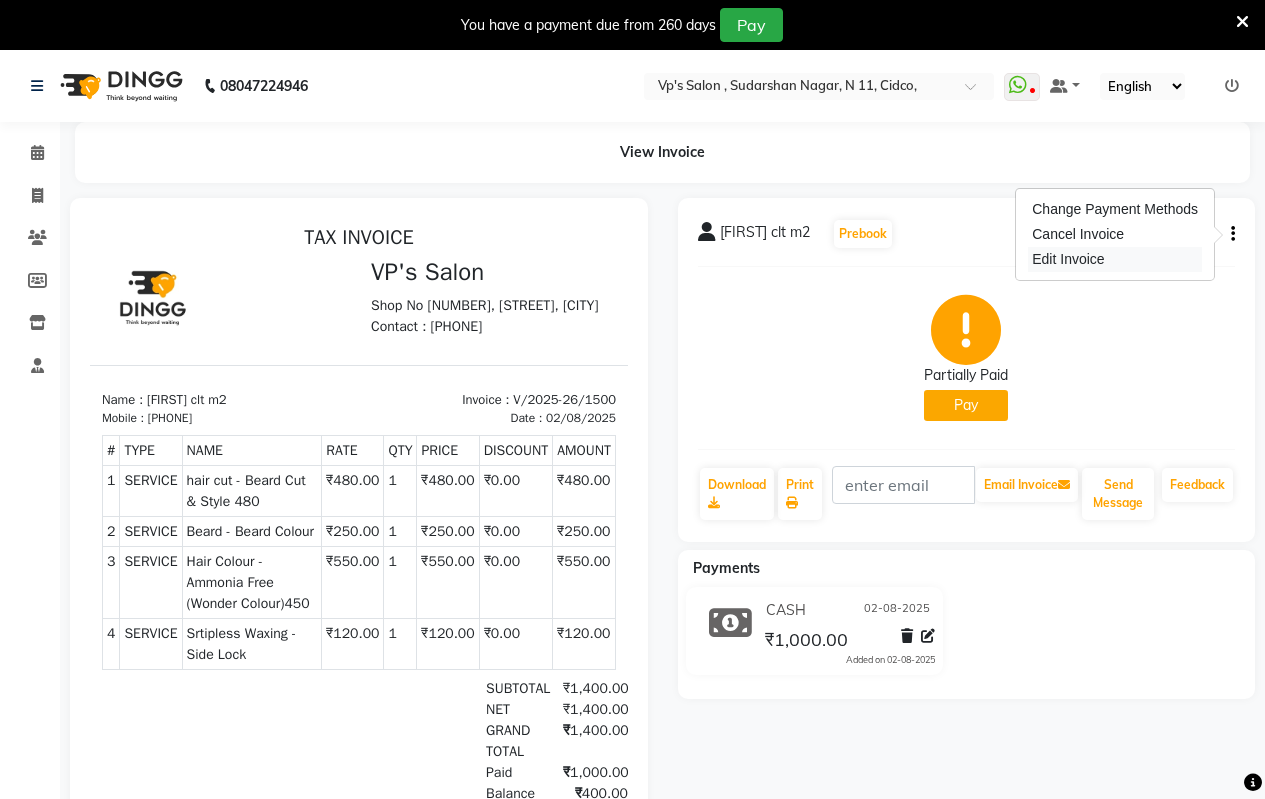 click on "Edit Invoice" at bounding box center (1115, 259) 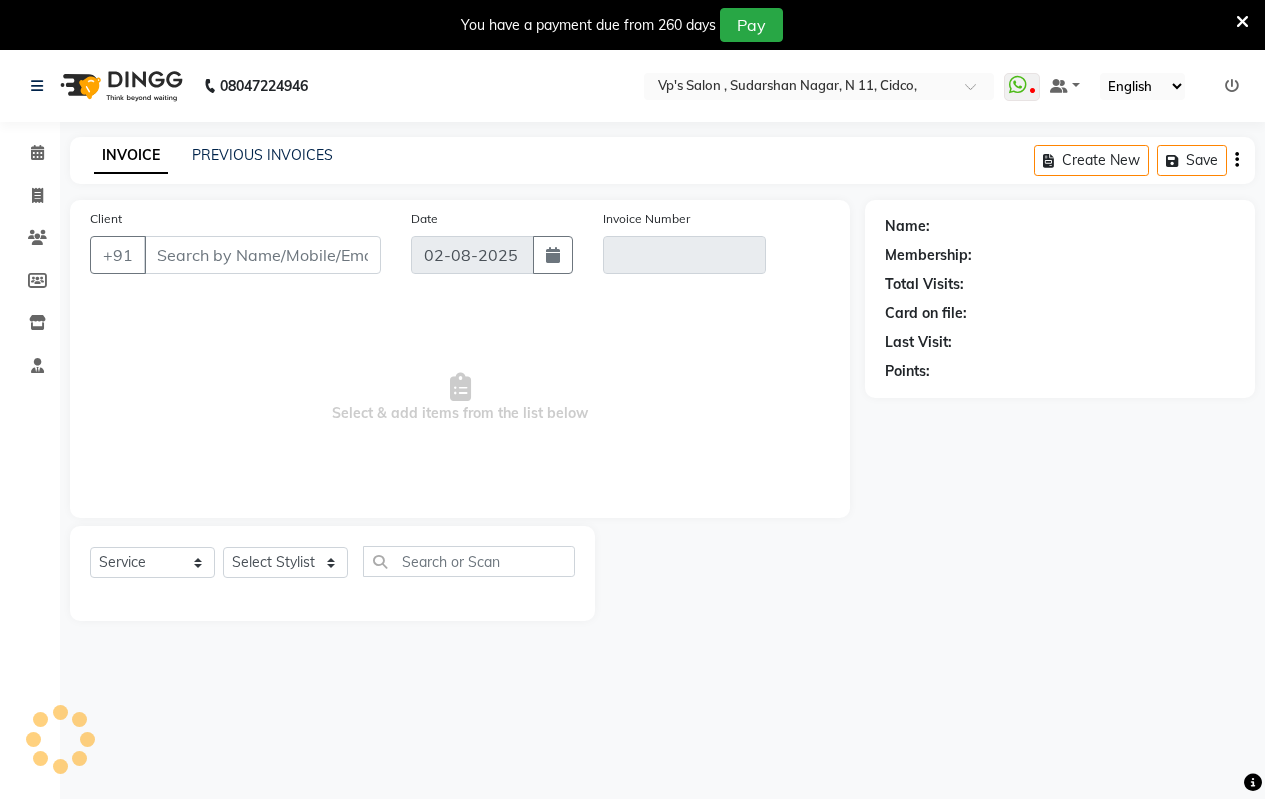 scroll, scrollTop: 50, scrollLeft: 0, axis: vertical 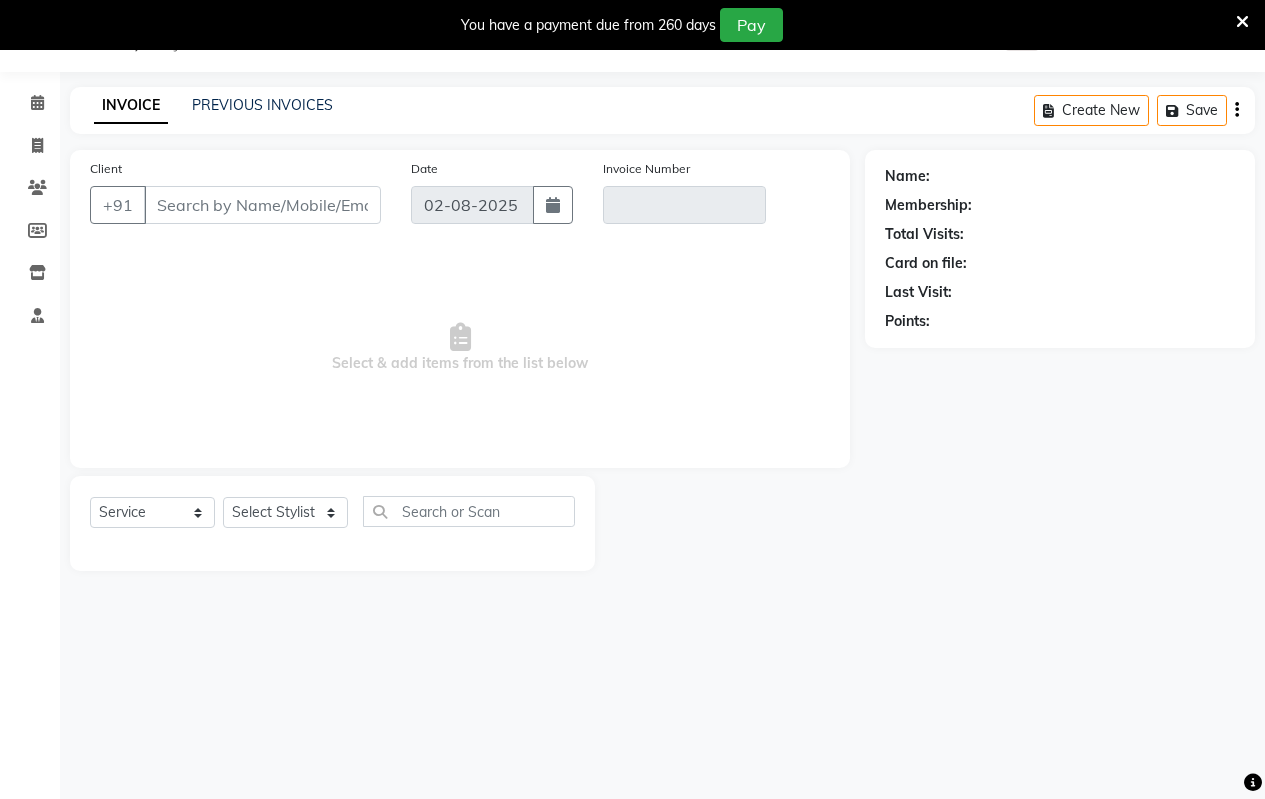 type on "[PHONE]" 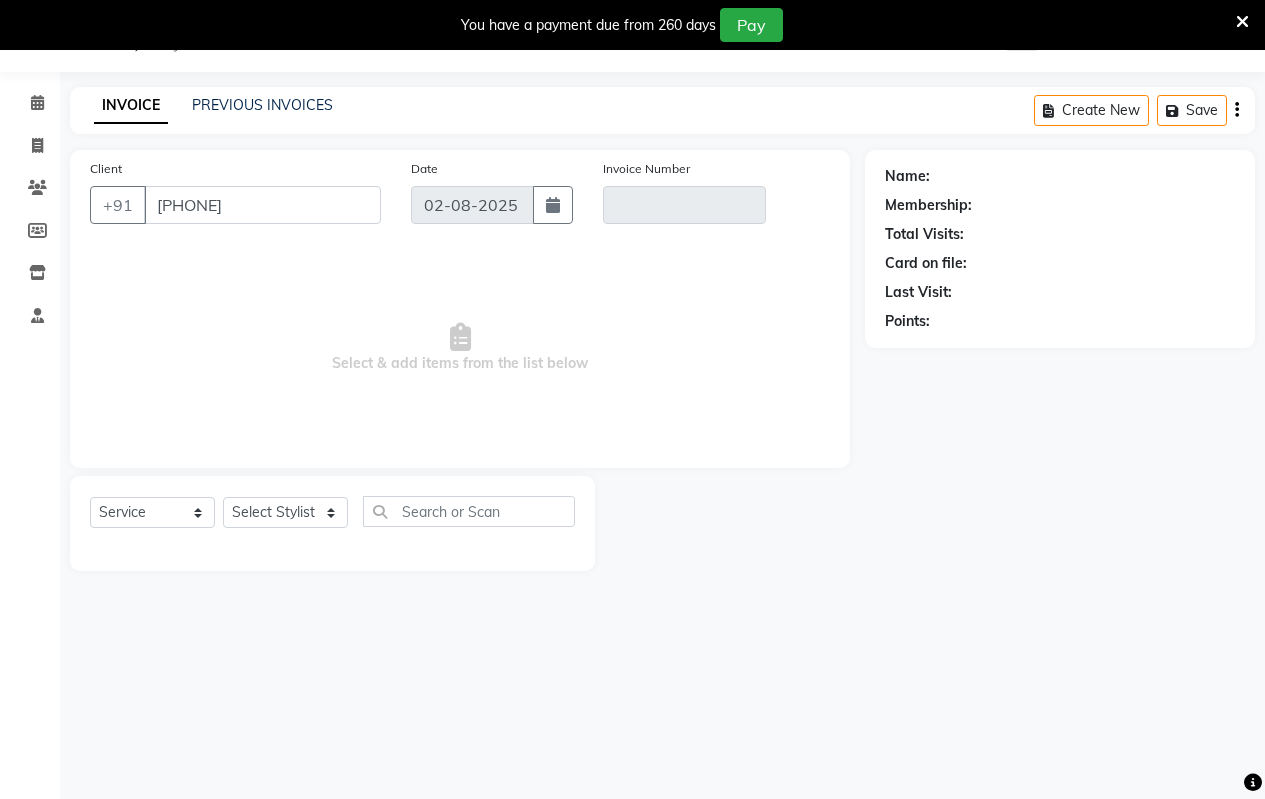 type on "V/2025-26/1500" 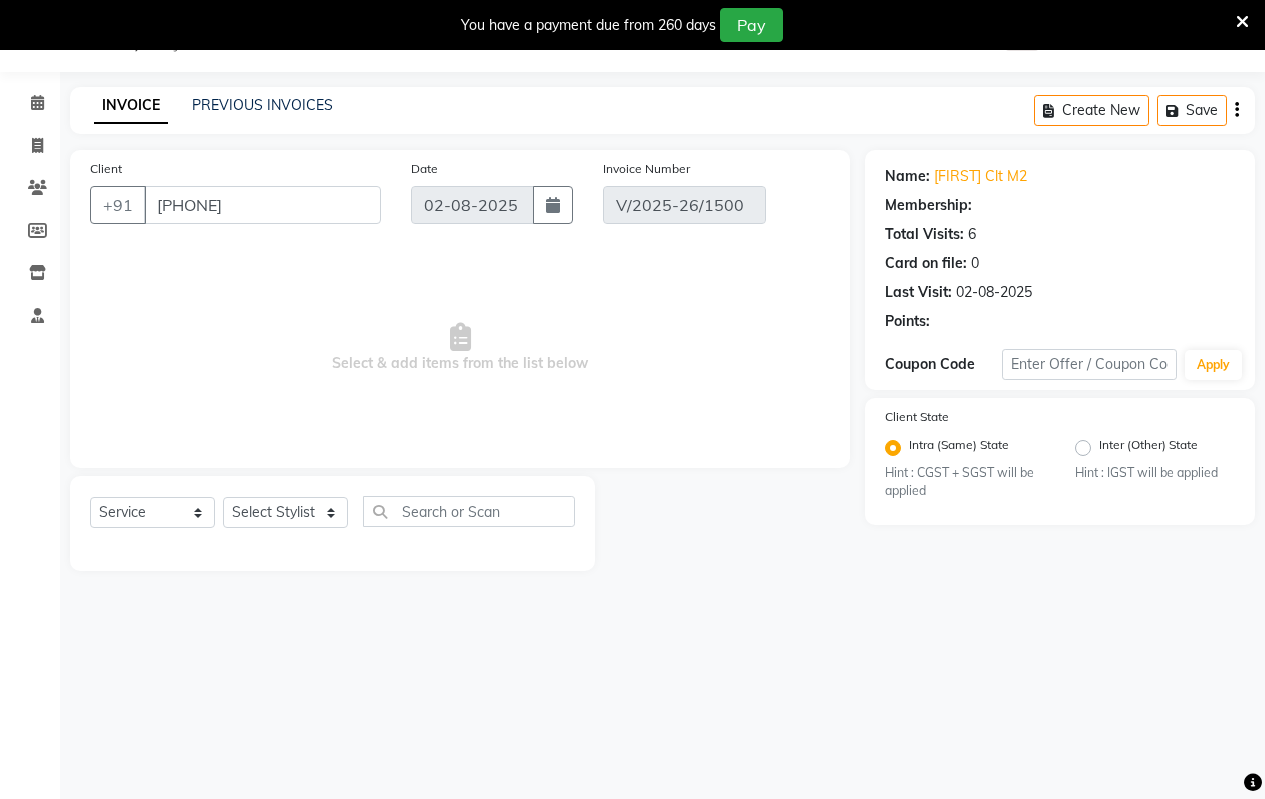 select on "select" 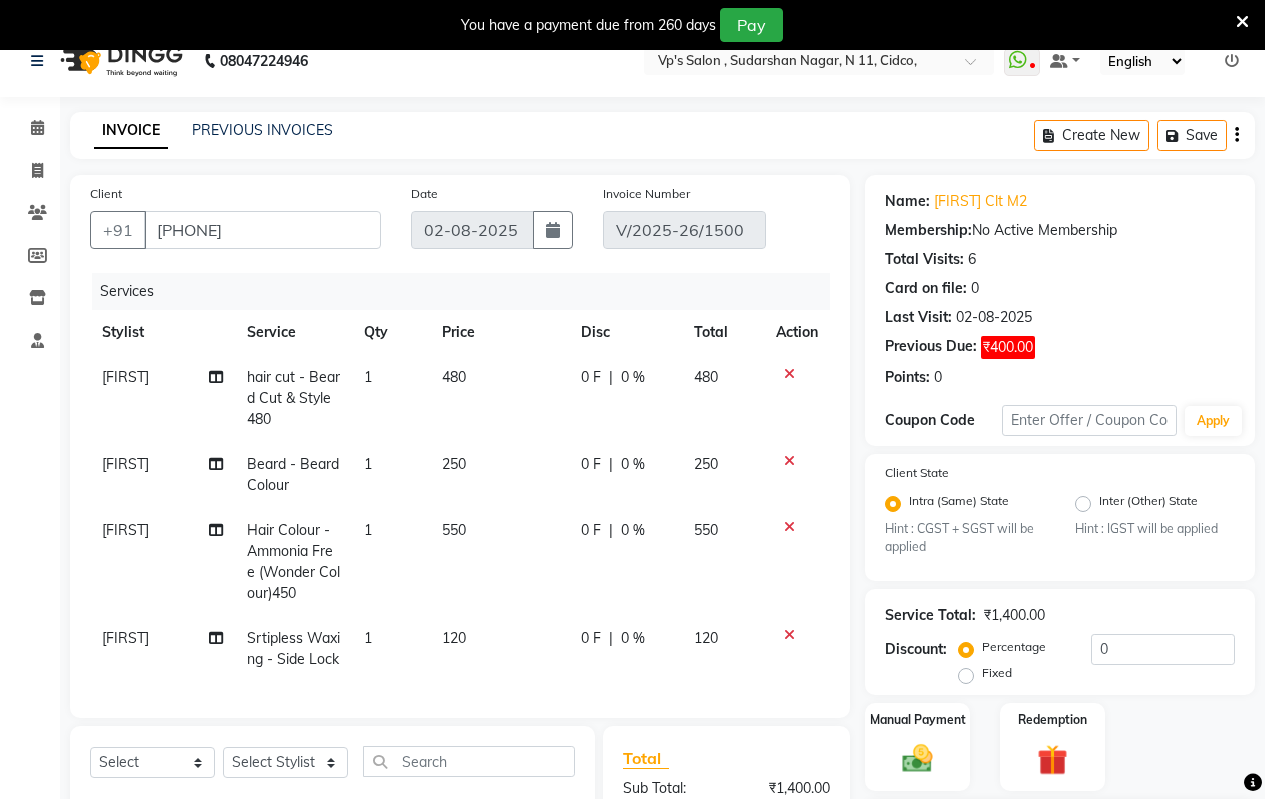 scroll, scrollTop: 0, scrollLeft: 0, axis: both 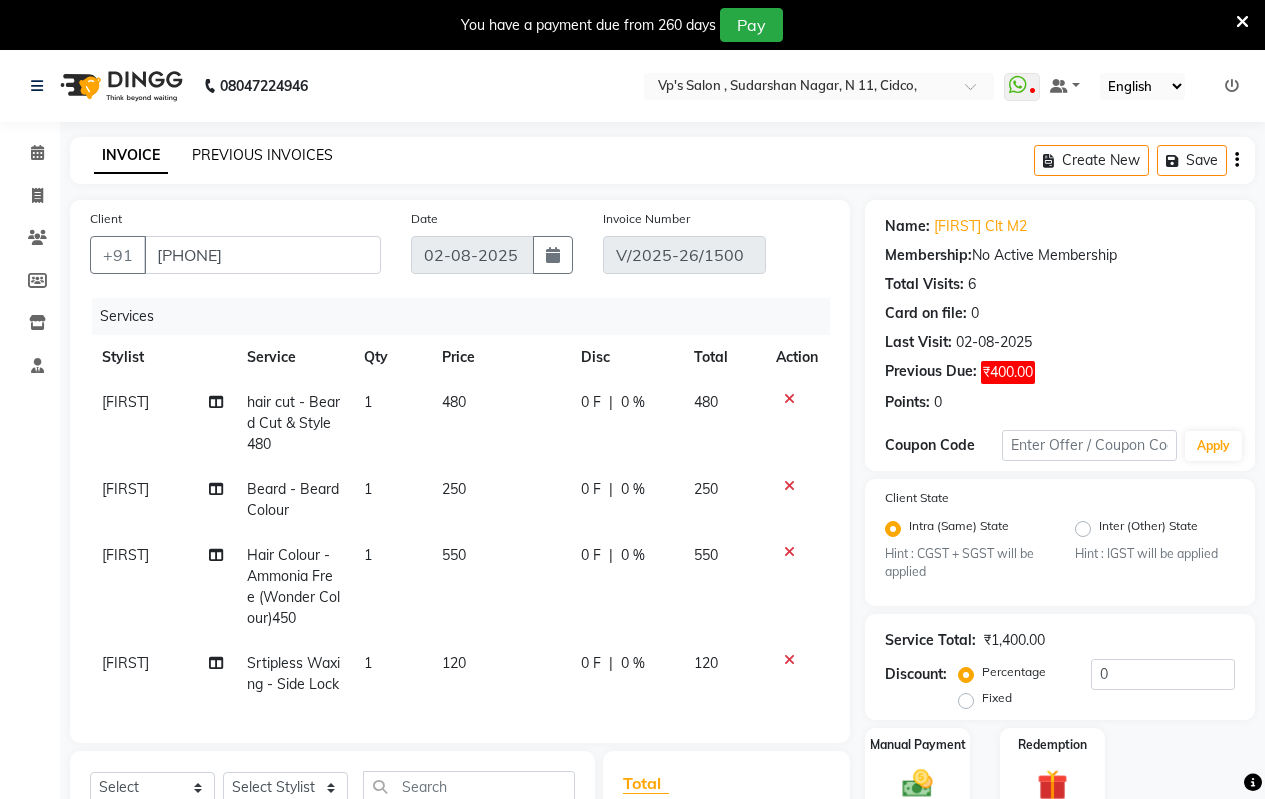 click on "PREVIOUS INVOICES" 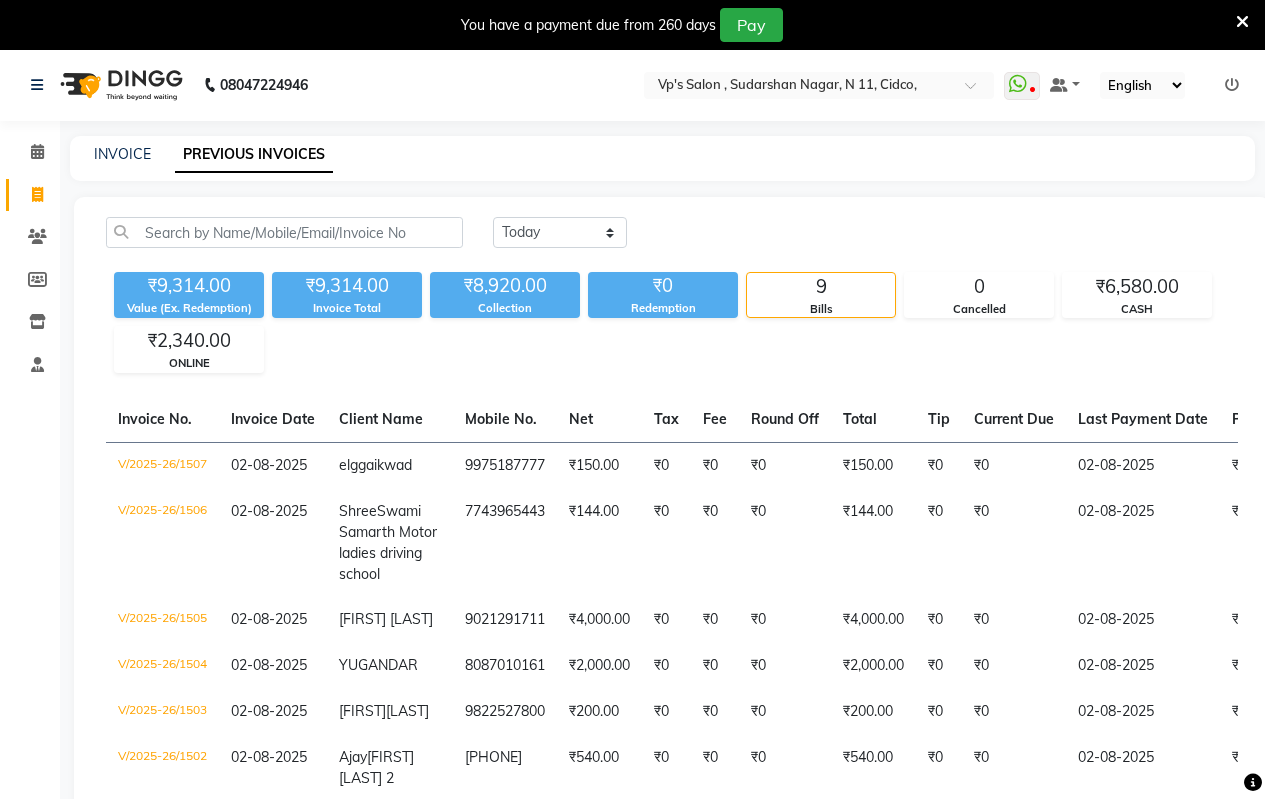 scroll, scrollTop: 0, scrollLeft: 0, axis: both 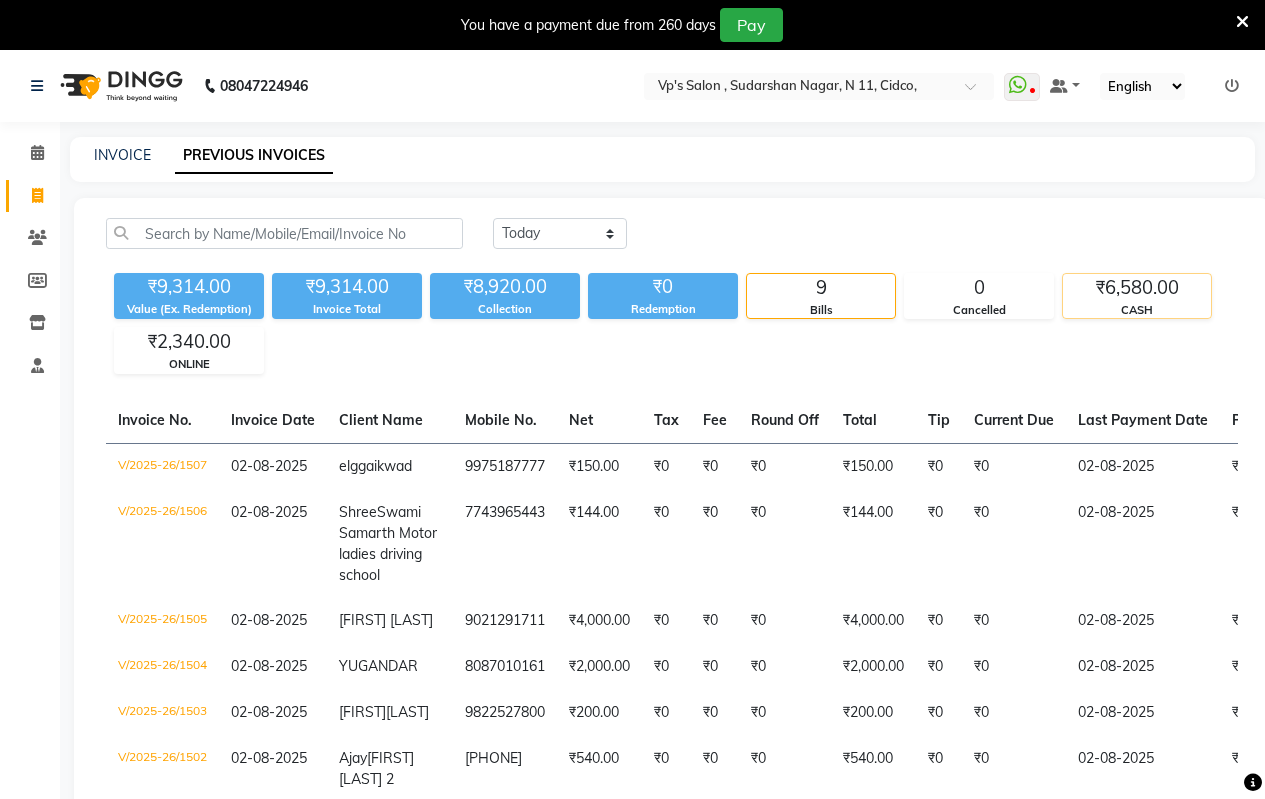 click on "CASH" 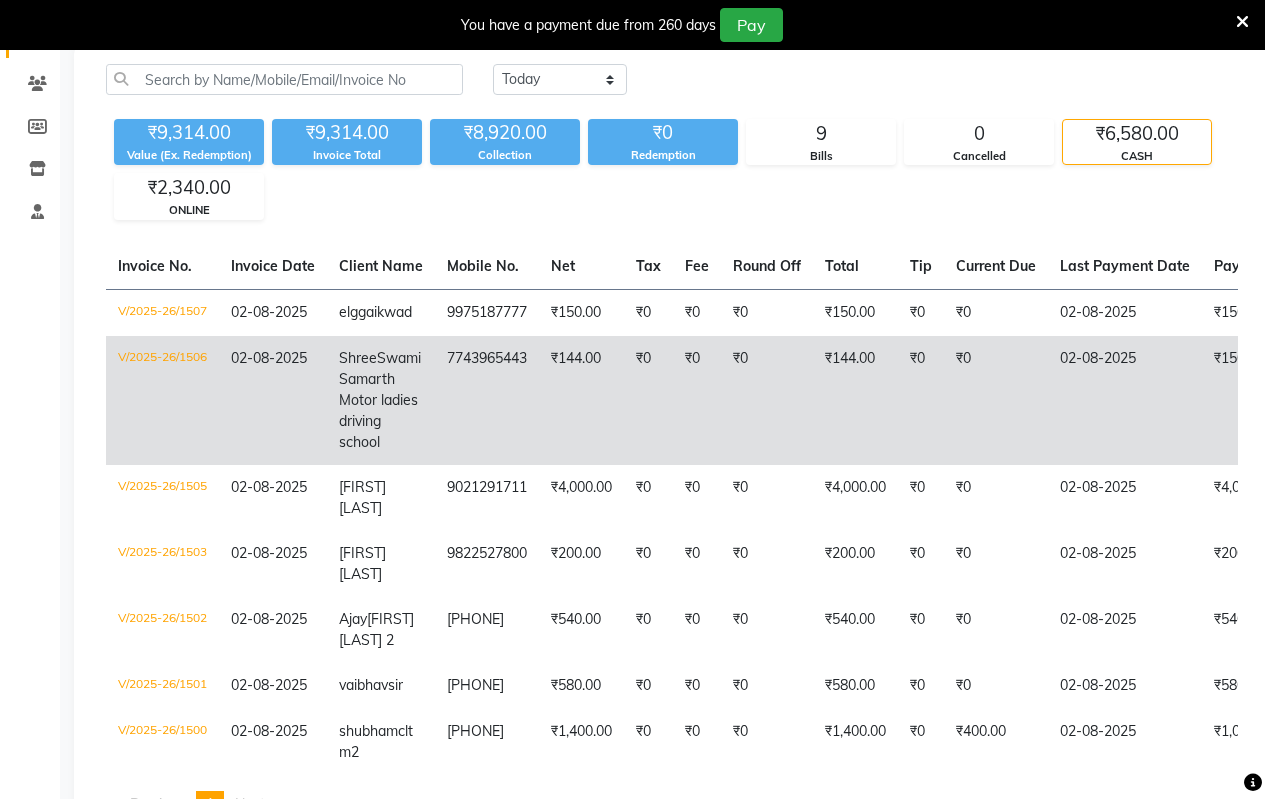 scroll, scrollTop: 0, scrollLeft: 0, axis: both 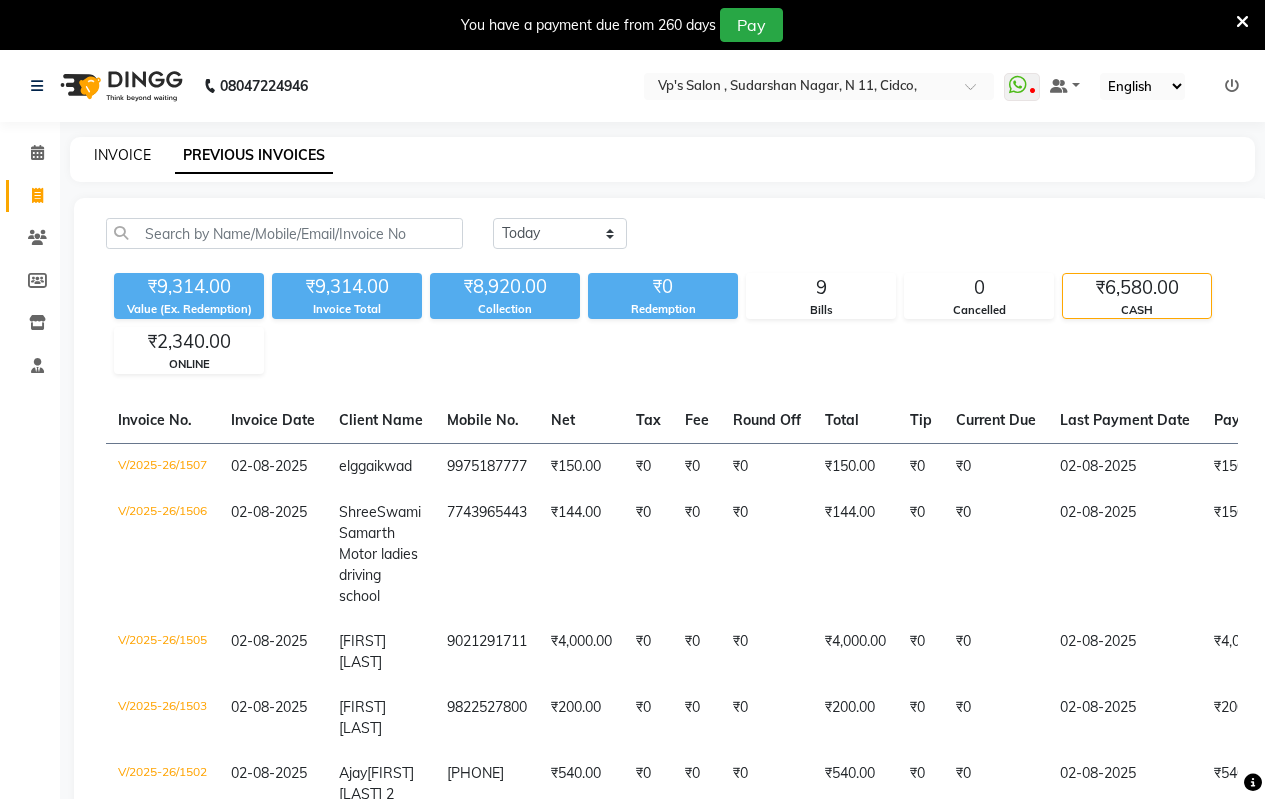 click on "INVOICE" 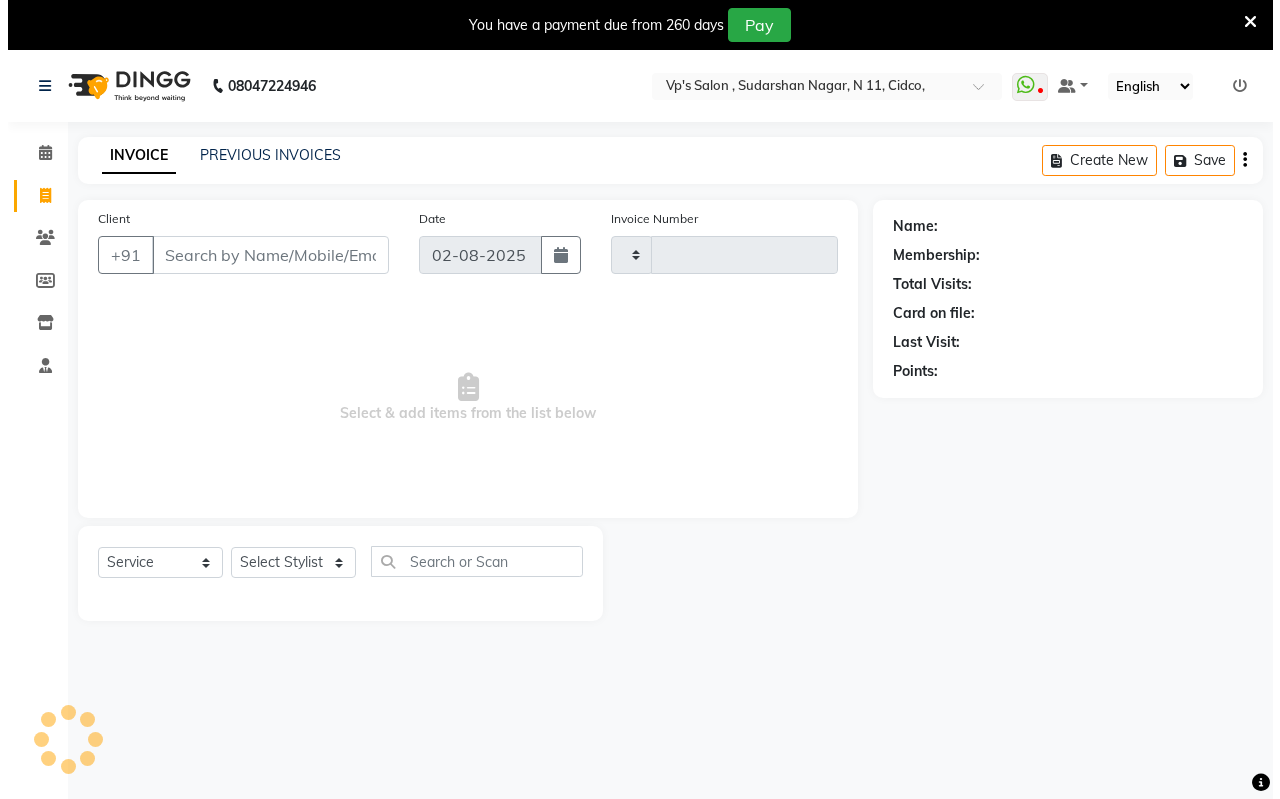 scroll, scrollTop: 50, scrollLeft: 0, axis: vertical 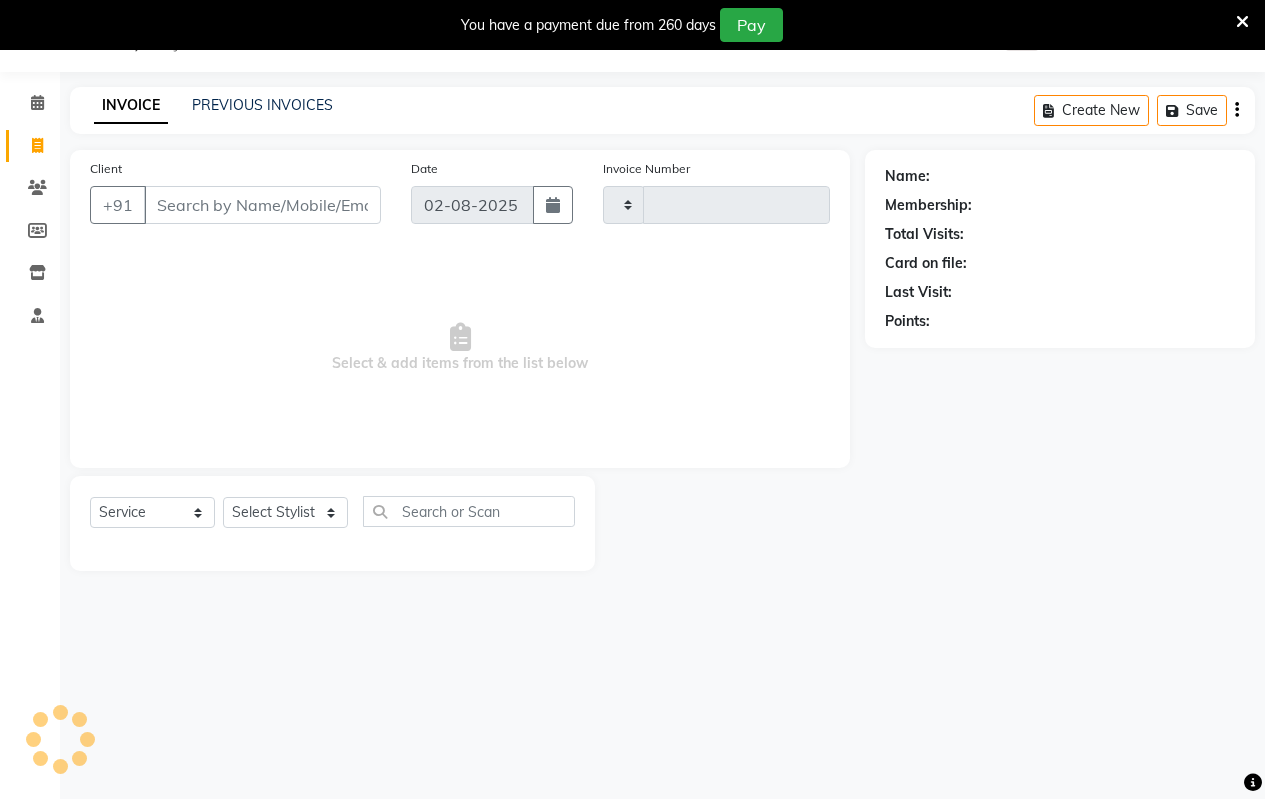 type on "1508" 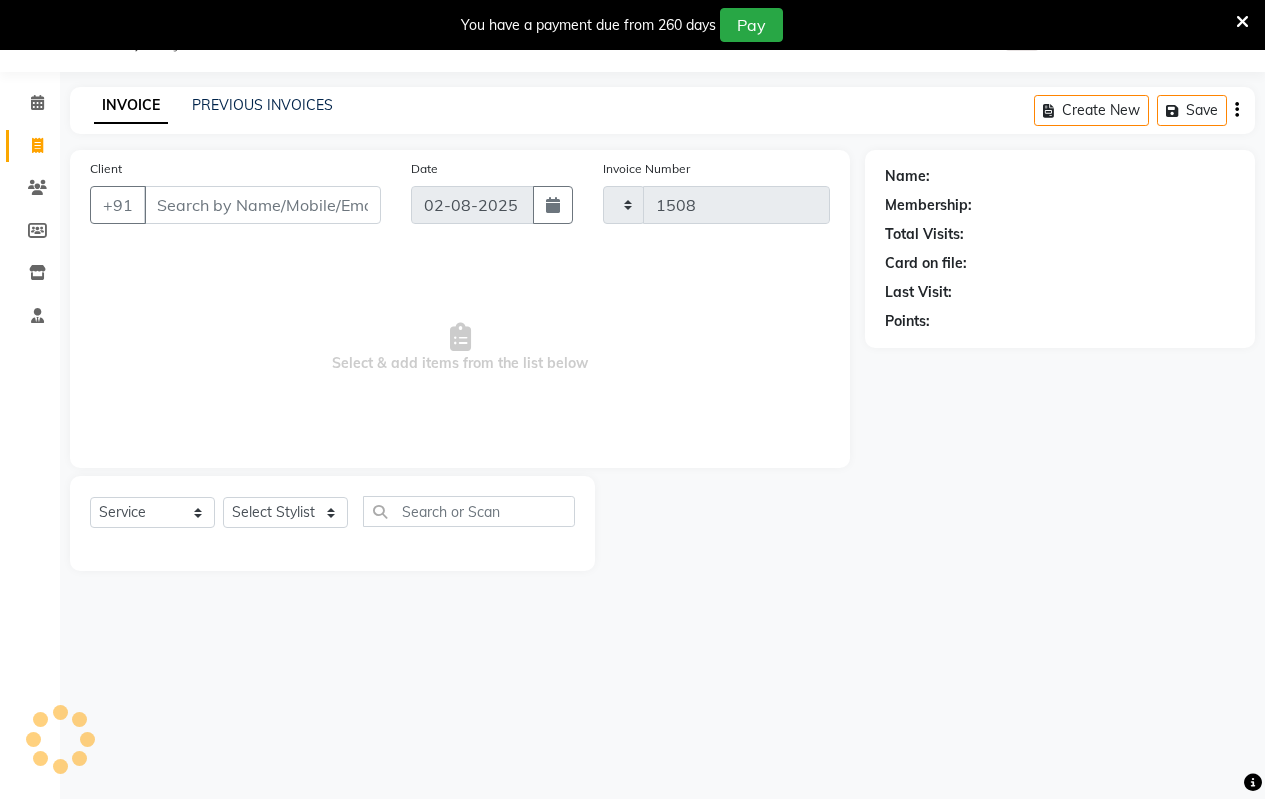 select on "4917" 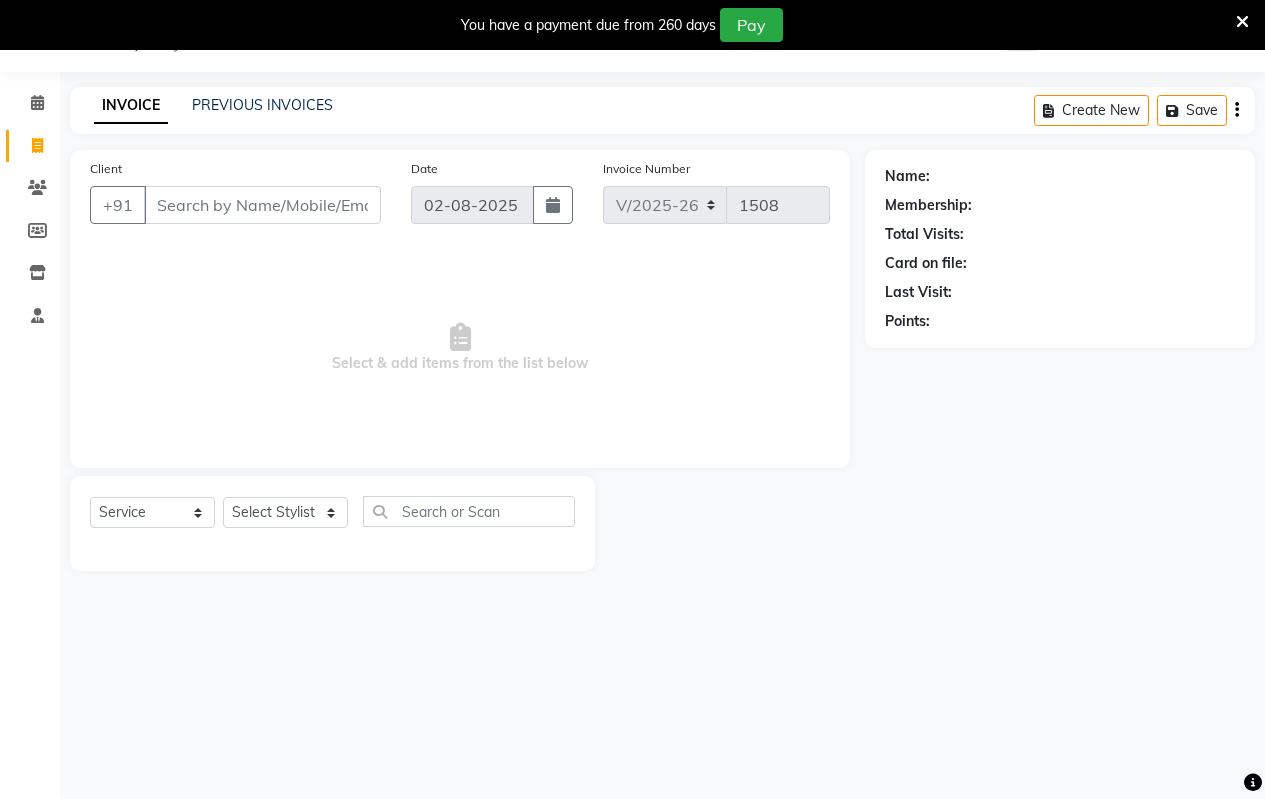 click on "Client" at bounding box center (262, 205) 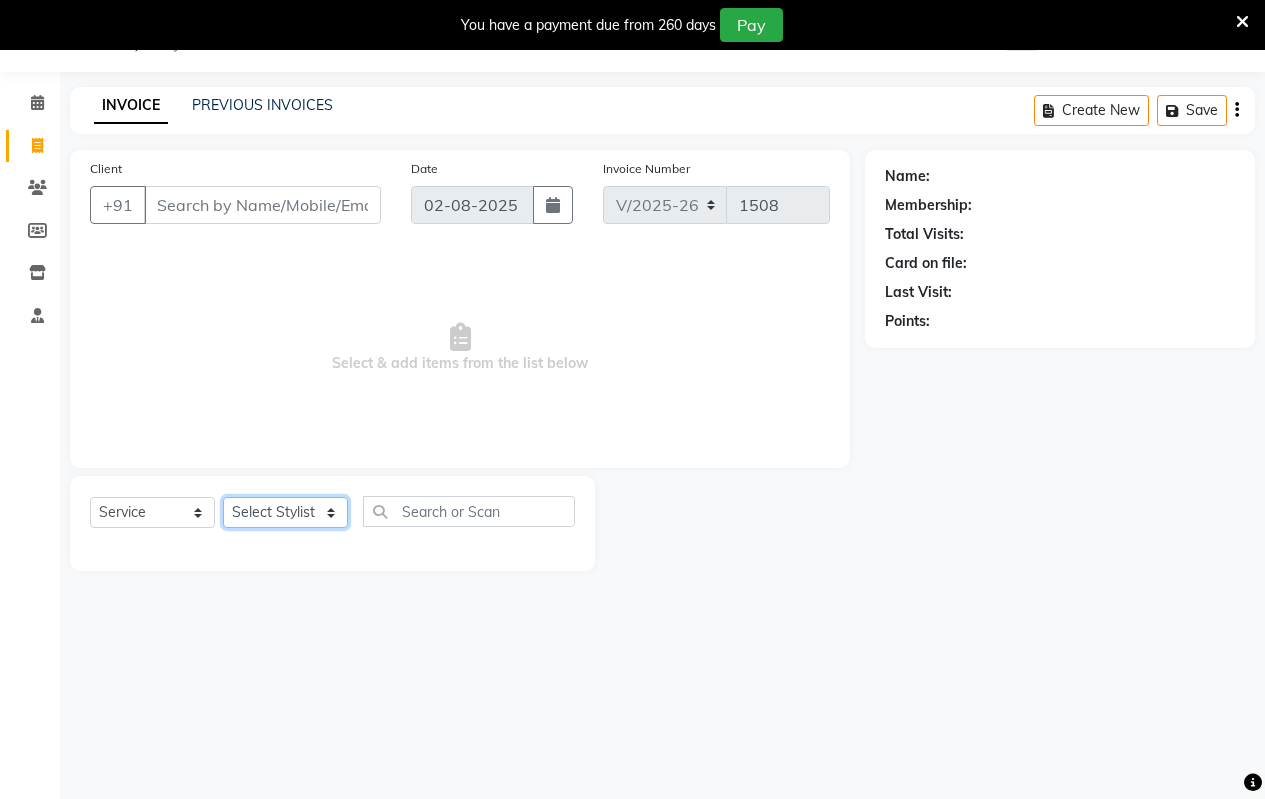 click on "Select Stylist Arati kamlesh b  karan  Krushna pramila jadhav priyanka bawaskar  rohit  rushi  Venesh" 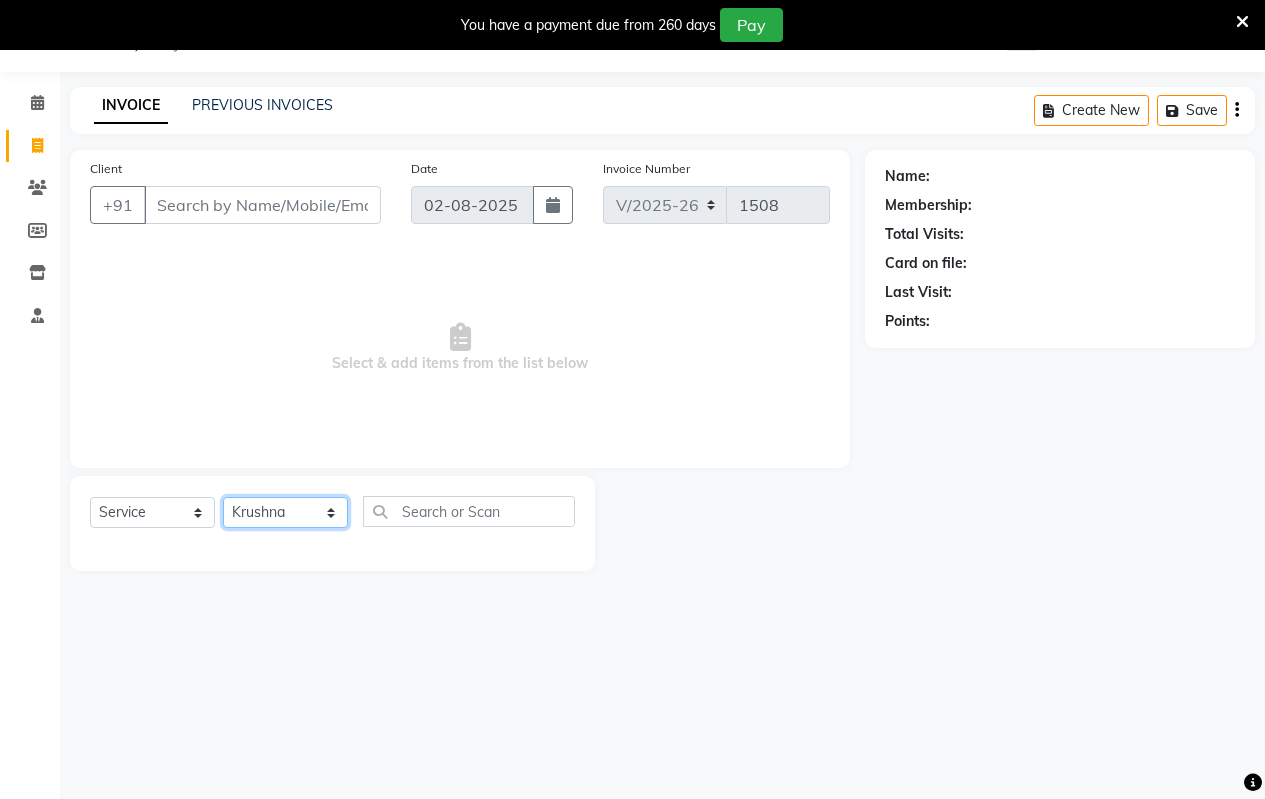 click on "Select Stylist Arati kamlesh b  karan  Krushna pramila jadhav priyanka bawaskar  rohit  rushi  Venesh" 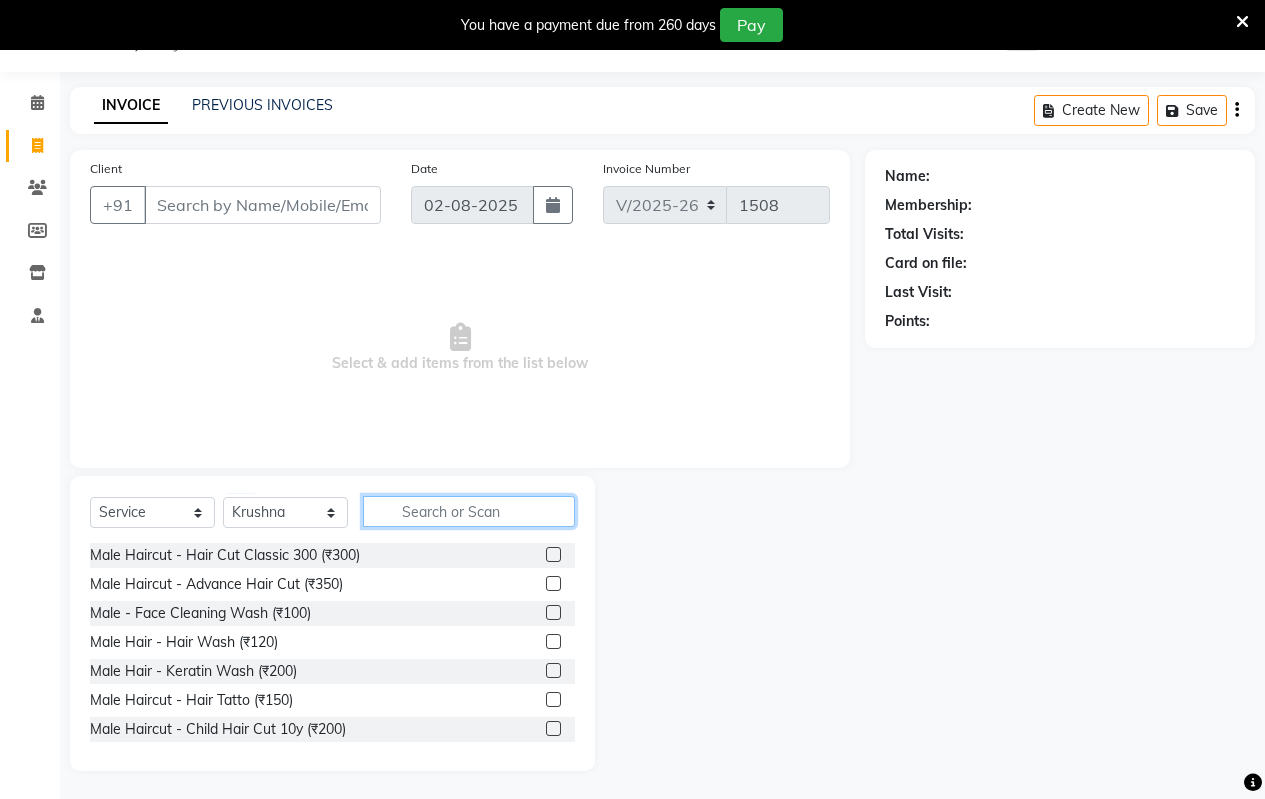 click 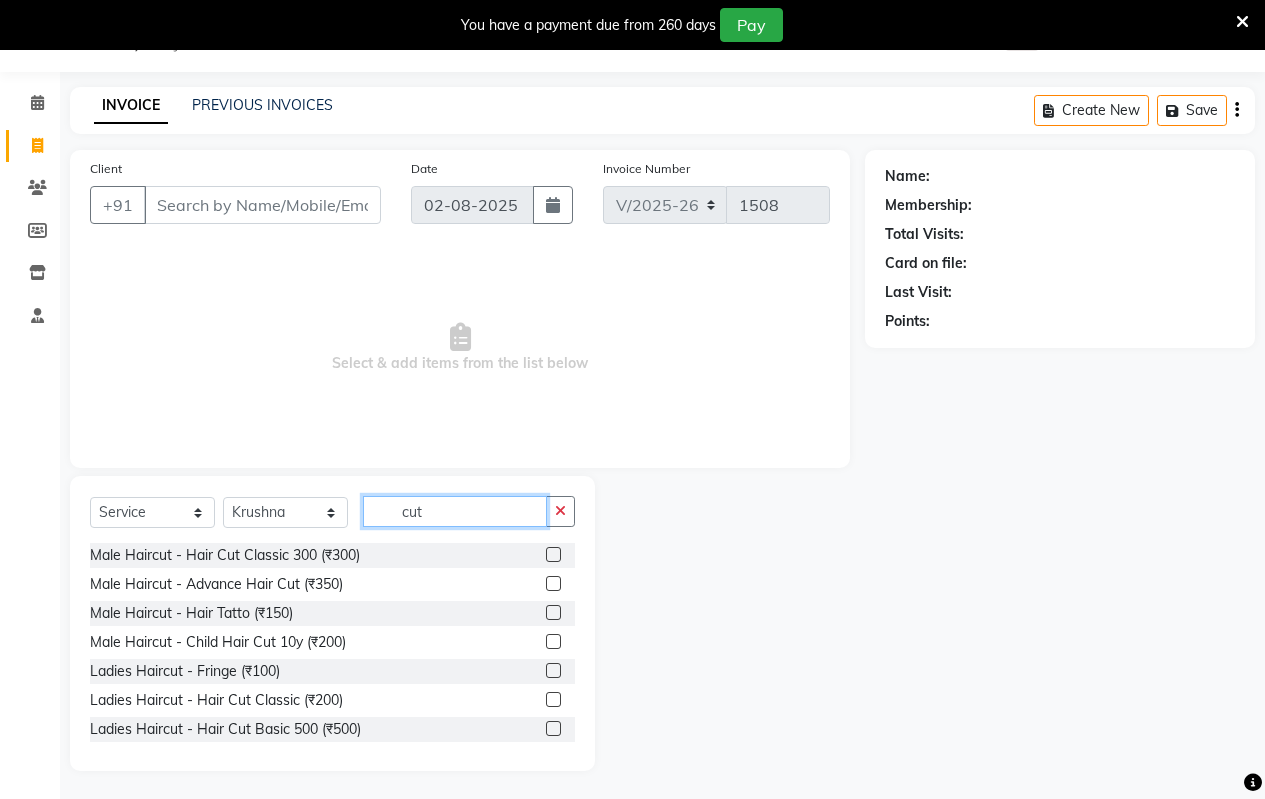 type on "cut" 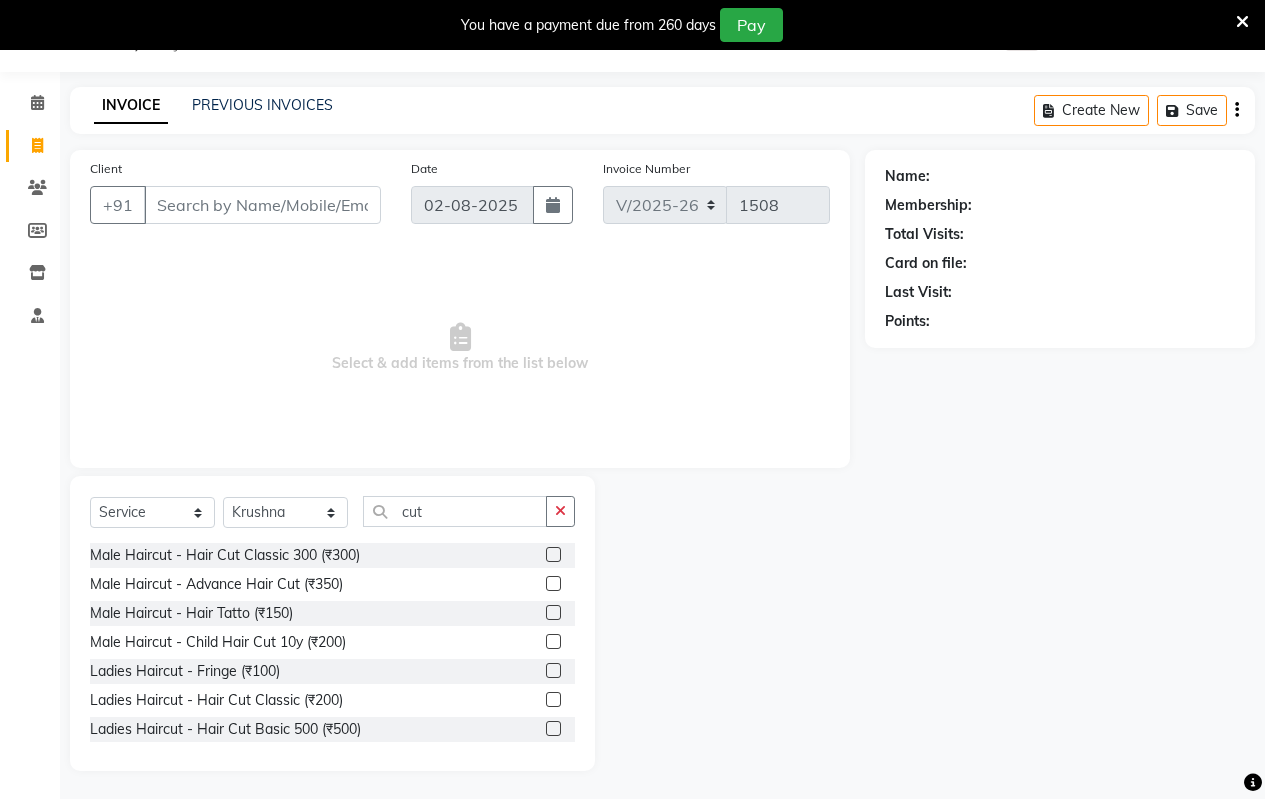 click 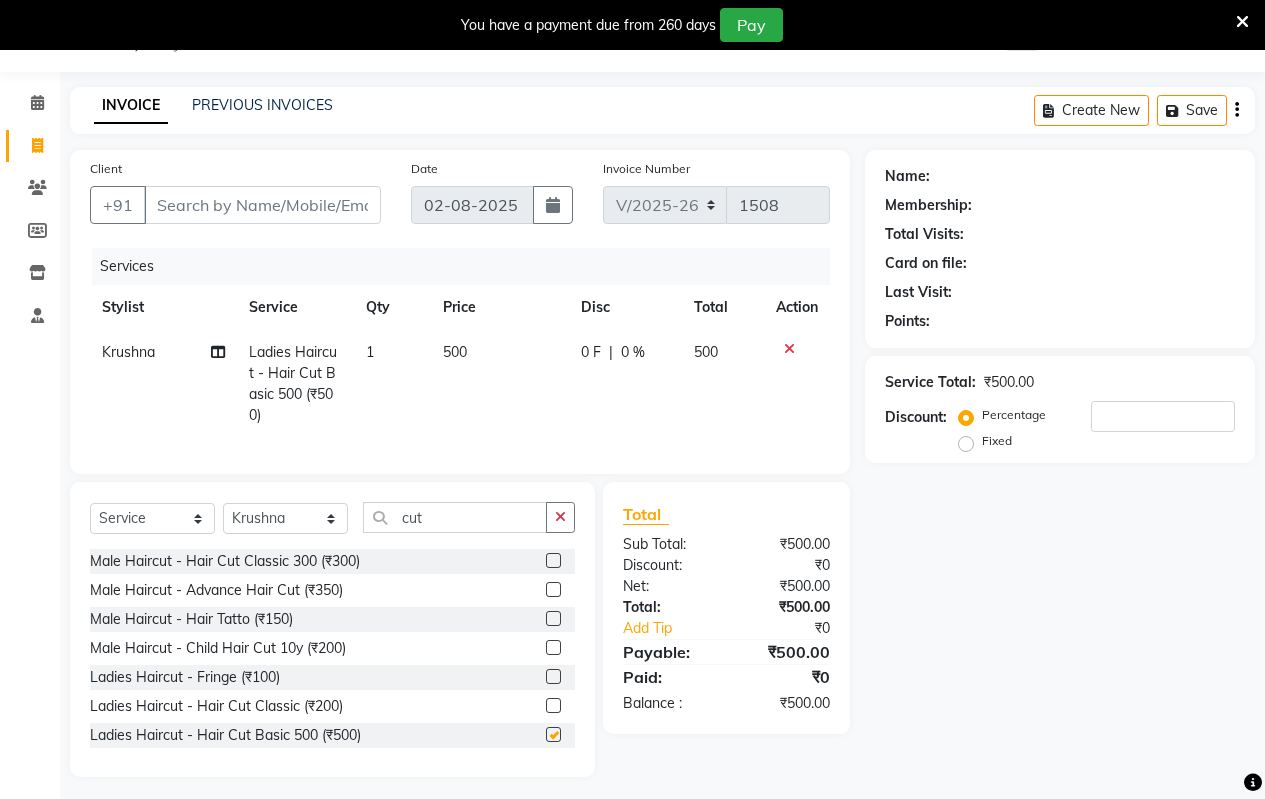 checkbox on "false" 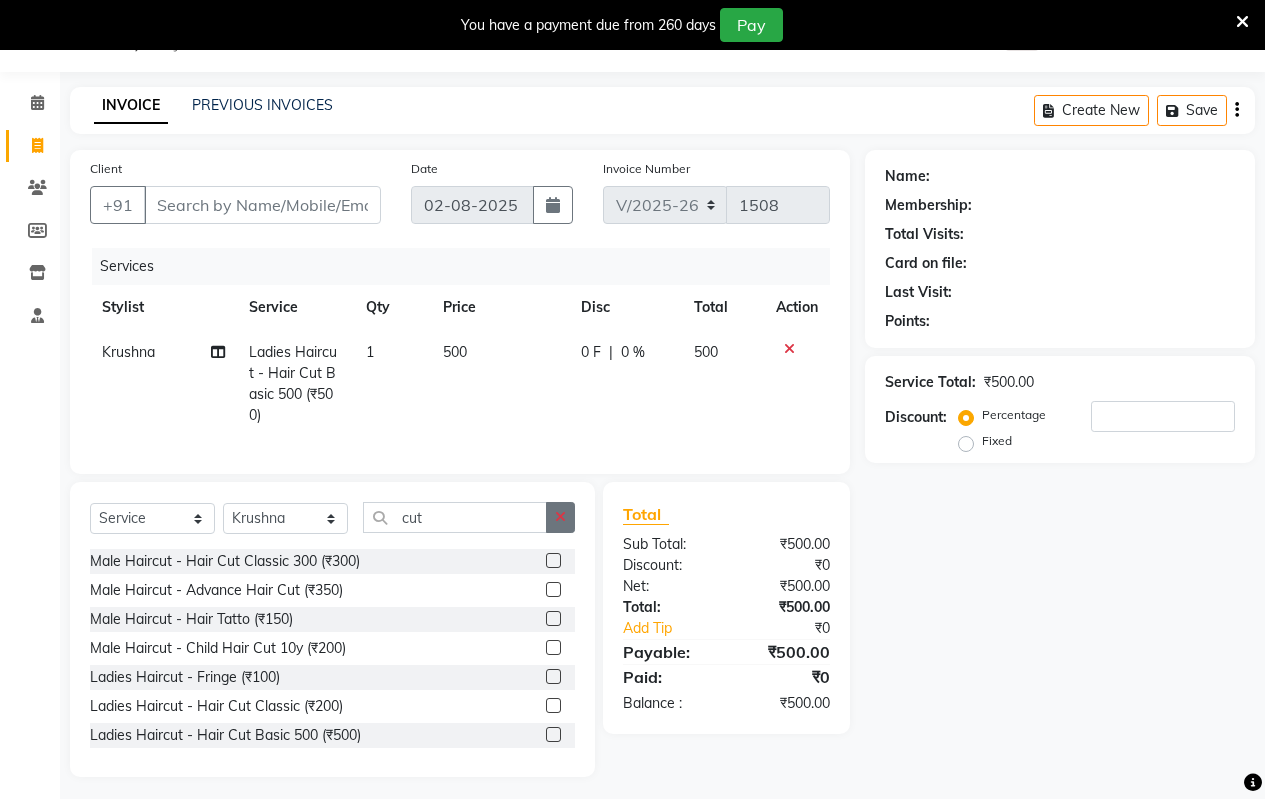 click 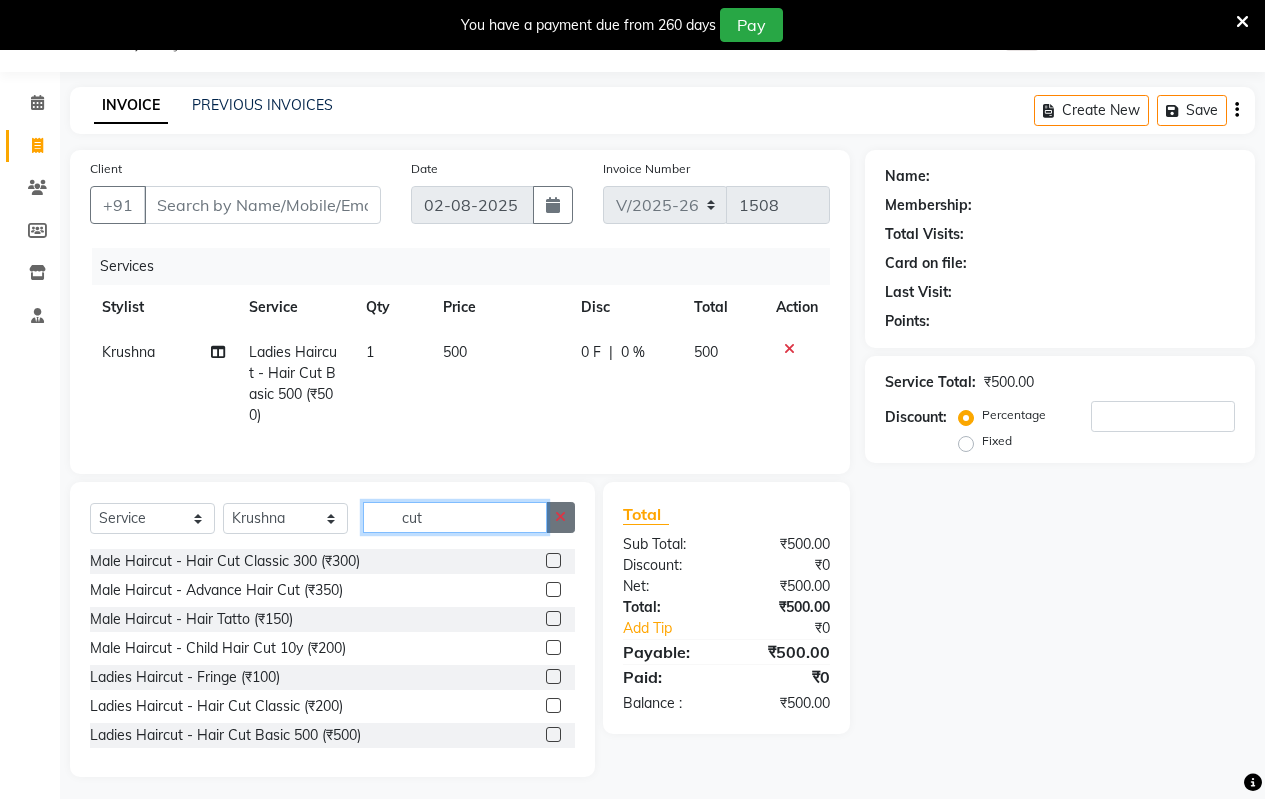 type 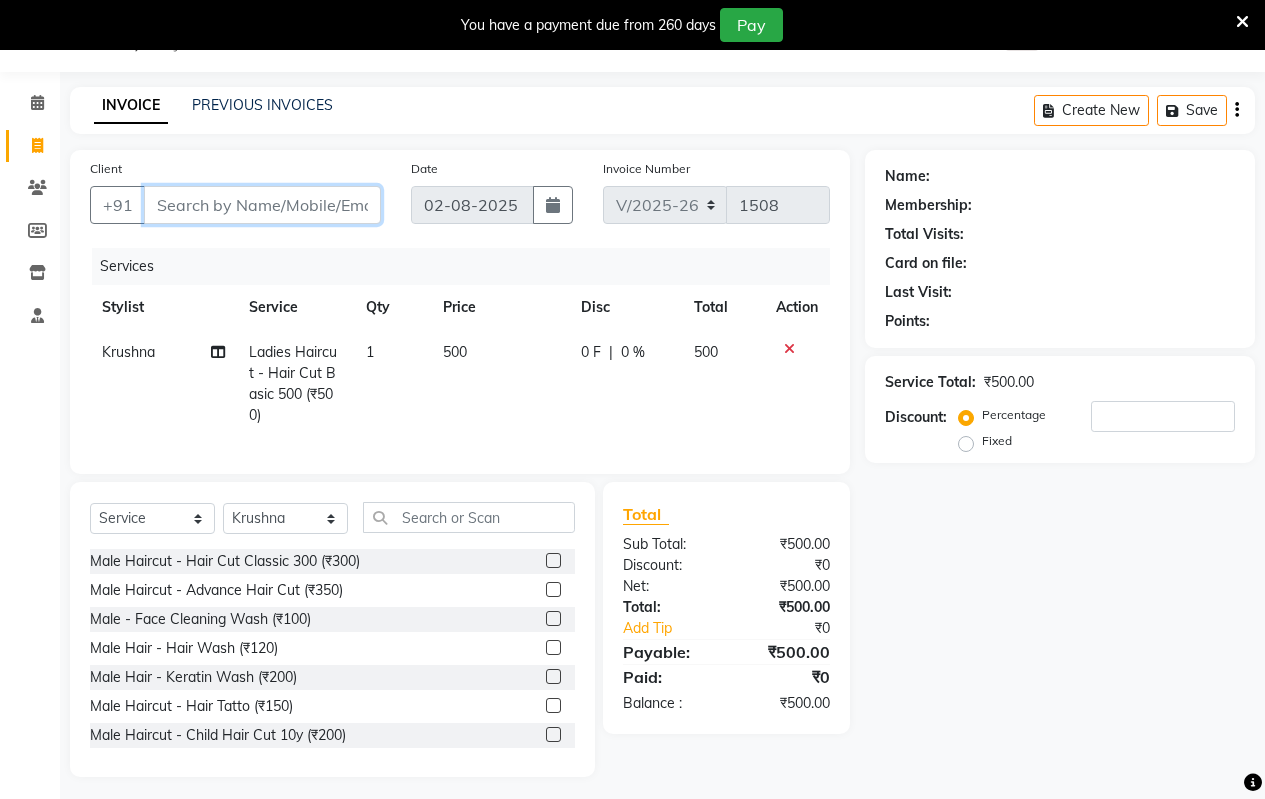 click on "Client" at bounding box center [262, 205] 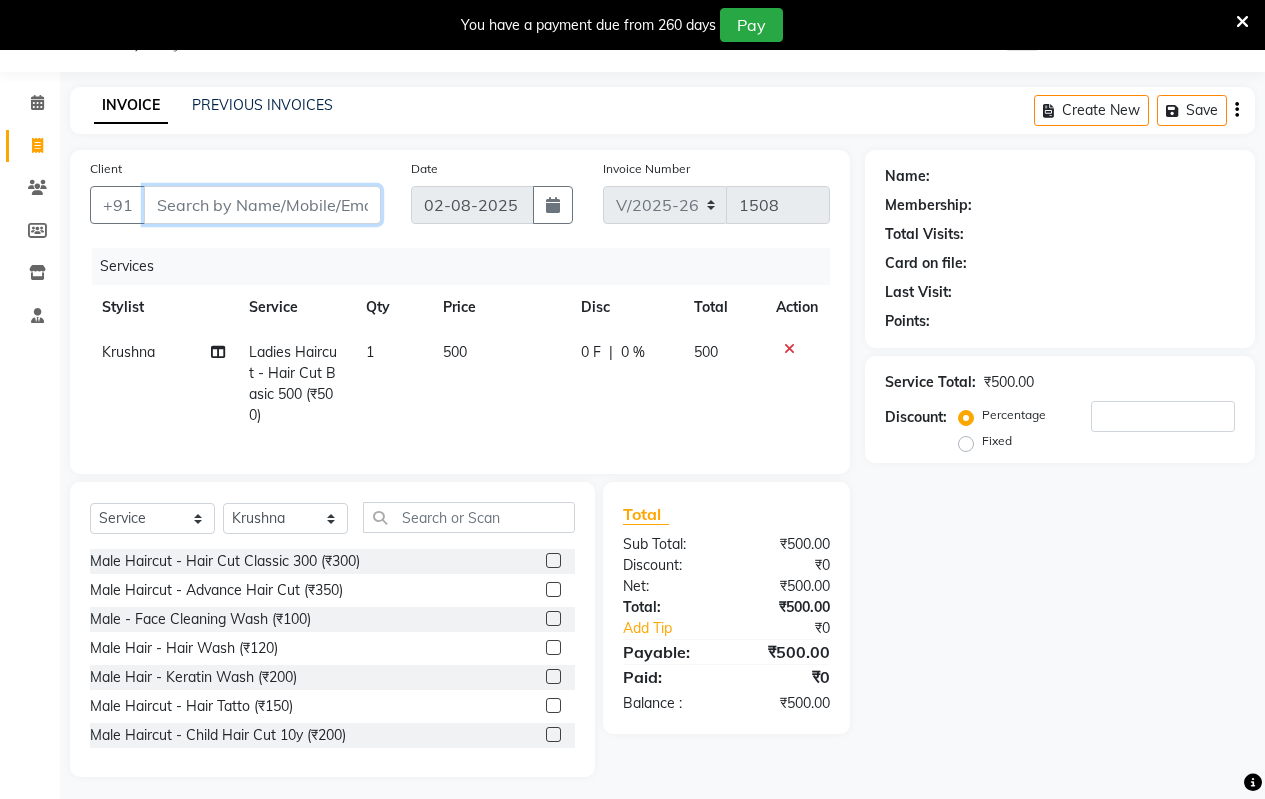type on "7" 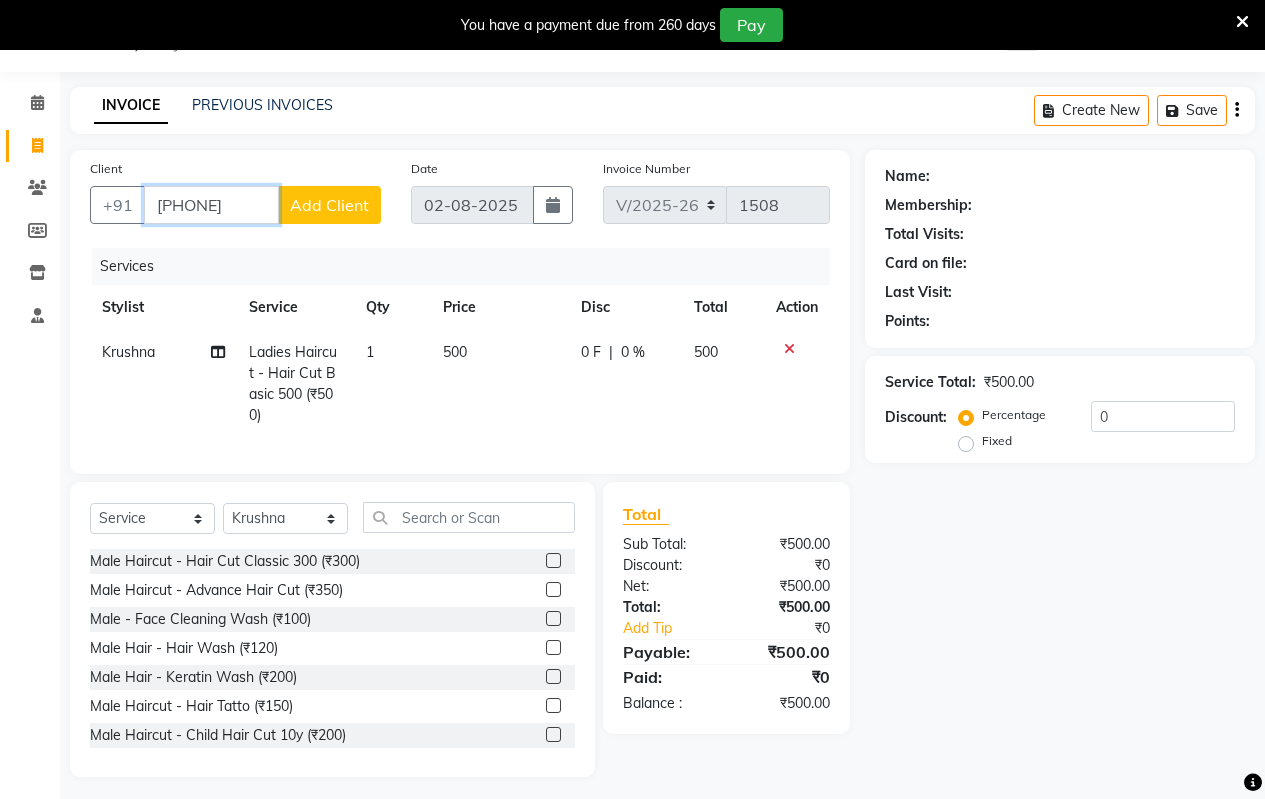 type on "7499828993" 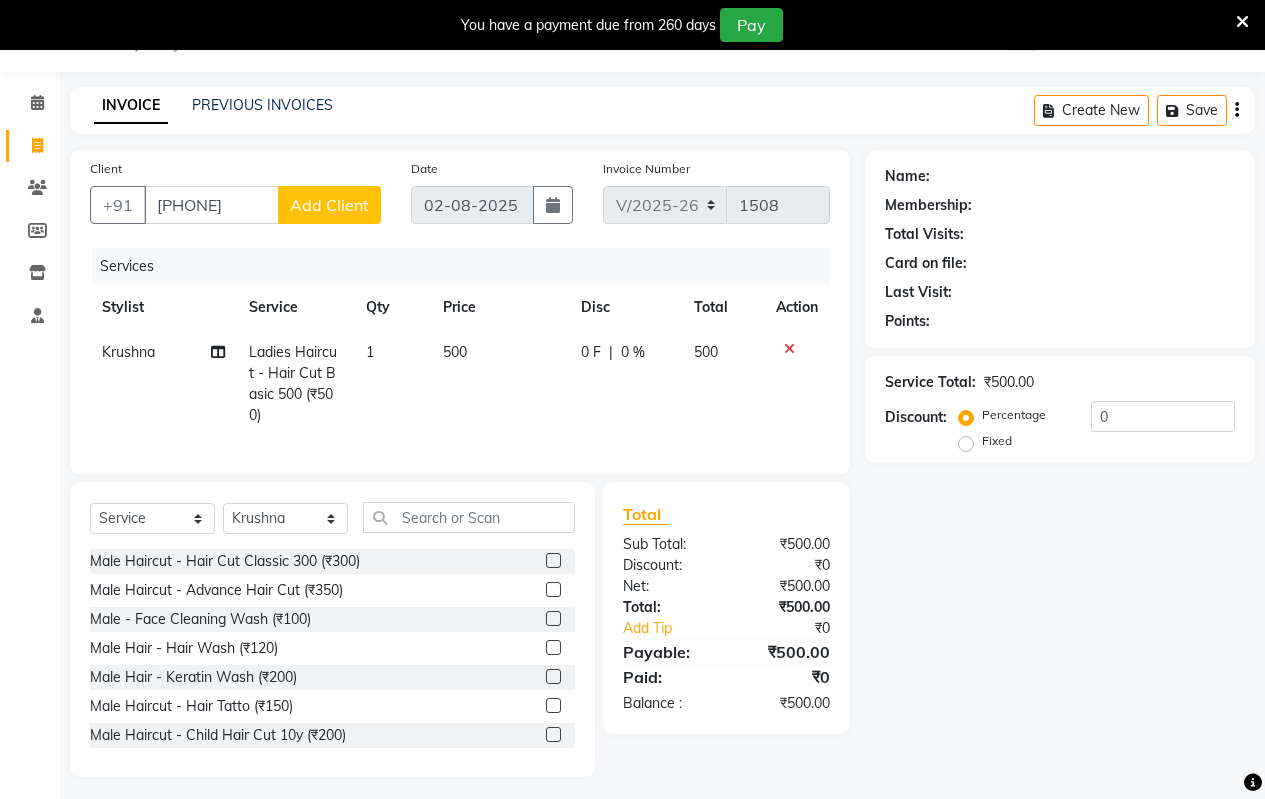 click on "Add Client" 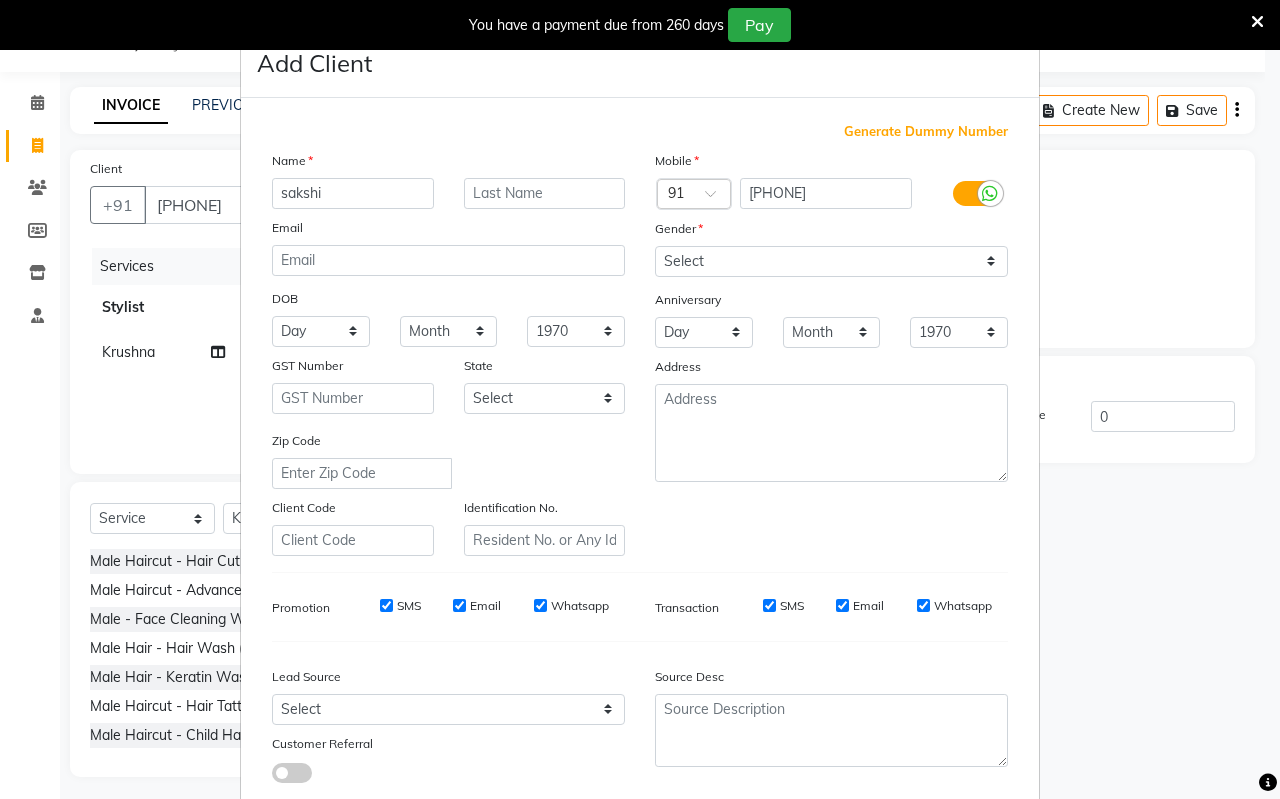 type on "sakshi" 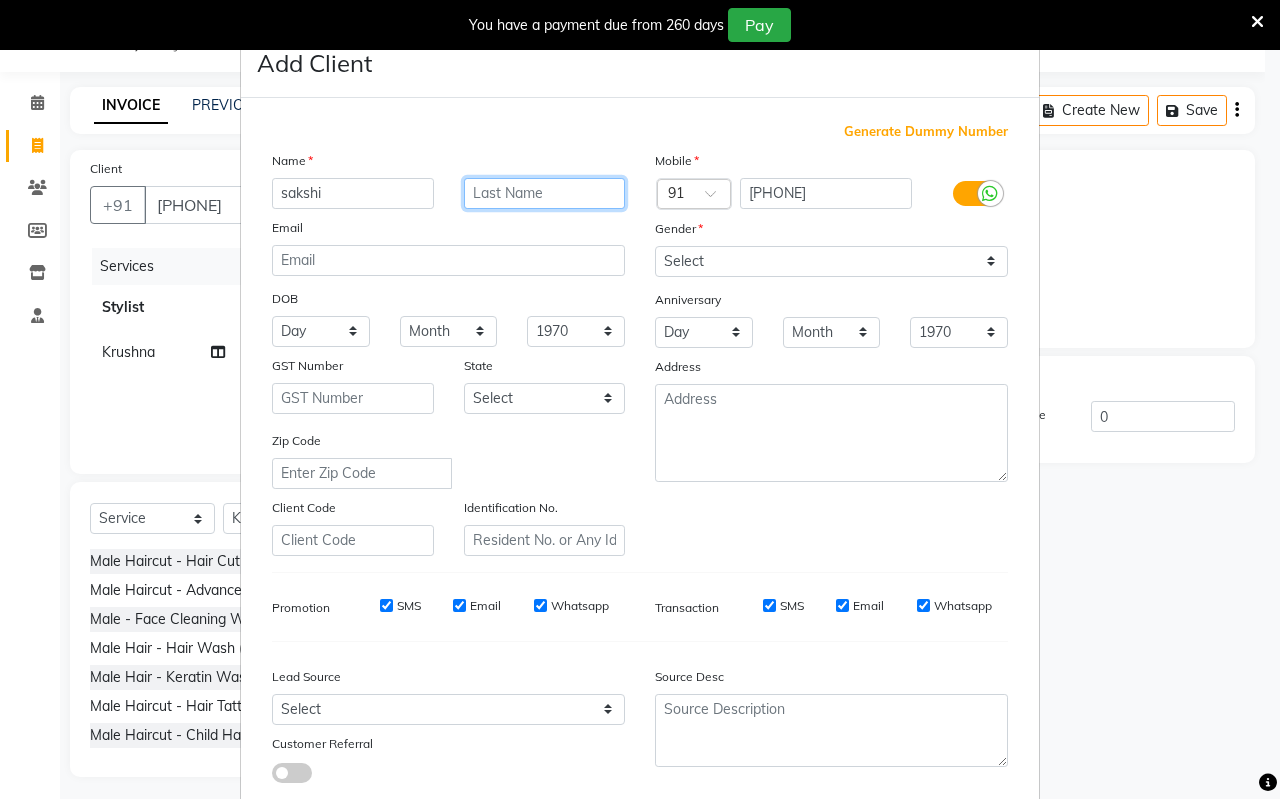 click at bounding box center [545, 193] 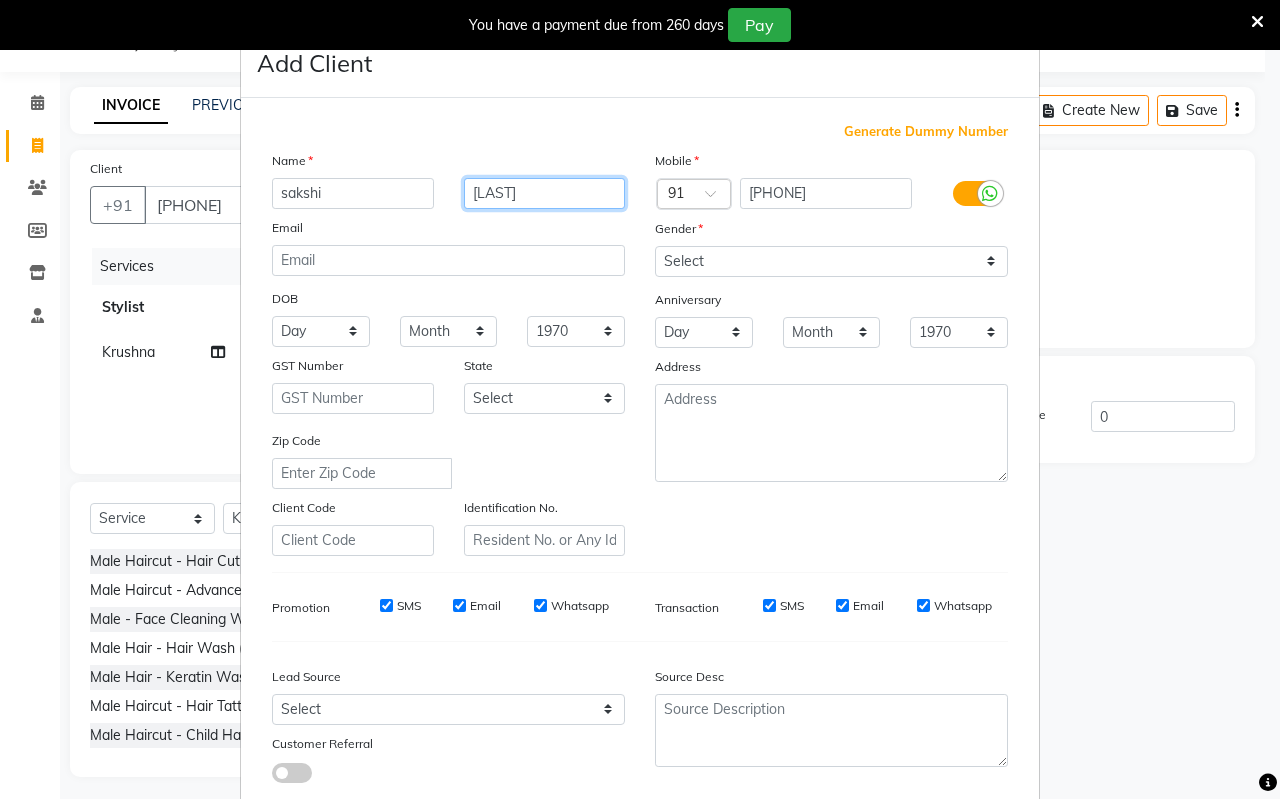 type on "salunke" 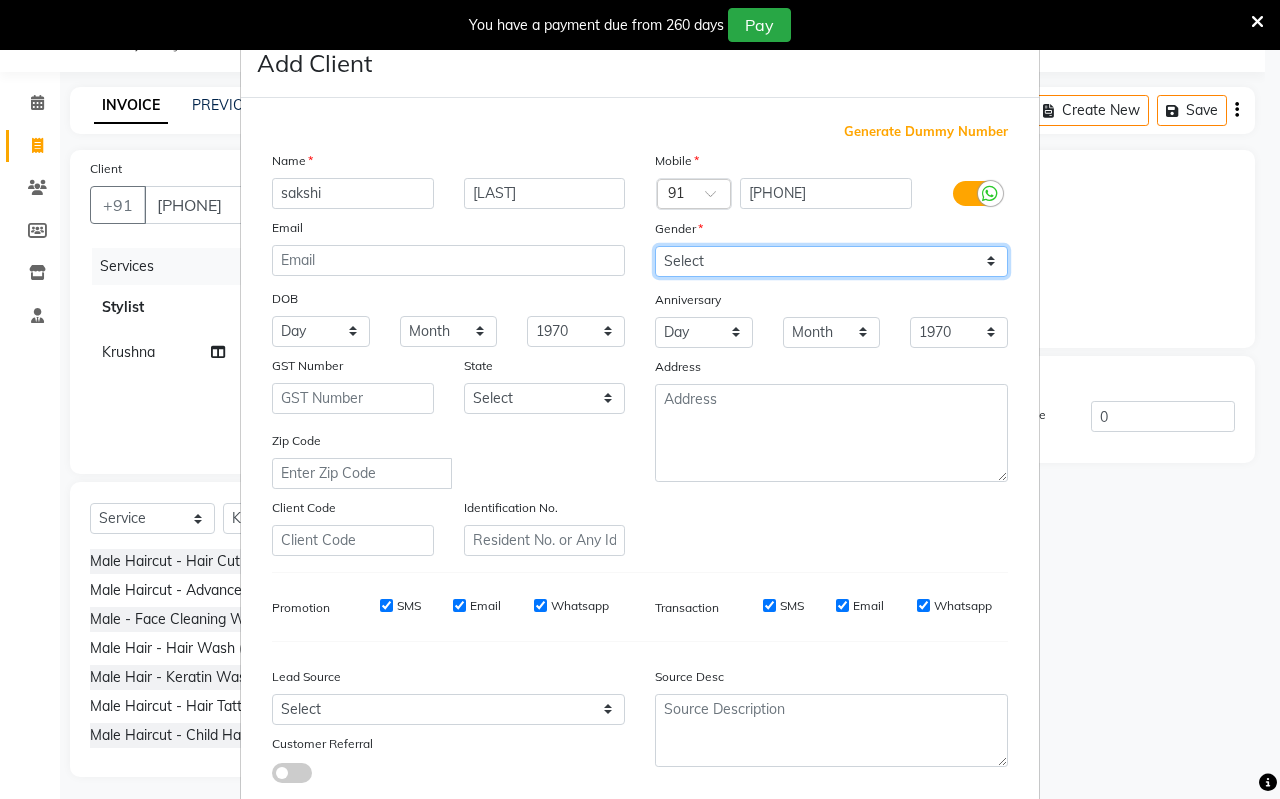 click on "Select Male Female Other Prefer Not To Say" at bounding box center (831, 261) 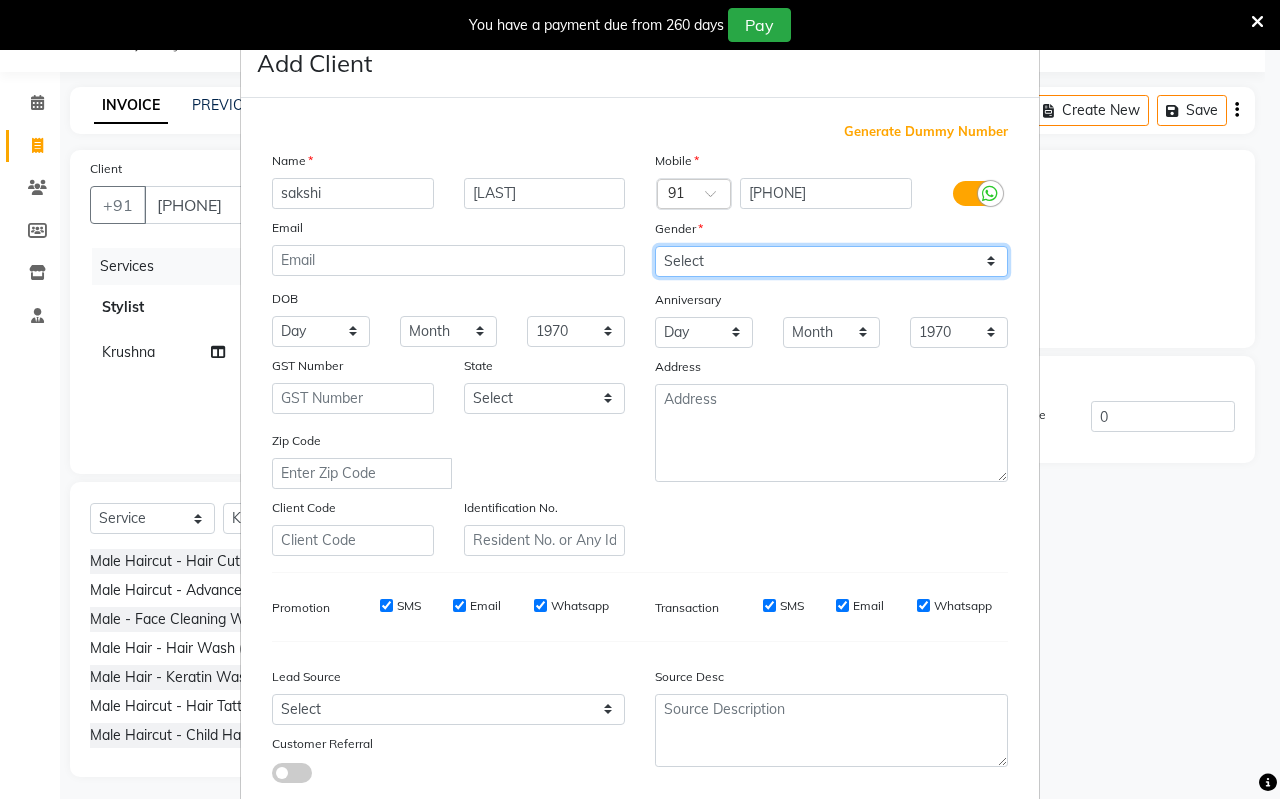 select on "female" 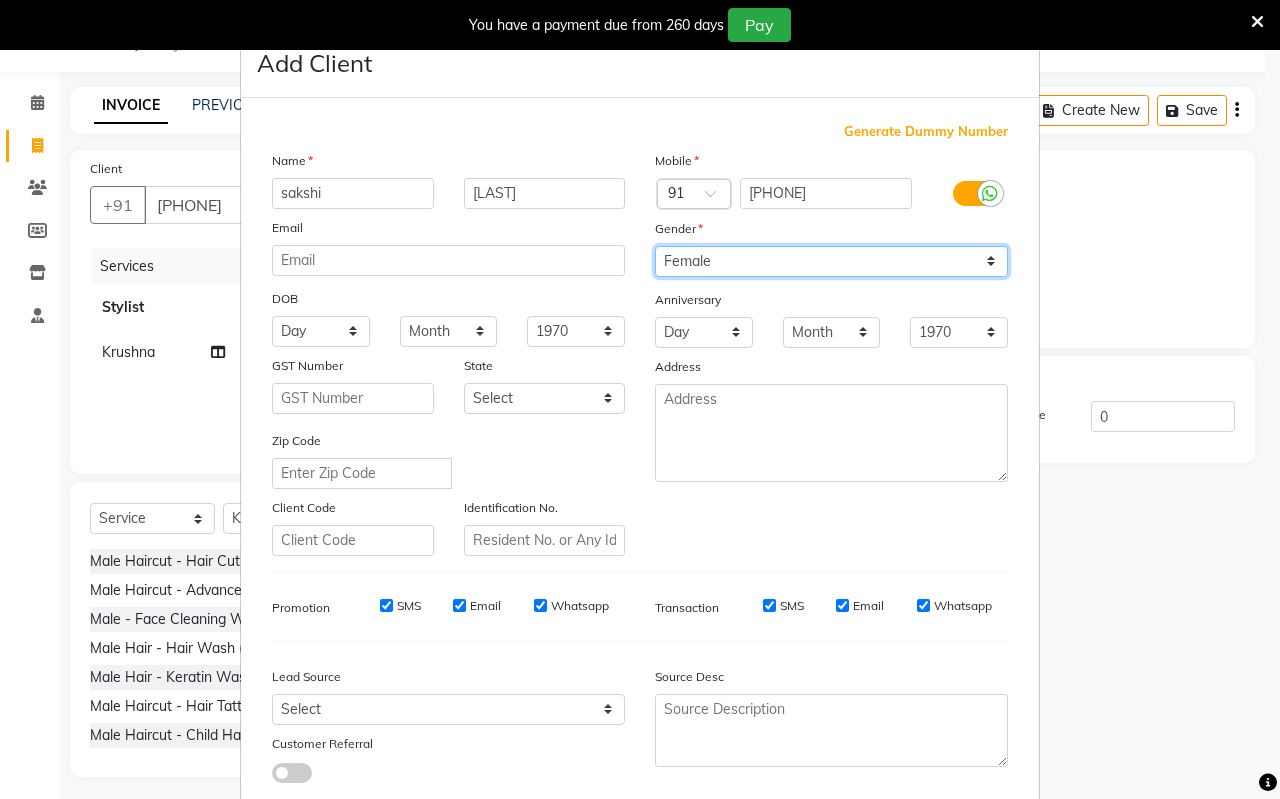 click on "Select Male Female Other Prefer Not To Say" at bounding box center (831, 261) 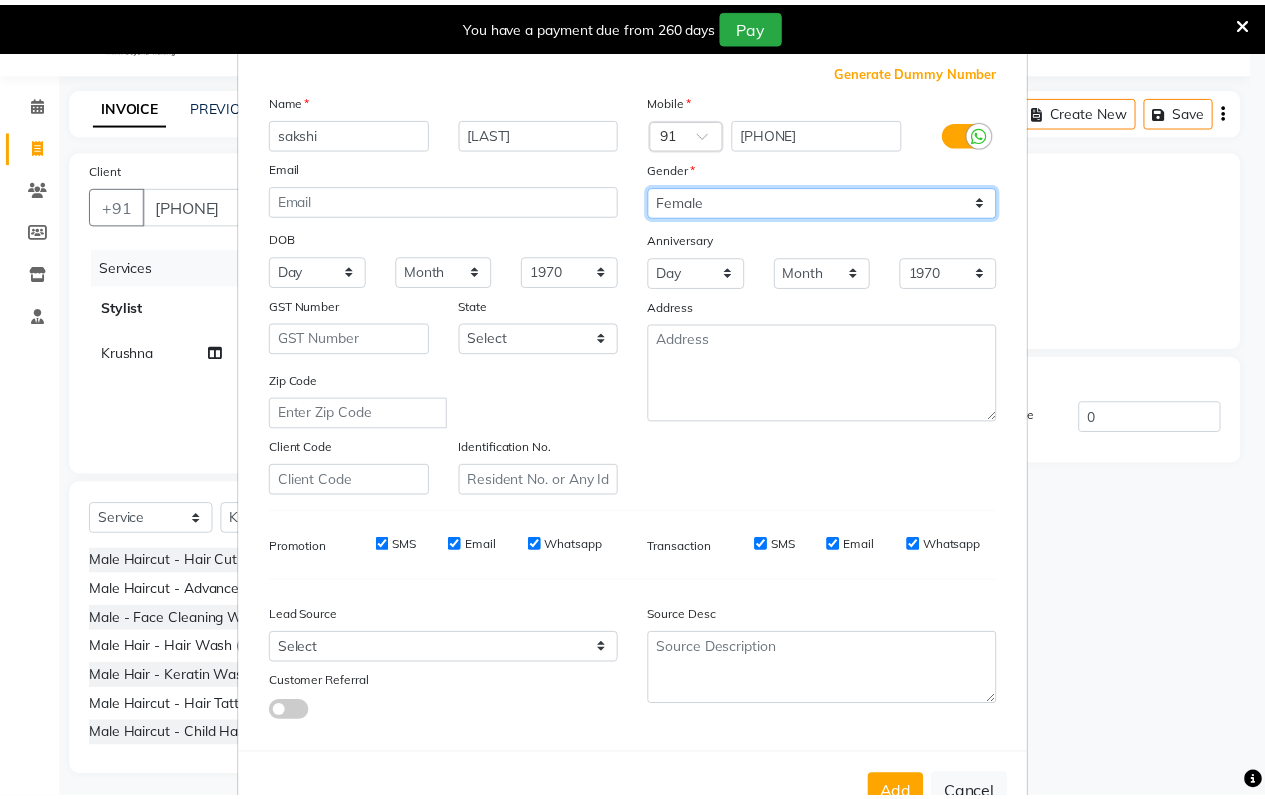 scroll, scrollTop: 124, scrollLeft: 0, axis: vertical 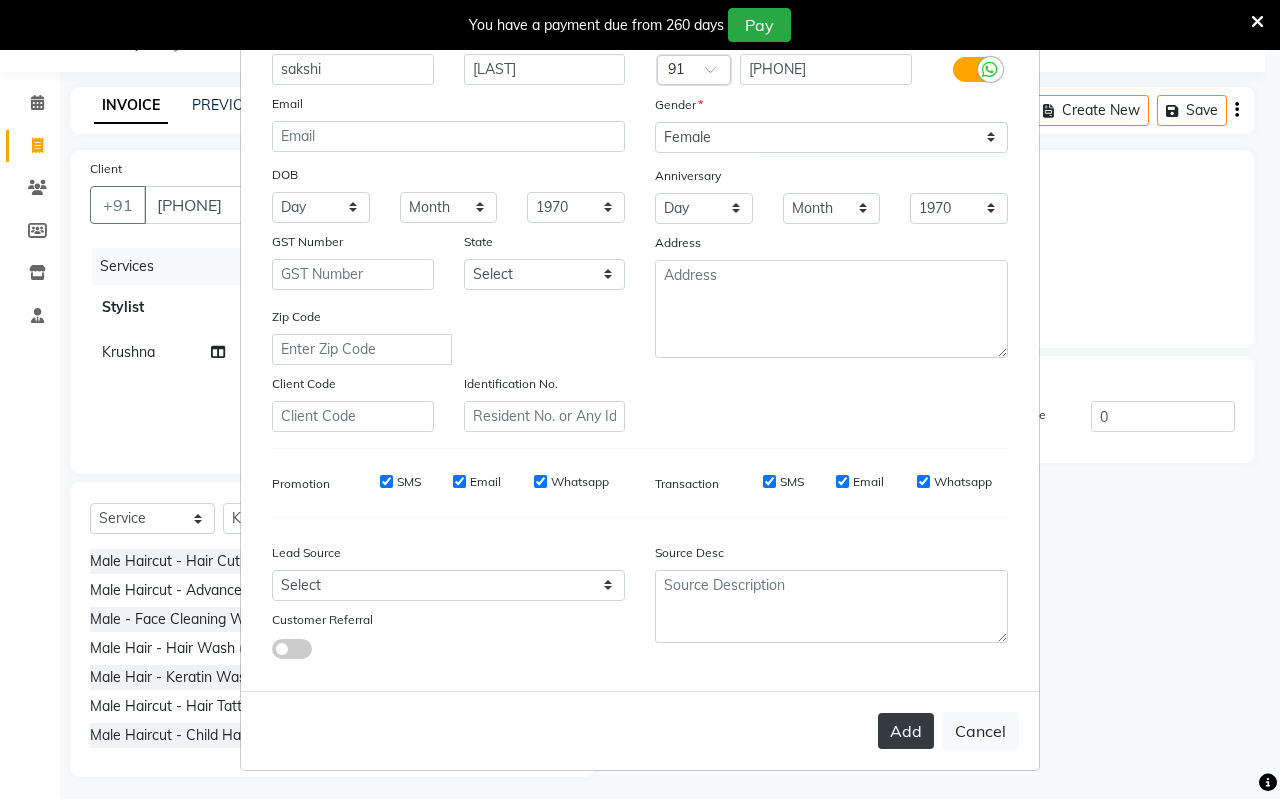 click on "Add" at bounding box center [906, 731] 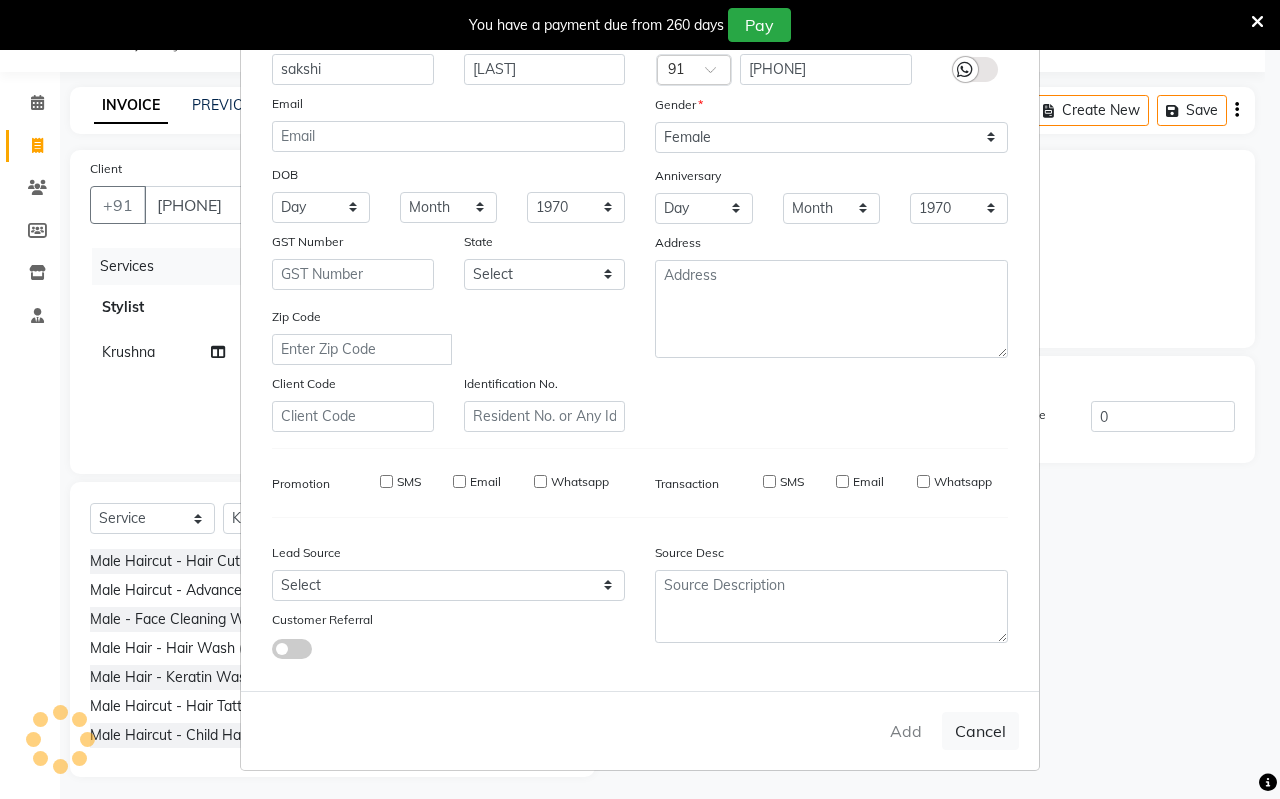 type 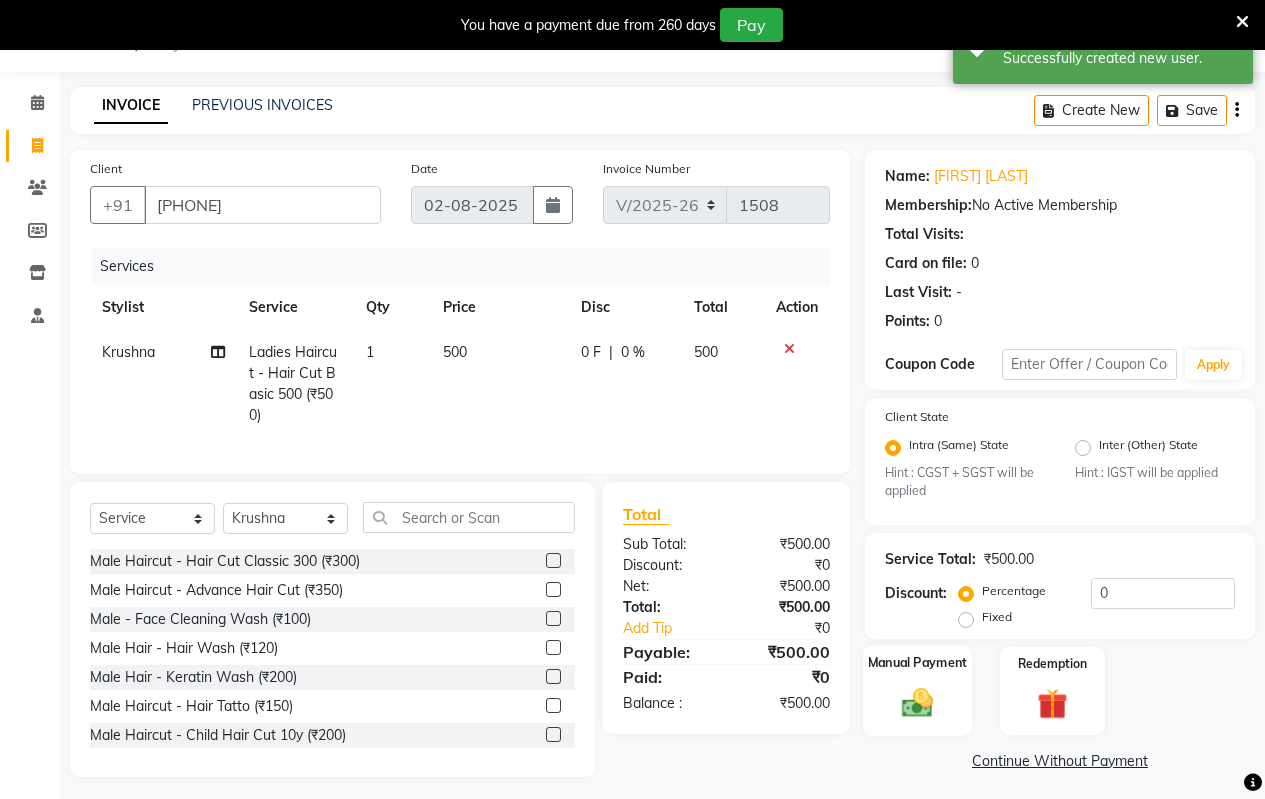 click 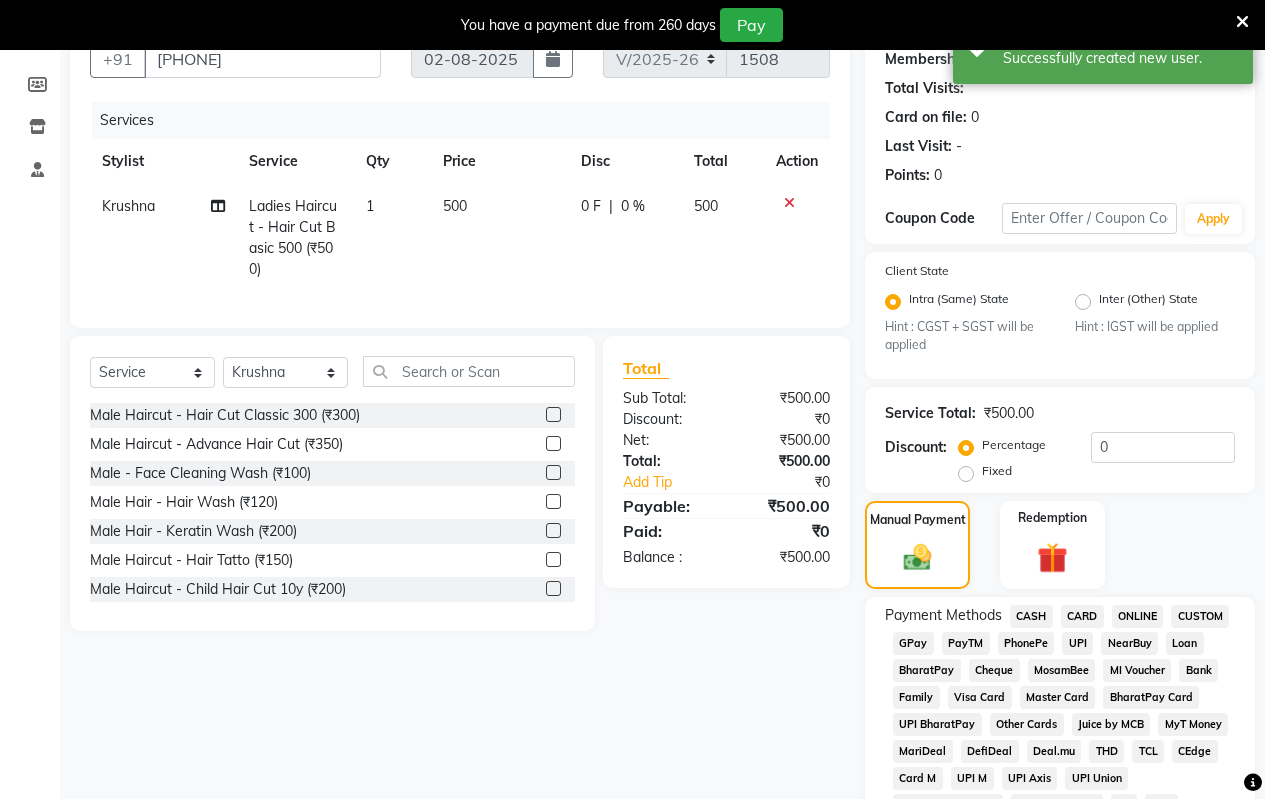 scroll, scrollTop: 450, scrollLeft: 0, axis: vertical 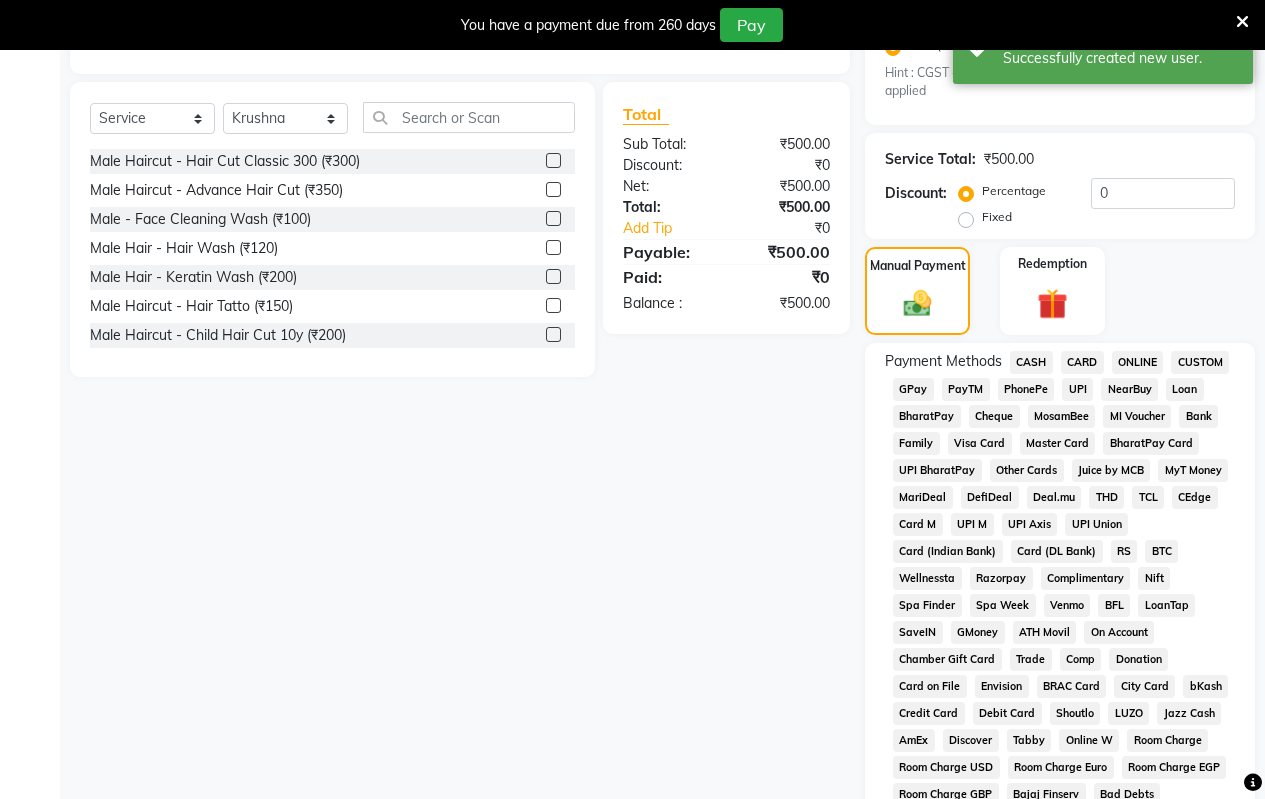 click on "ONLINE" 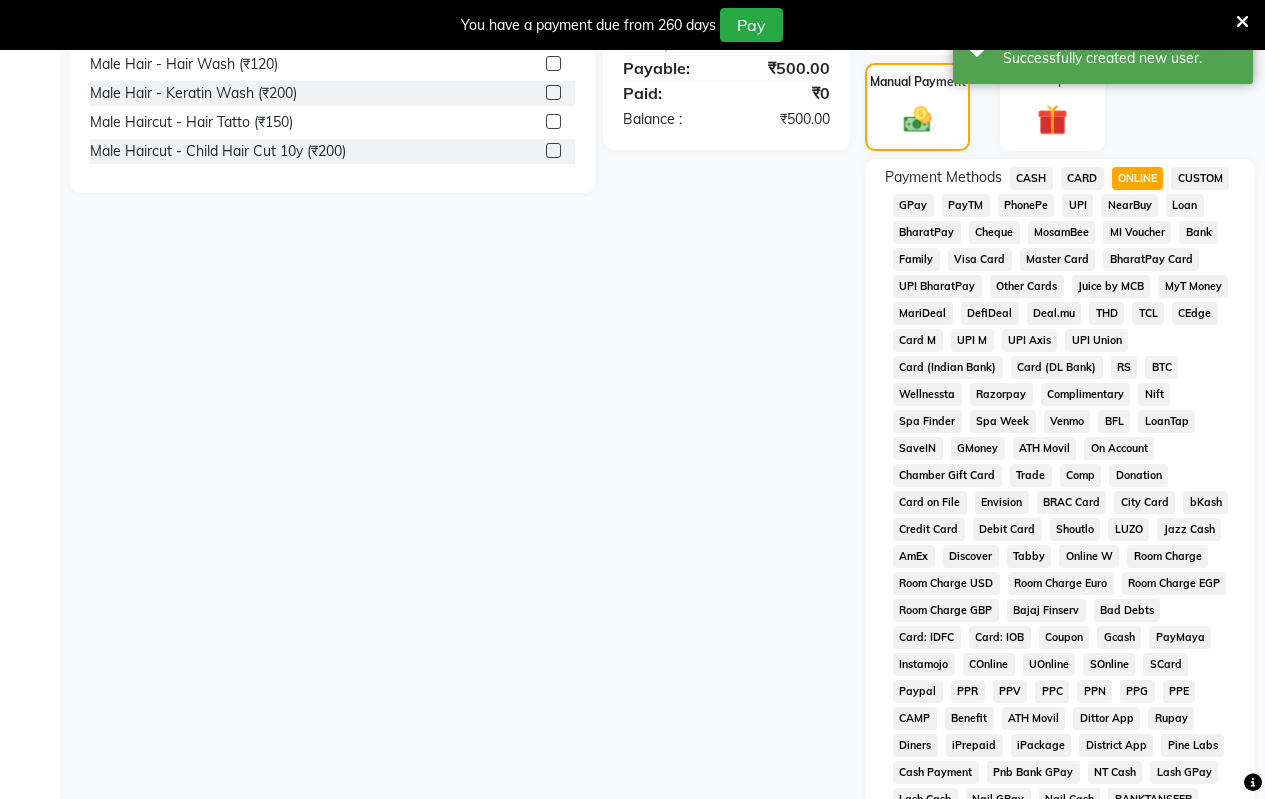 scroll, scrollTop: 950, scrollLeft: 0, axis: vertical 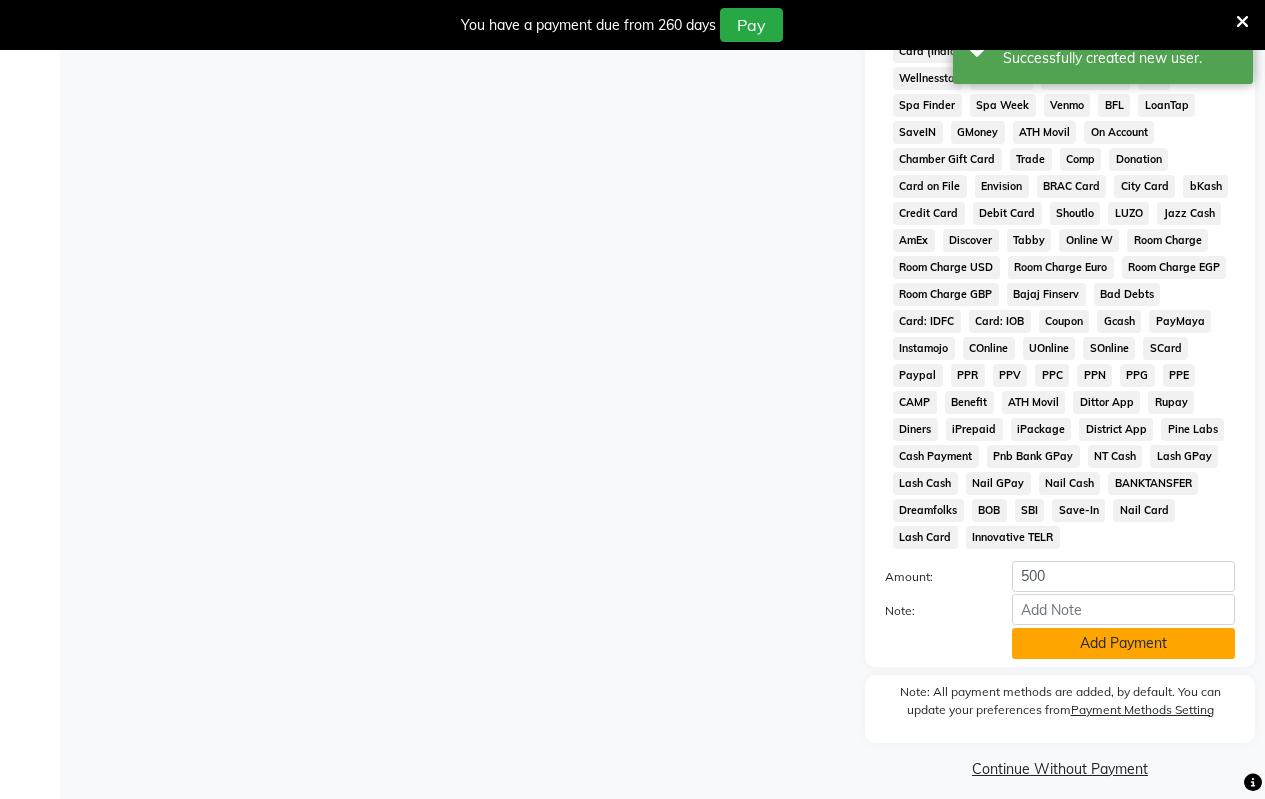 click on "Add Payment" 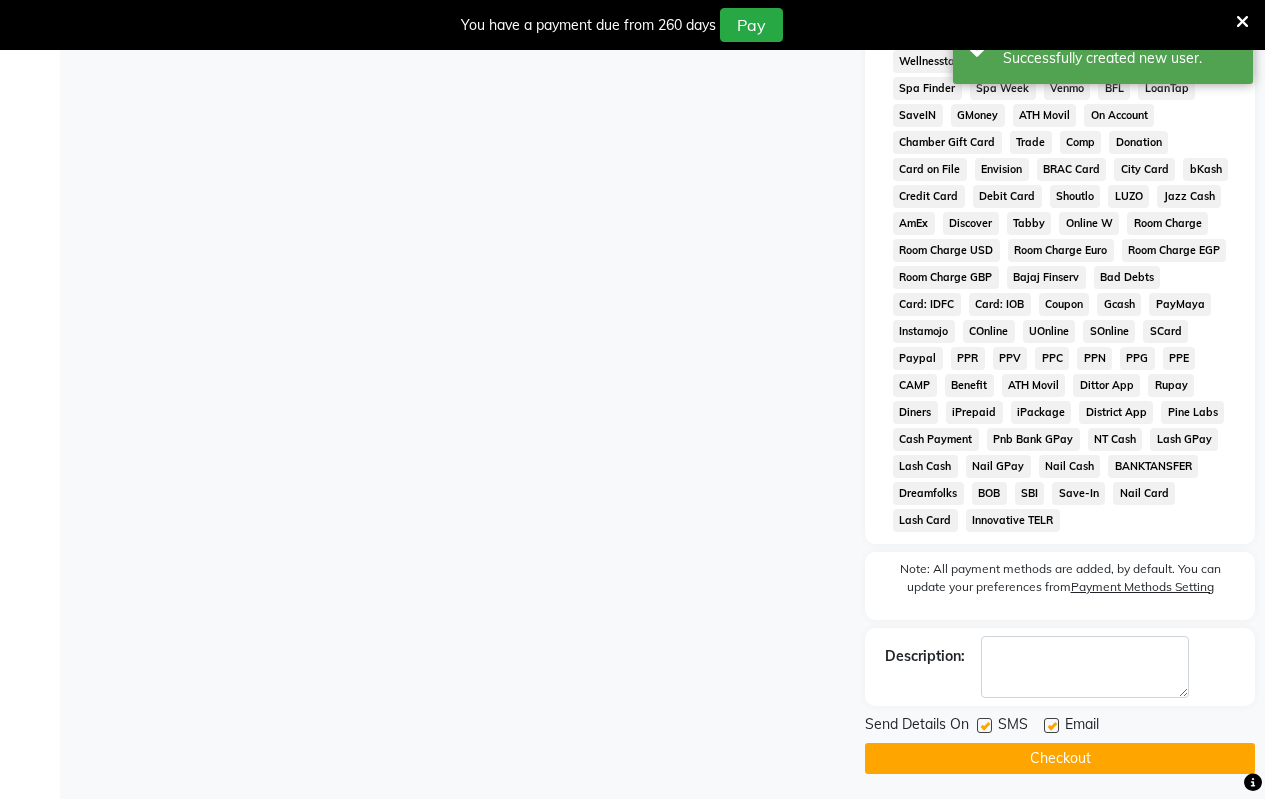 scroll, scrollTop: 972, scrollLeft: 0, axis: vertical 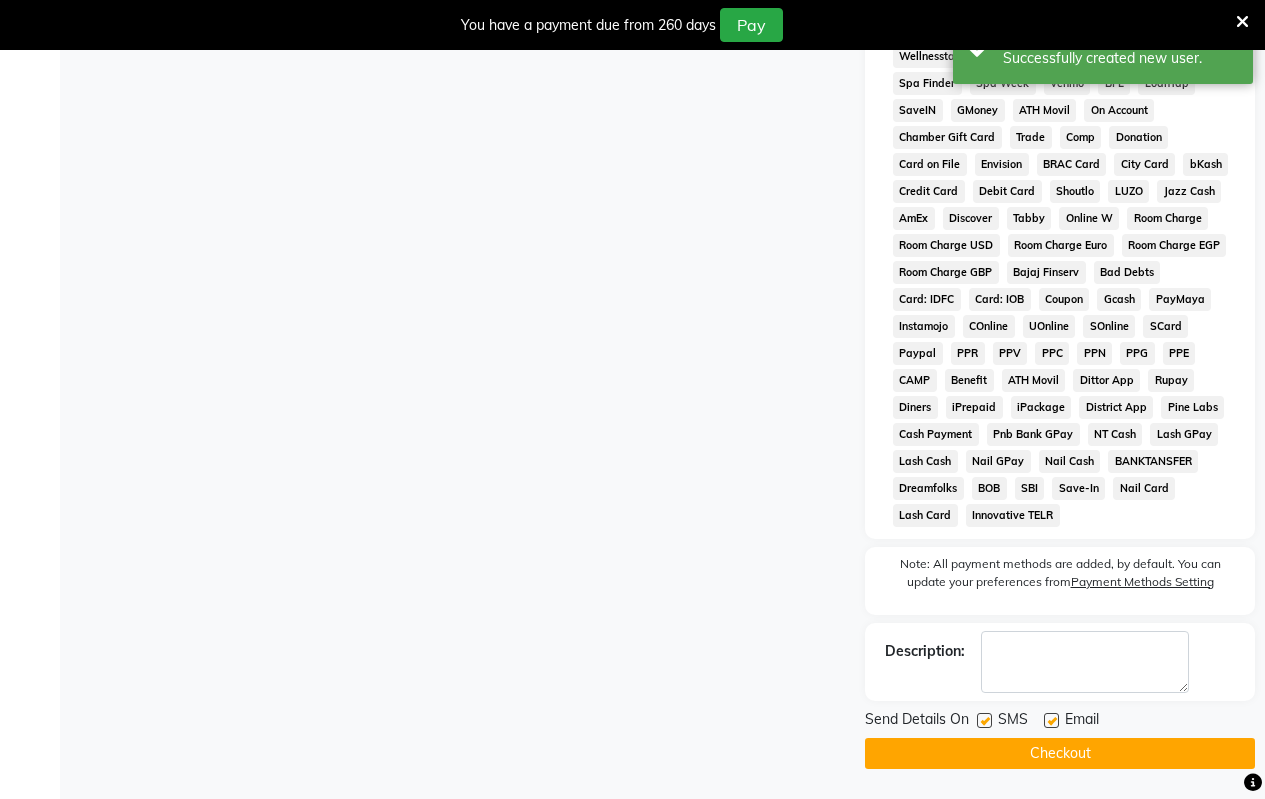 click on "Checkout" 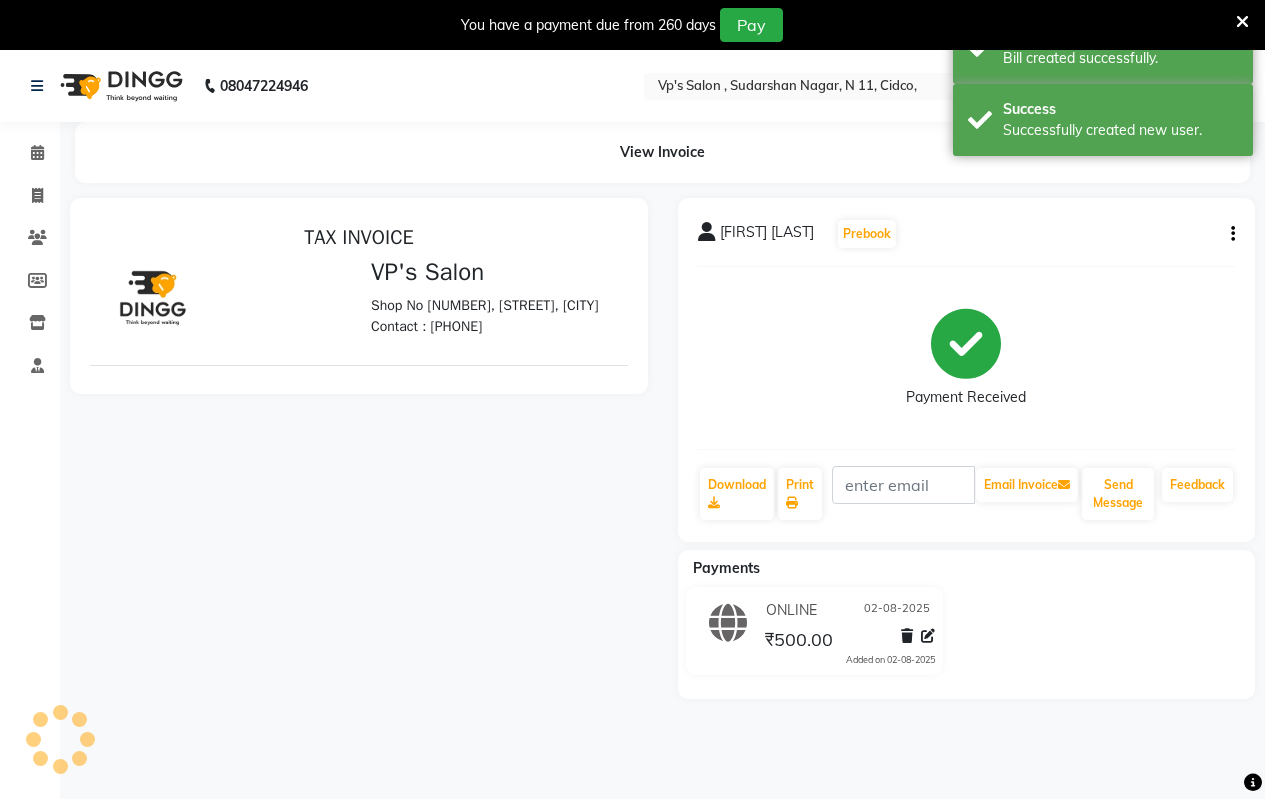 scroll, scrollTop: 0, scrollLeft: 0, axis: both 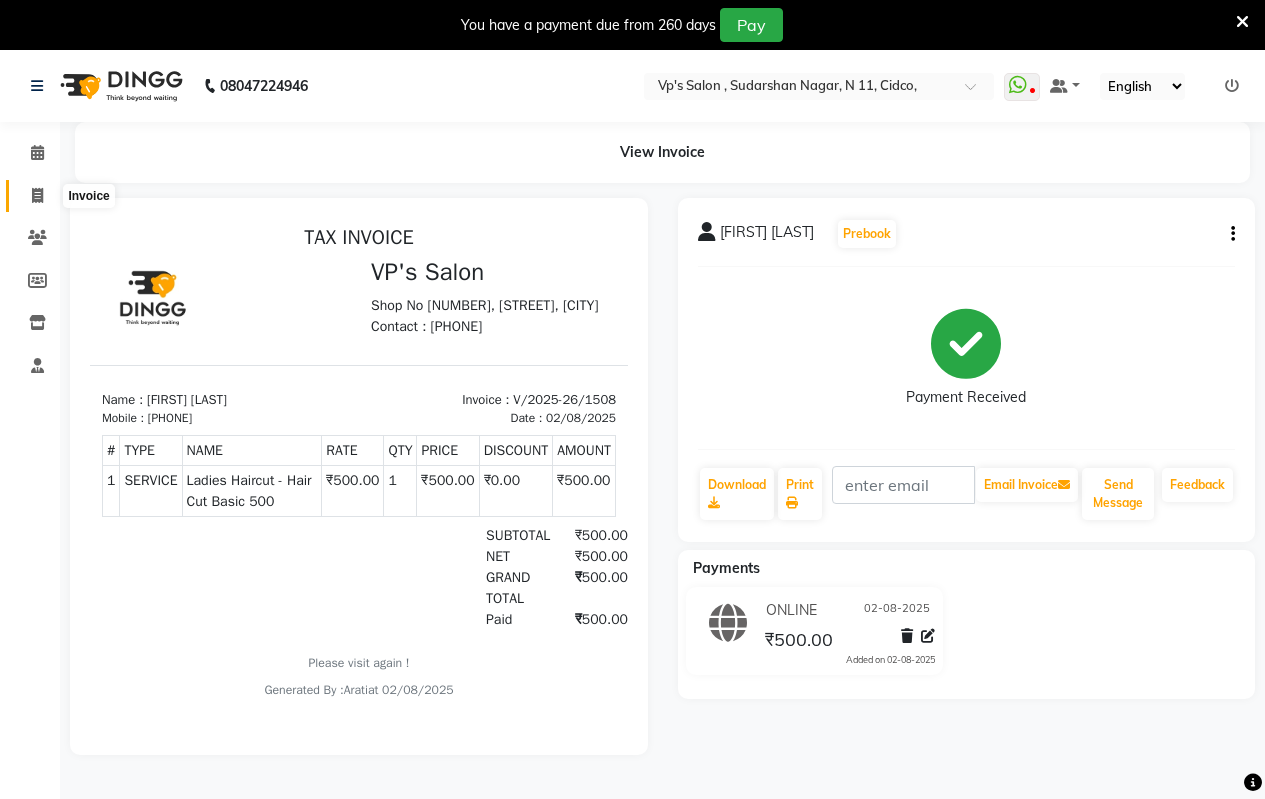 click 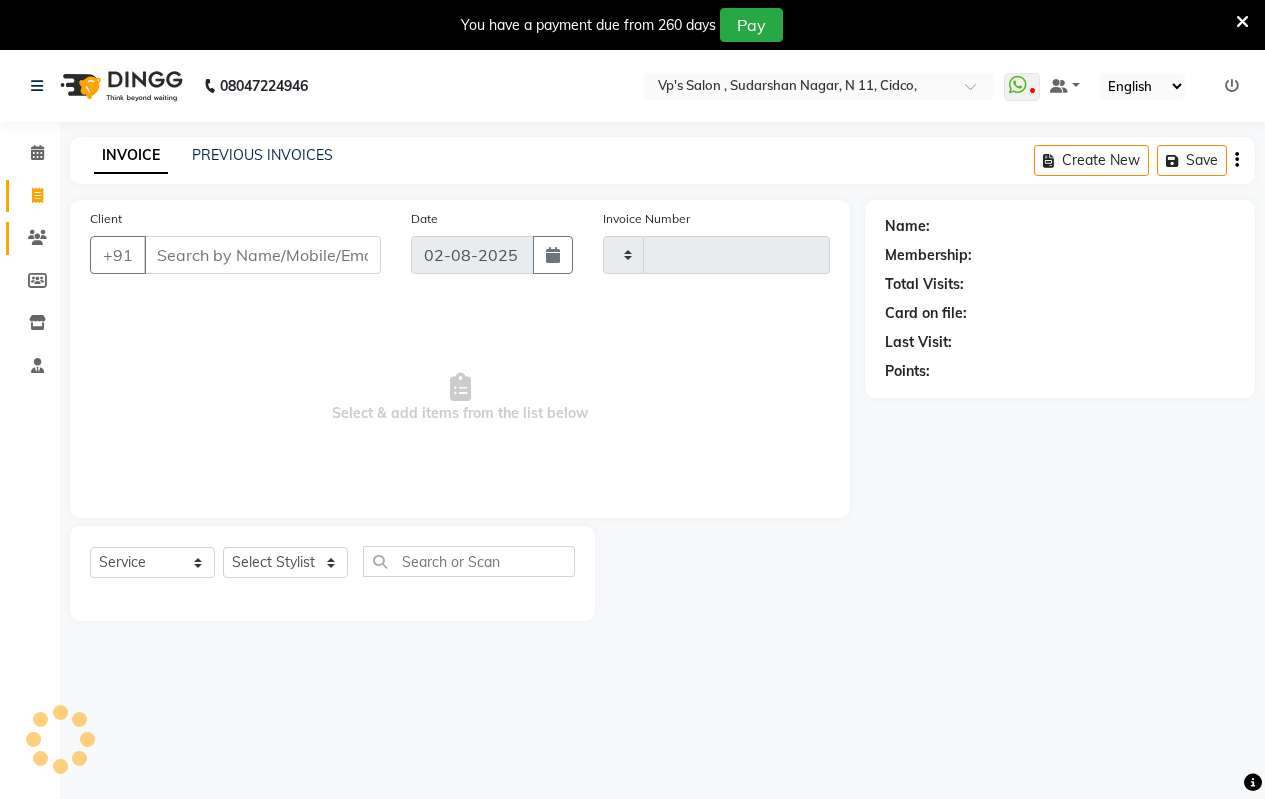scroll, scrollTop: 50, scrollLeft: 0, axis: vertical 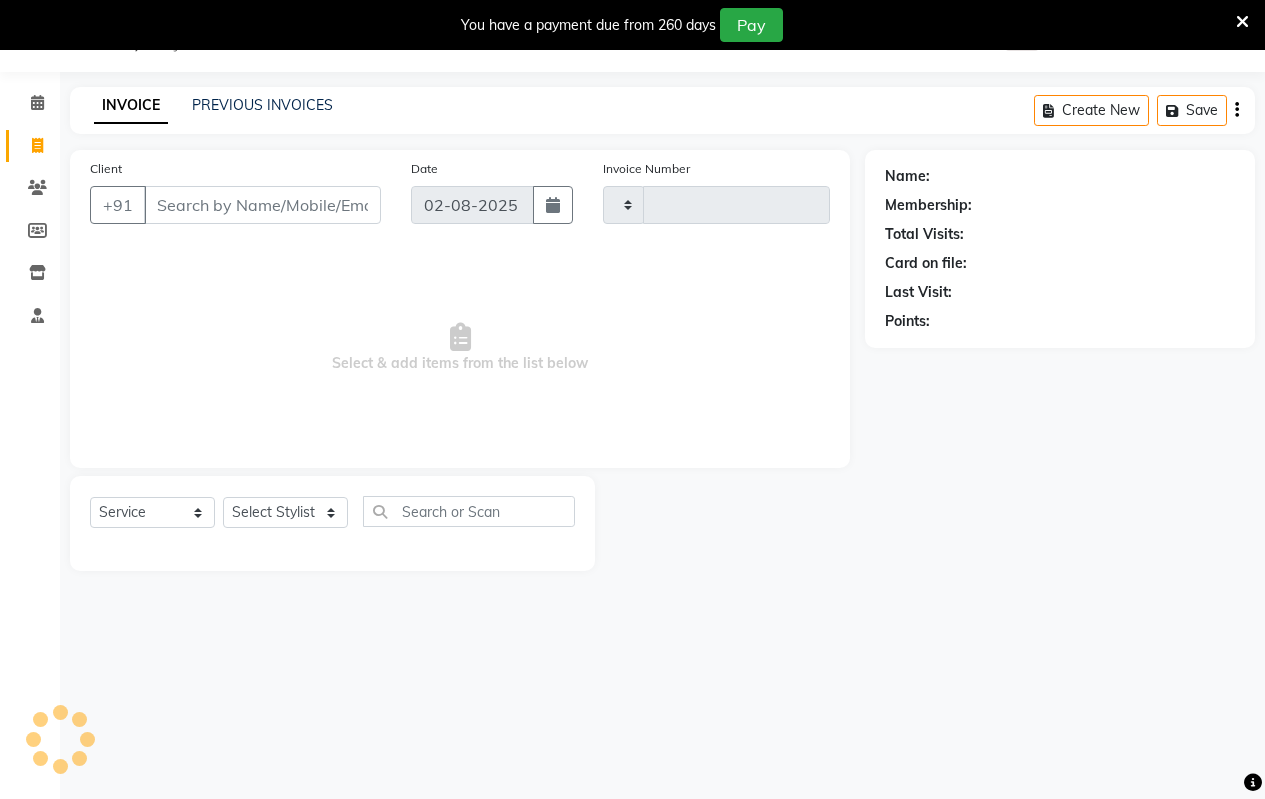 type on "1509" 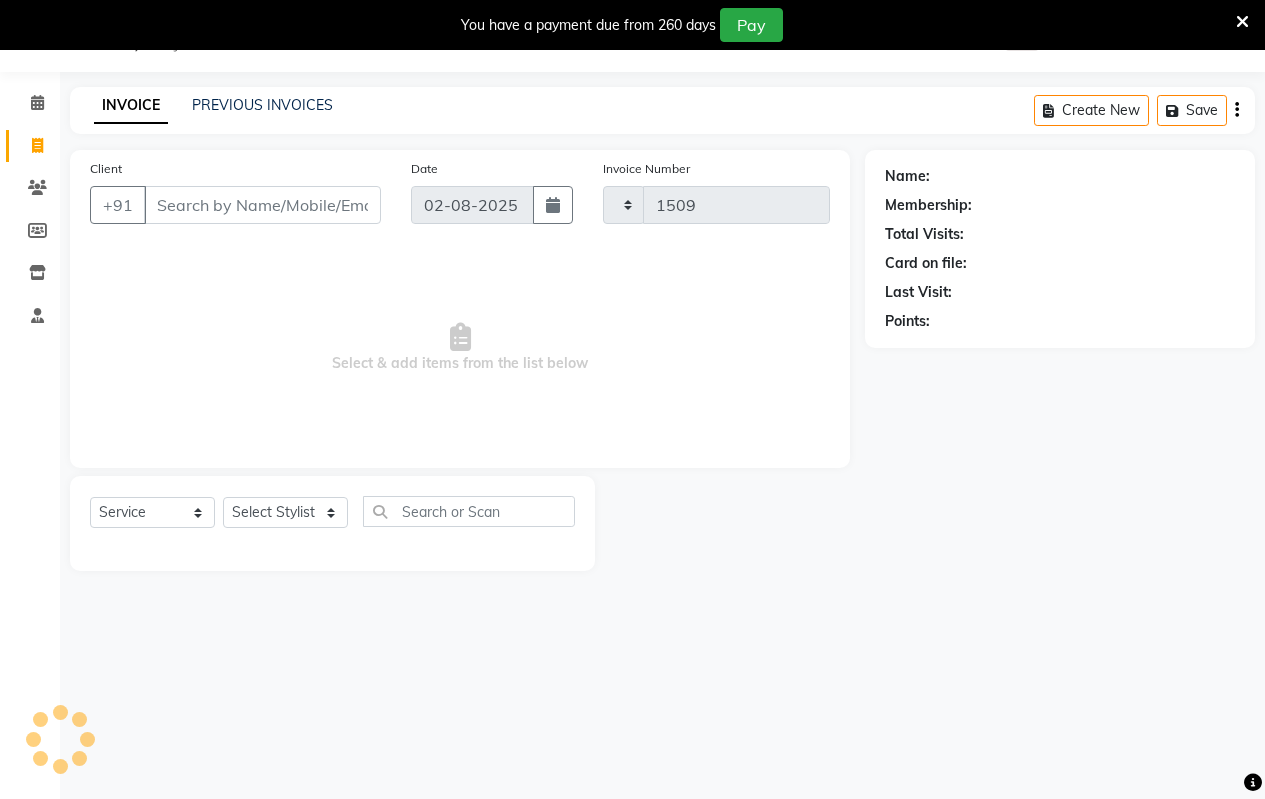 select on "4917" 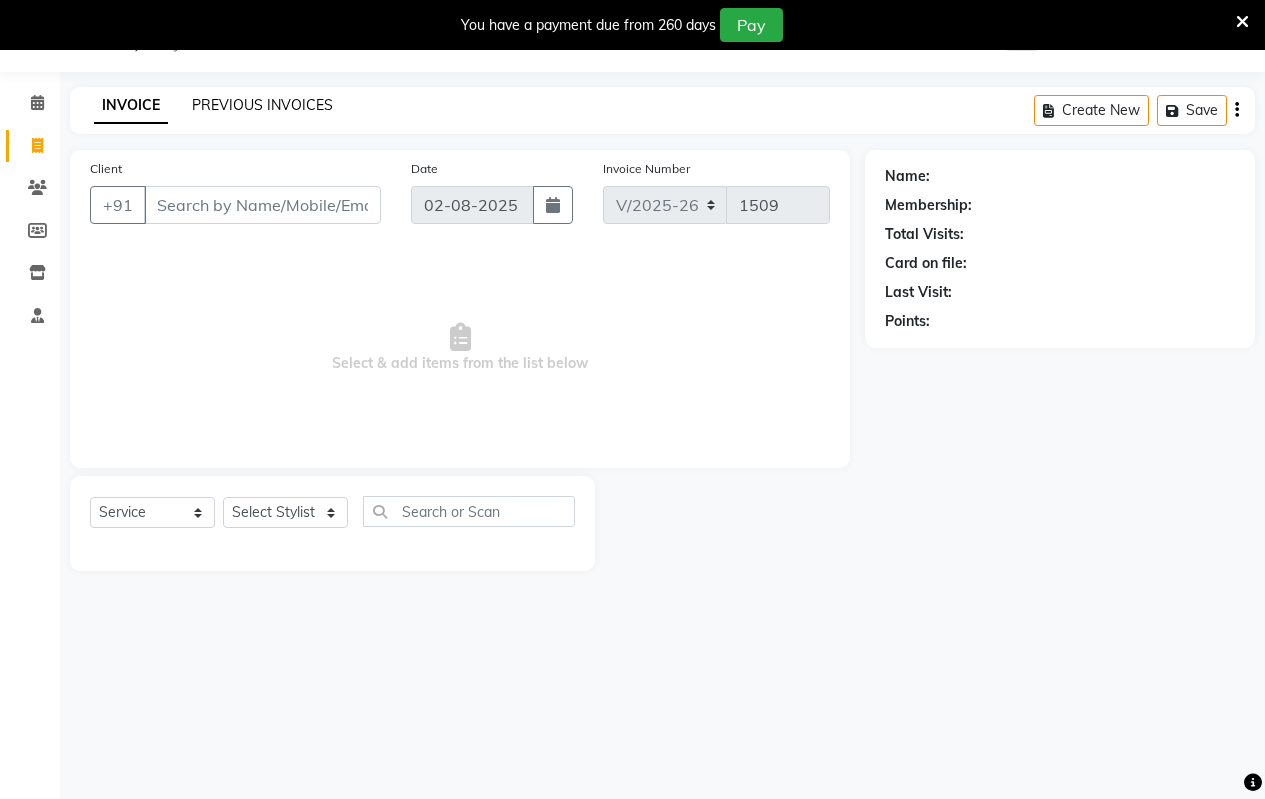 click on "PREVIOUS INVOICES" 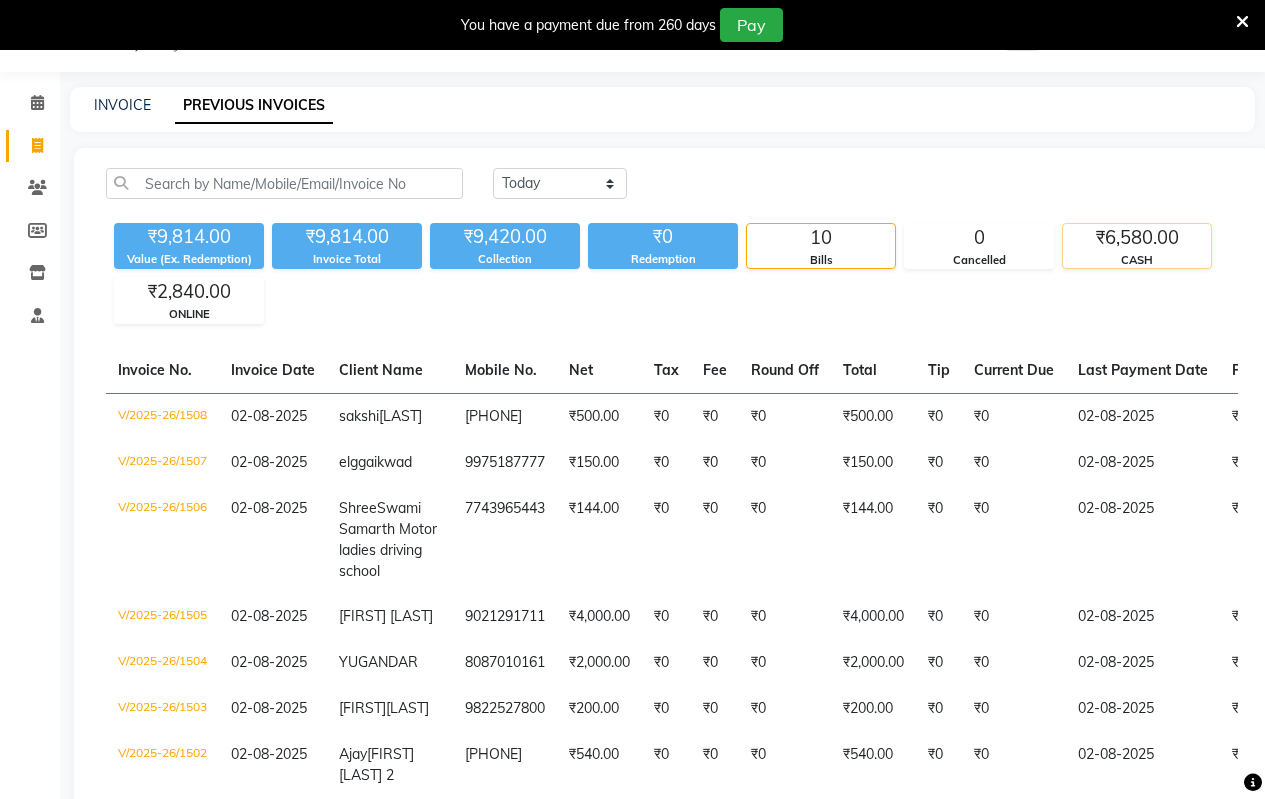 click on "CASH" 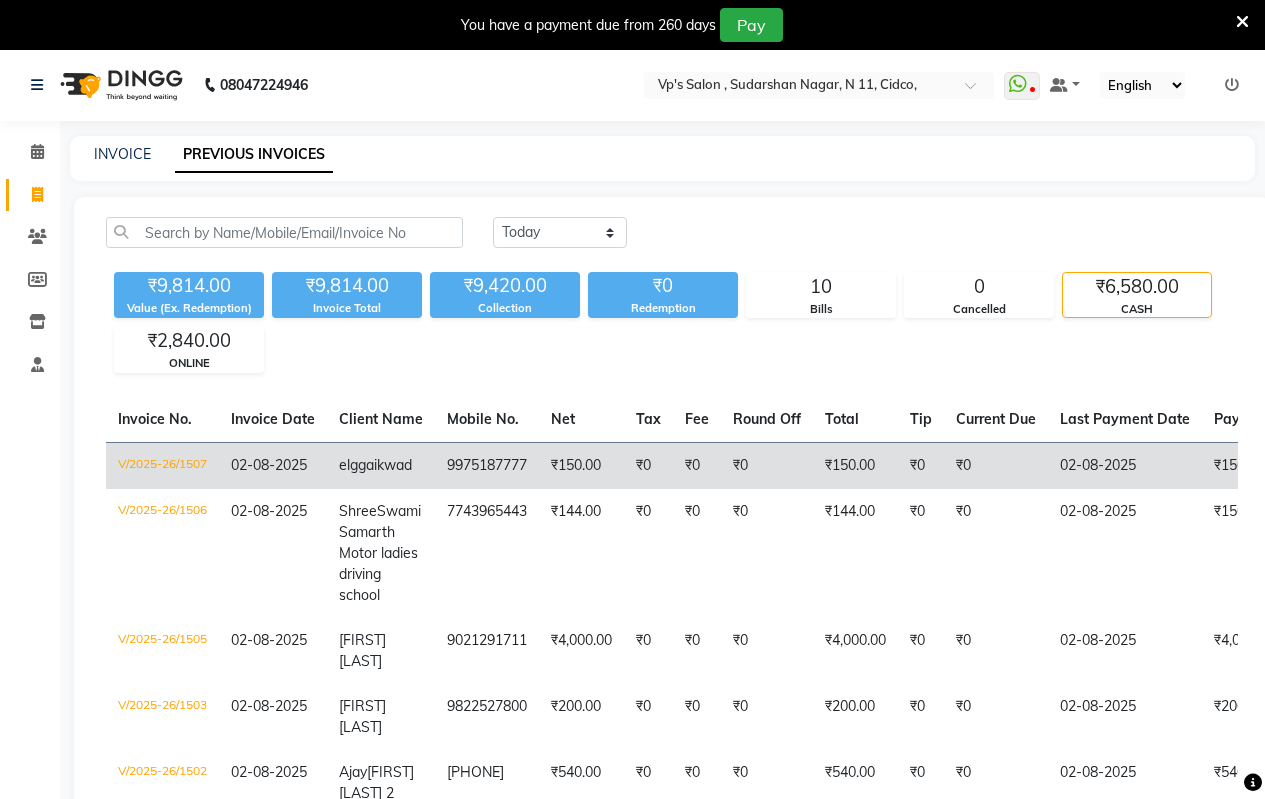 scroll, scrollTop: 0, scrollLeft: 0, axis: both 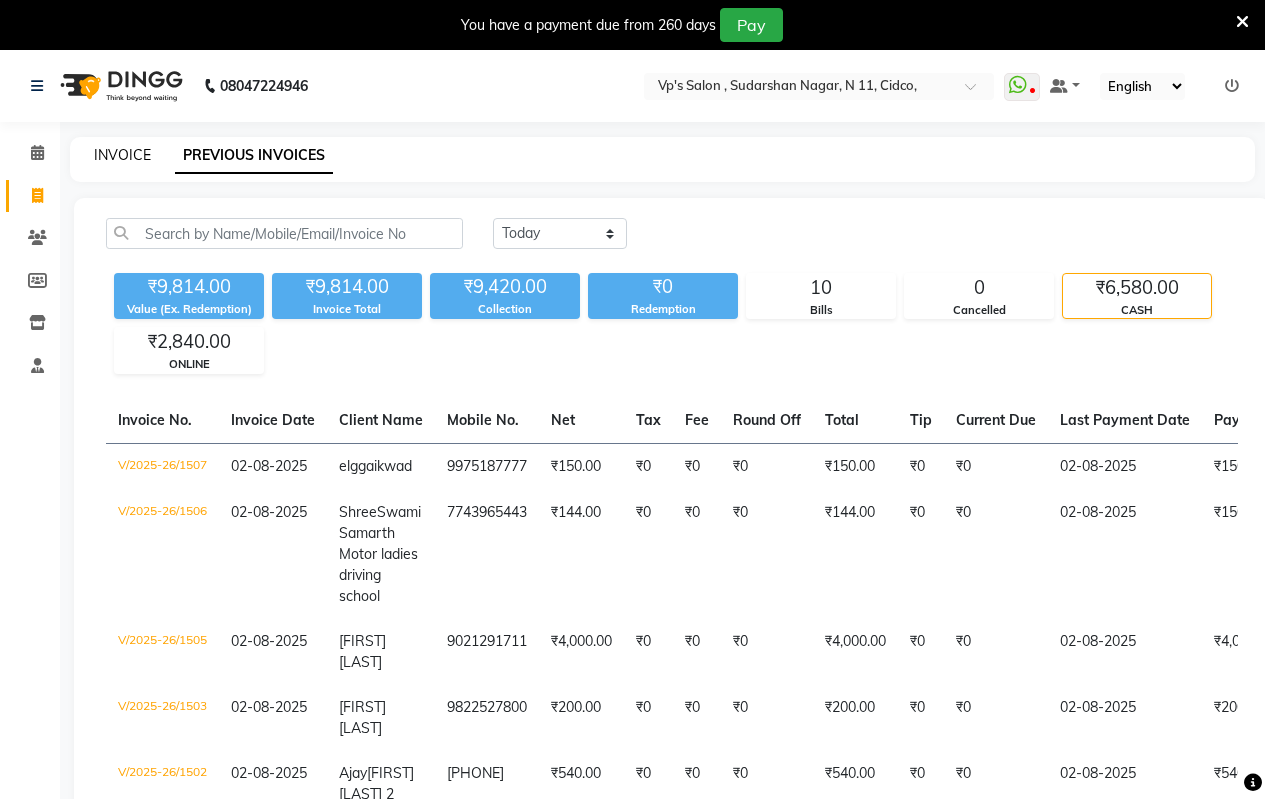 click on "INVOICE" 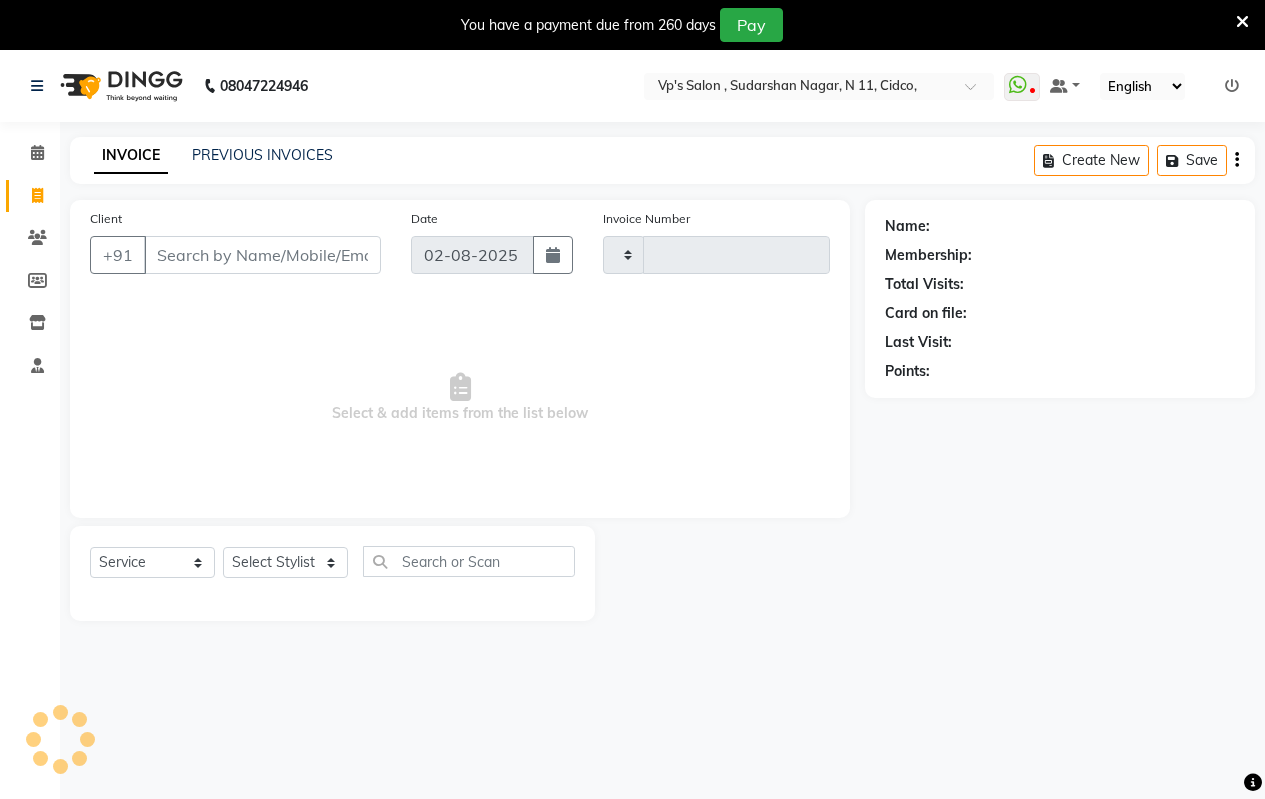 scroll, scrollTop: 50, scrollLeft: 0, axis: vertical 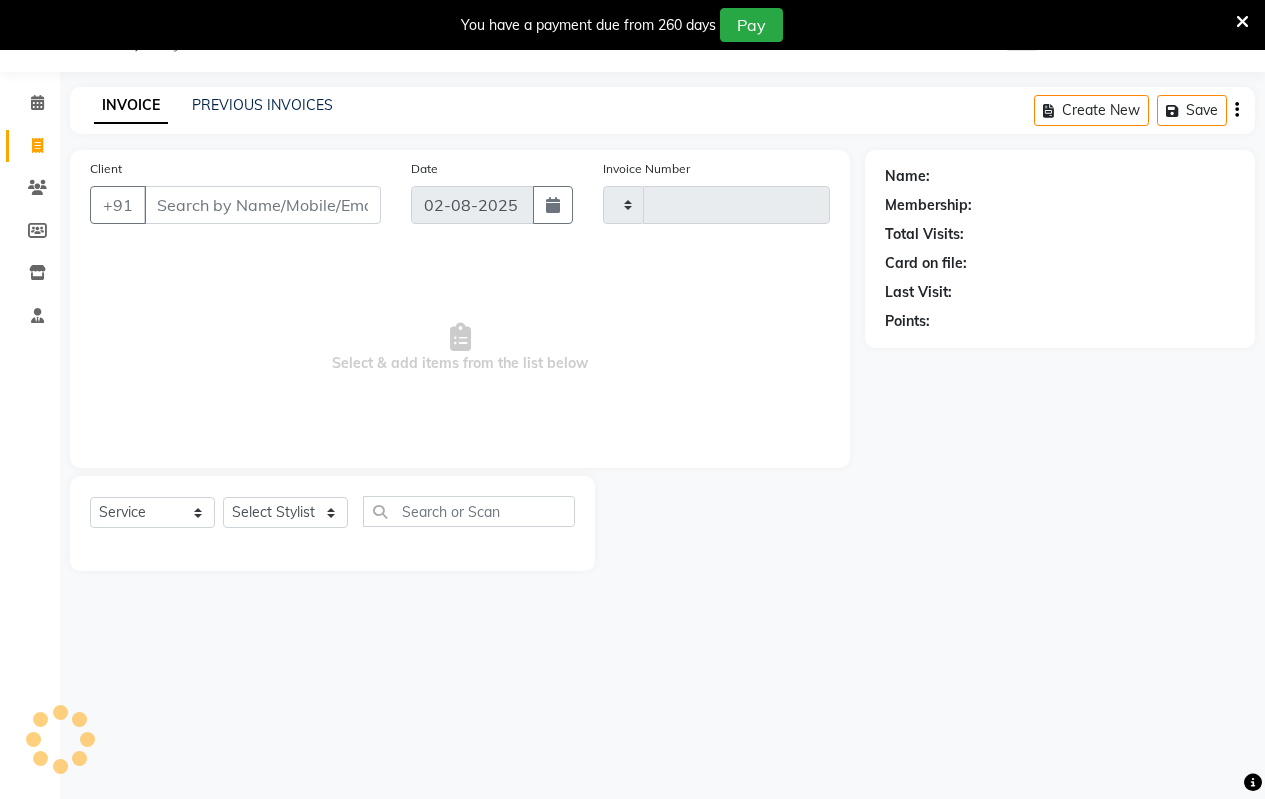 type on "1509" 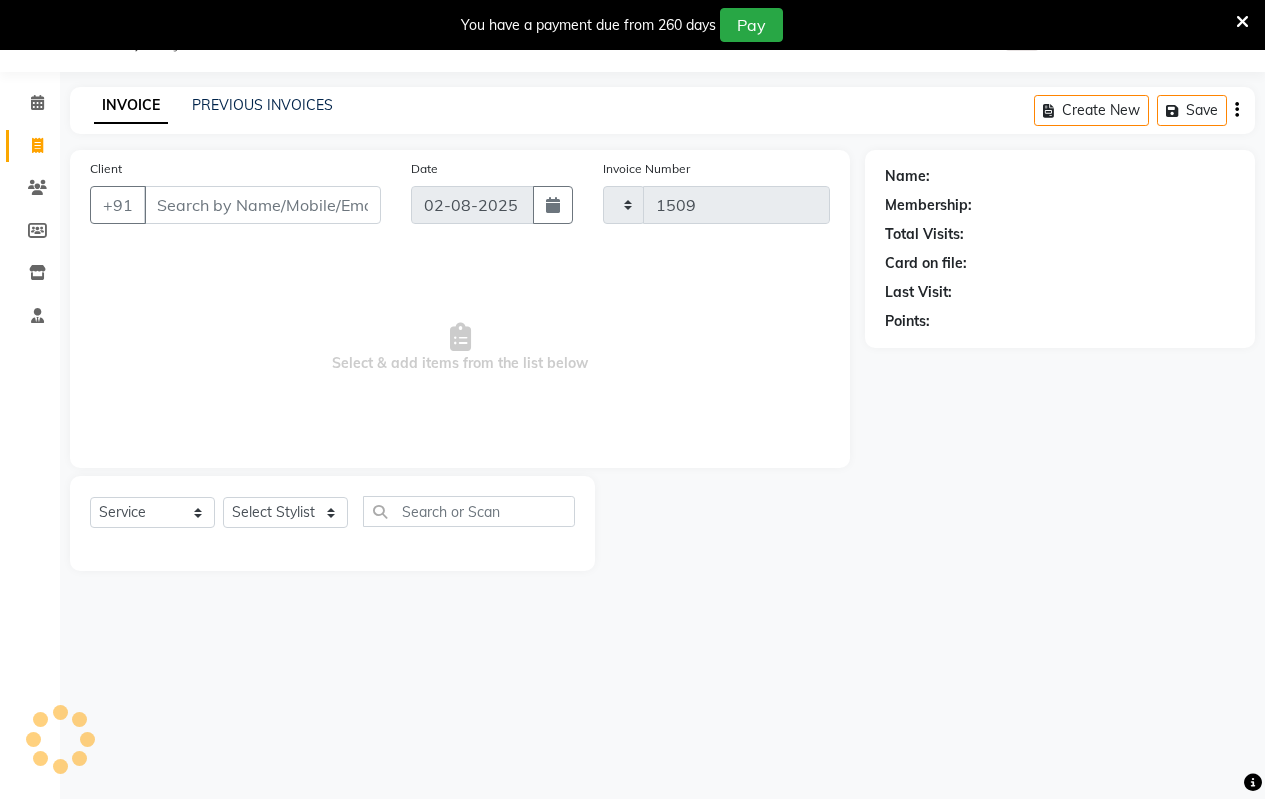 select on "4917" 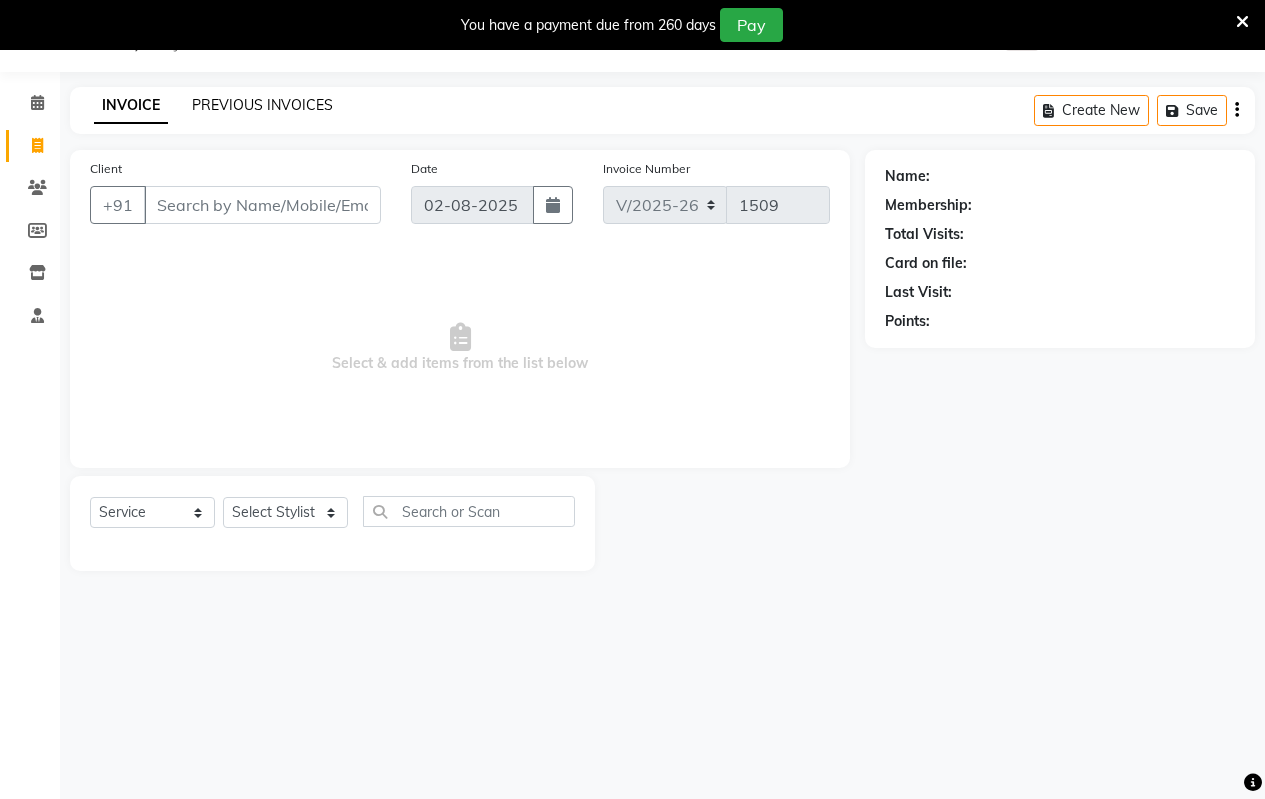 click on "PREVIOUS INVOICES" 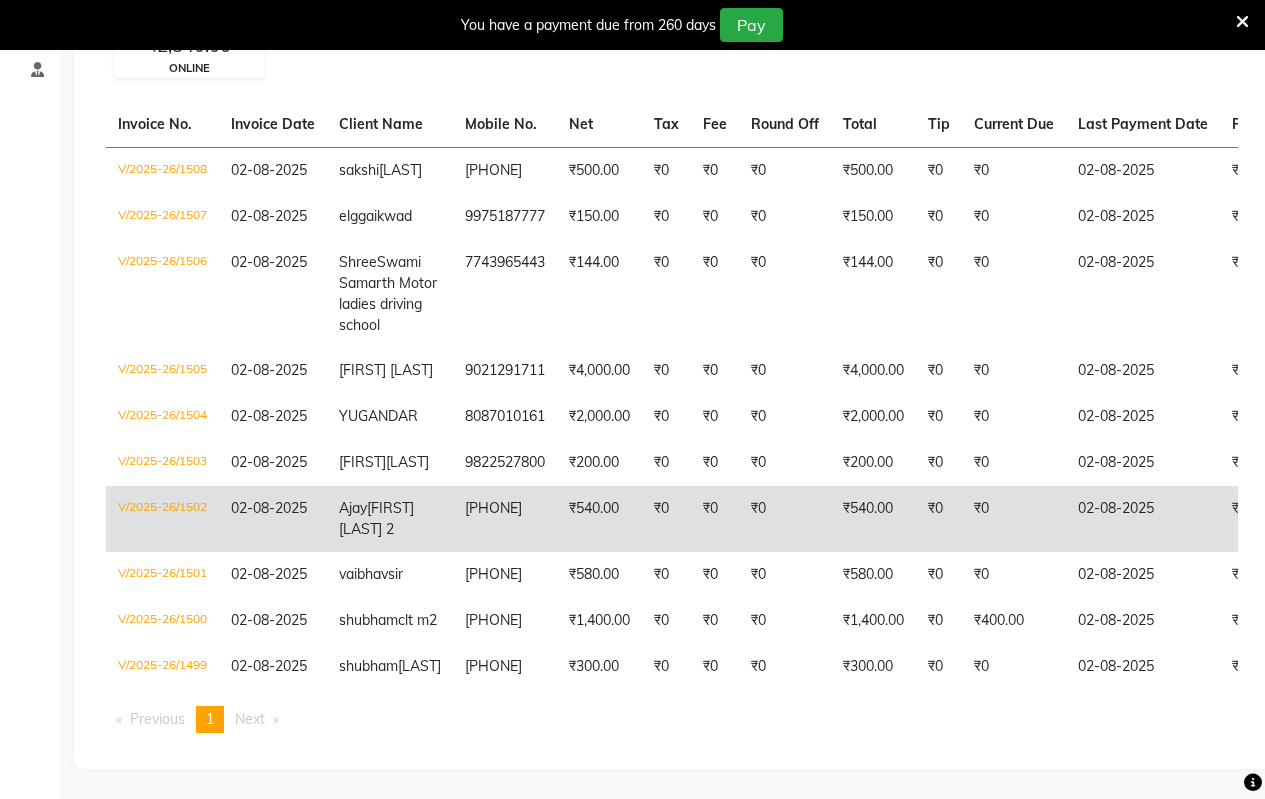 scroll, scrollTop: 433, scrollLeft: 0, axis: vertical 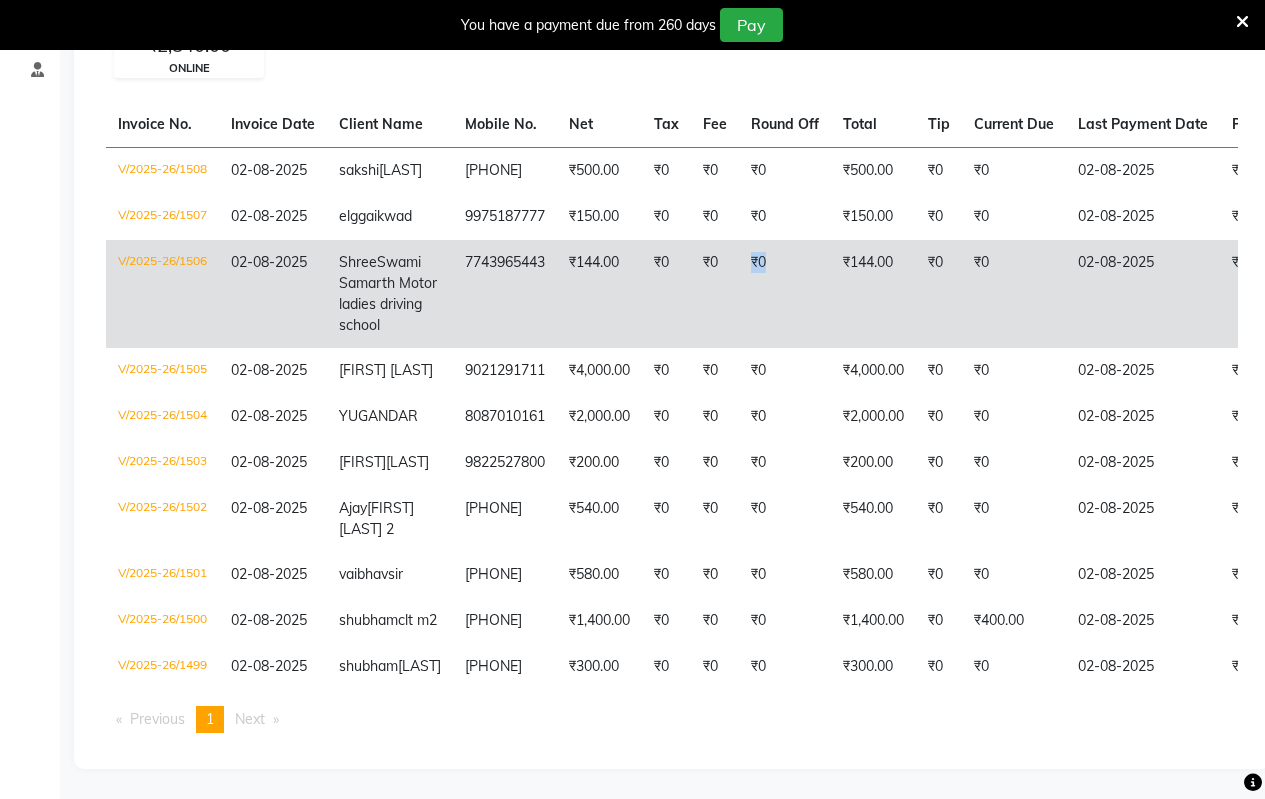 drag, startPoint x: 780, startPoint y: 228, endPoint x: 792, endPoint y: 224, distance: 12.649111 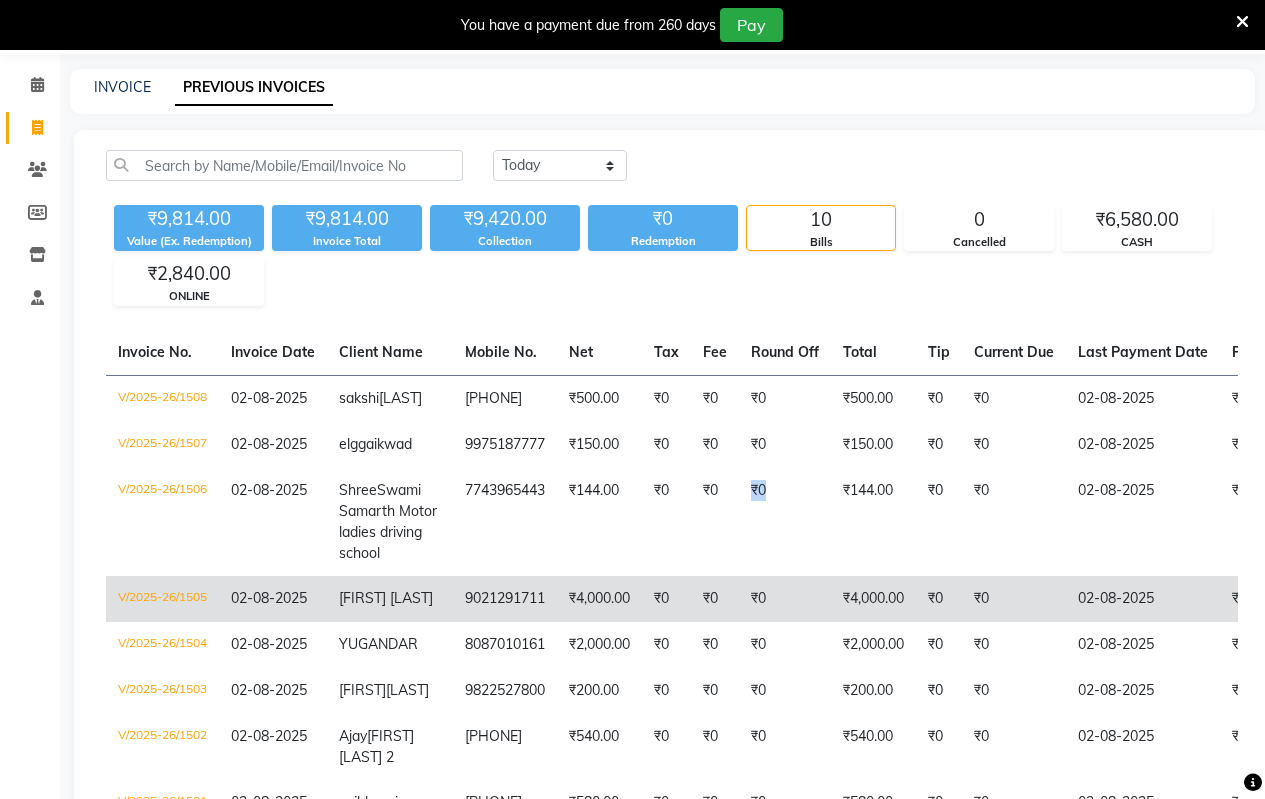 scroll, scrollTop: 33, scrollLeft: 0, axis: vertical 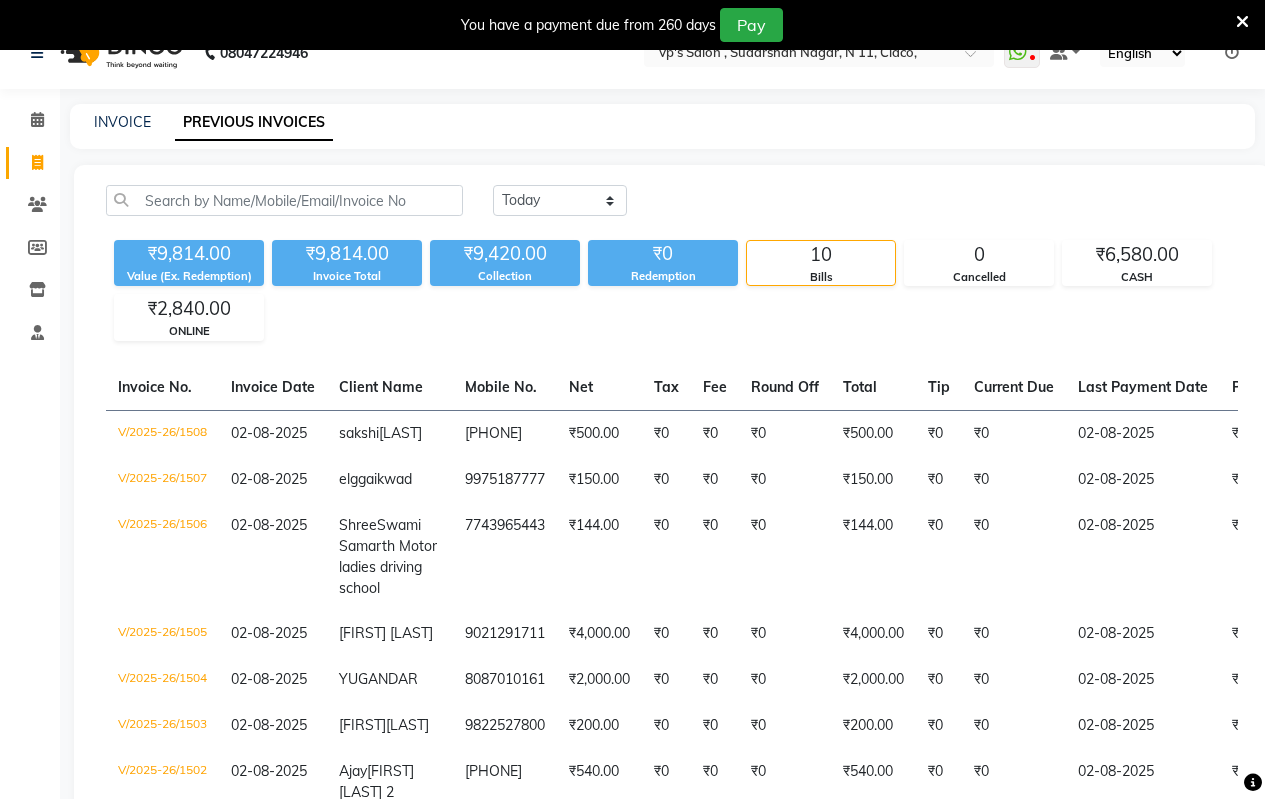 click on "Today Yesterday Custom Range" 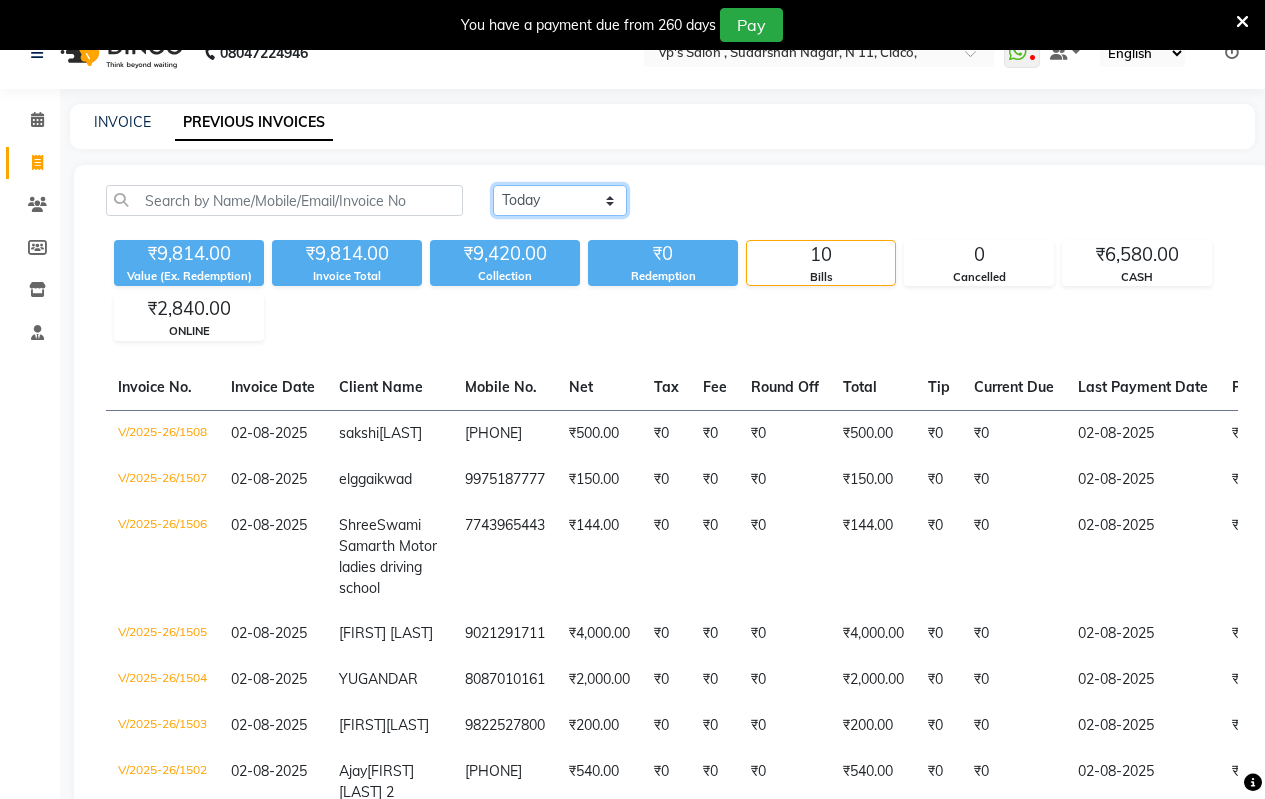 click on "Today Yesterday Custom Range" 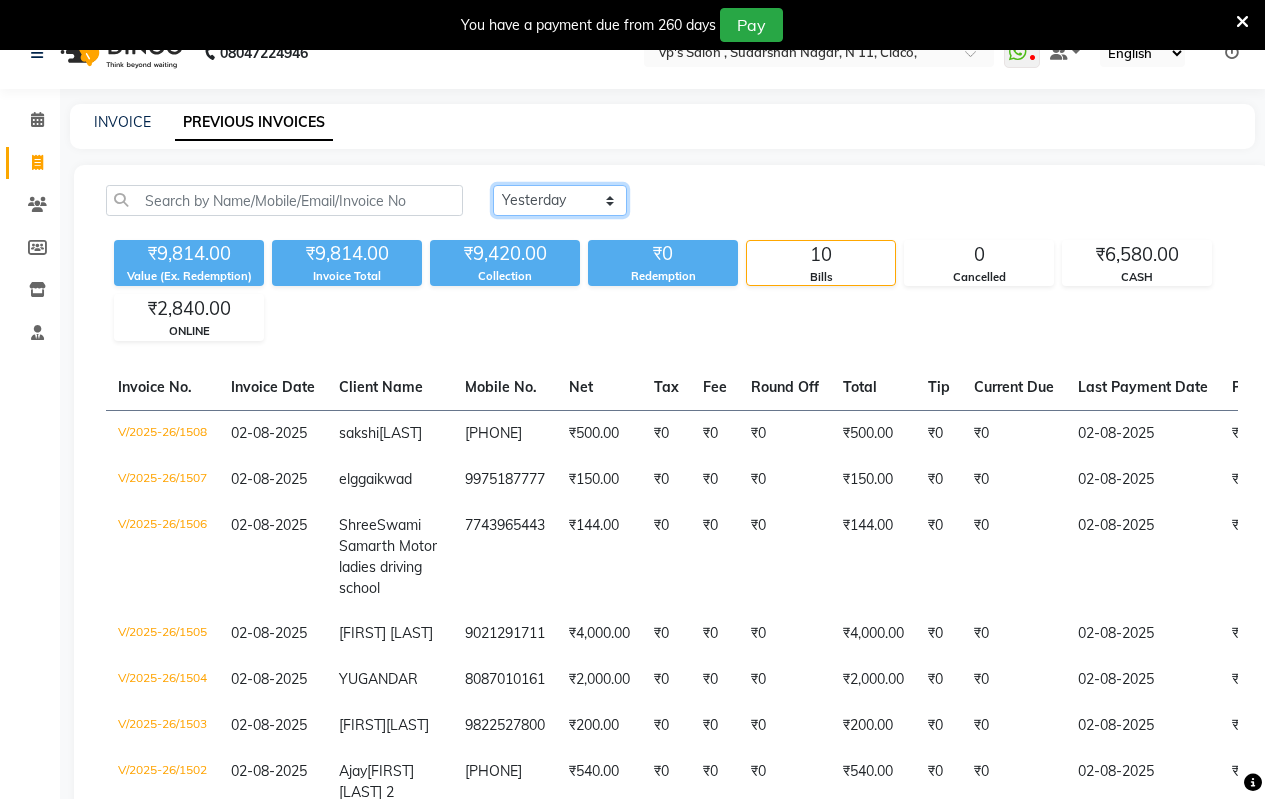 click on "Today Yesterday Custom Range" 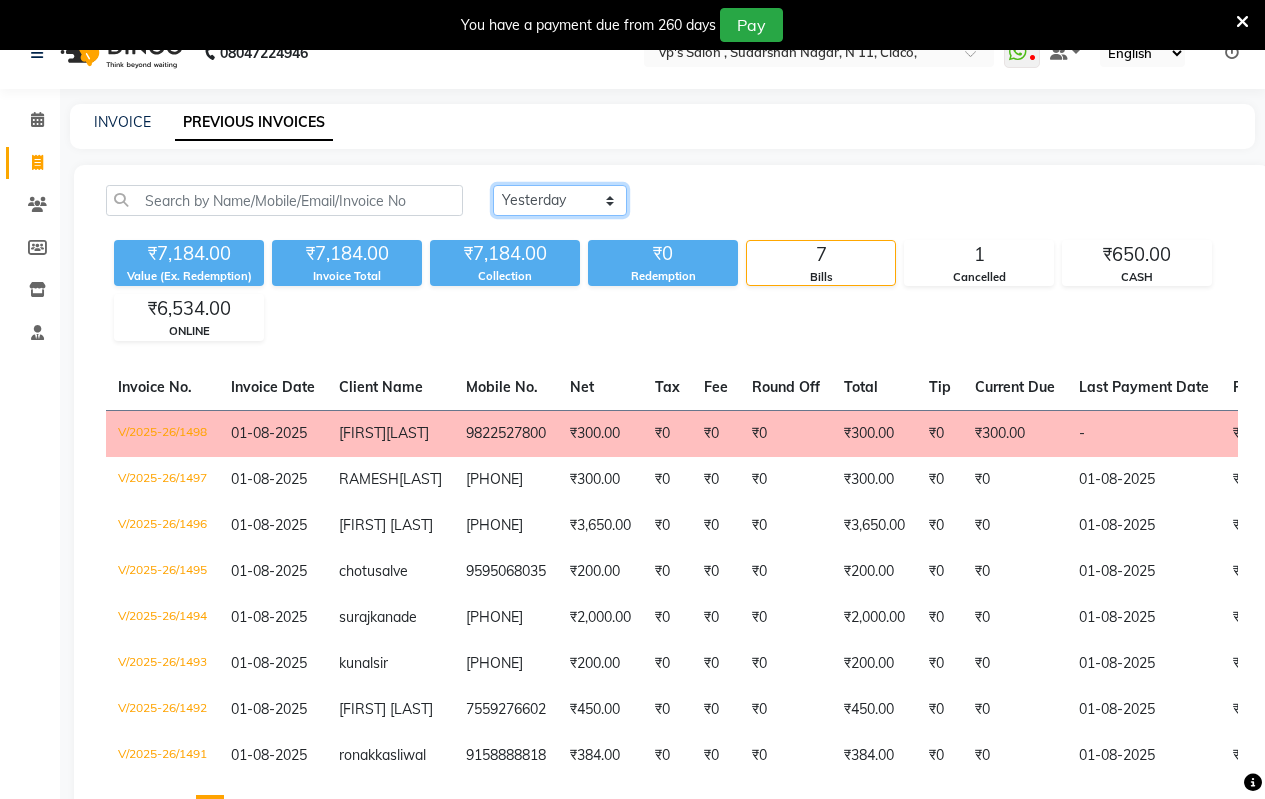 click on "Today Yesterday Custom Range" 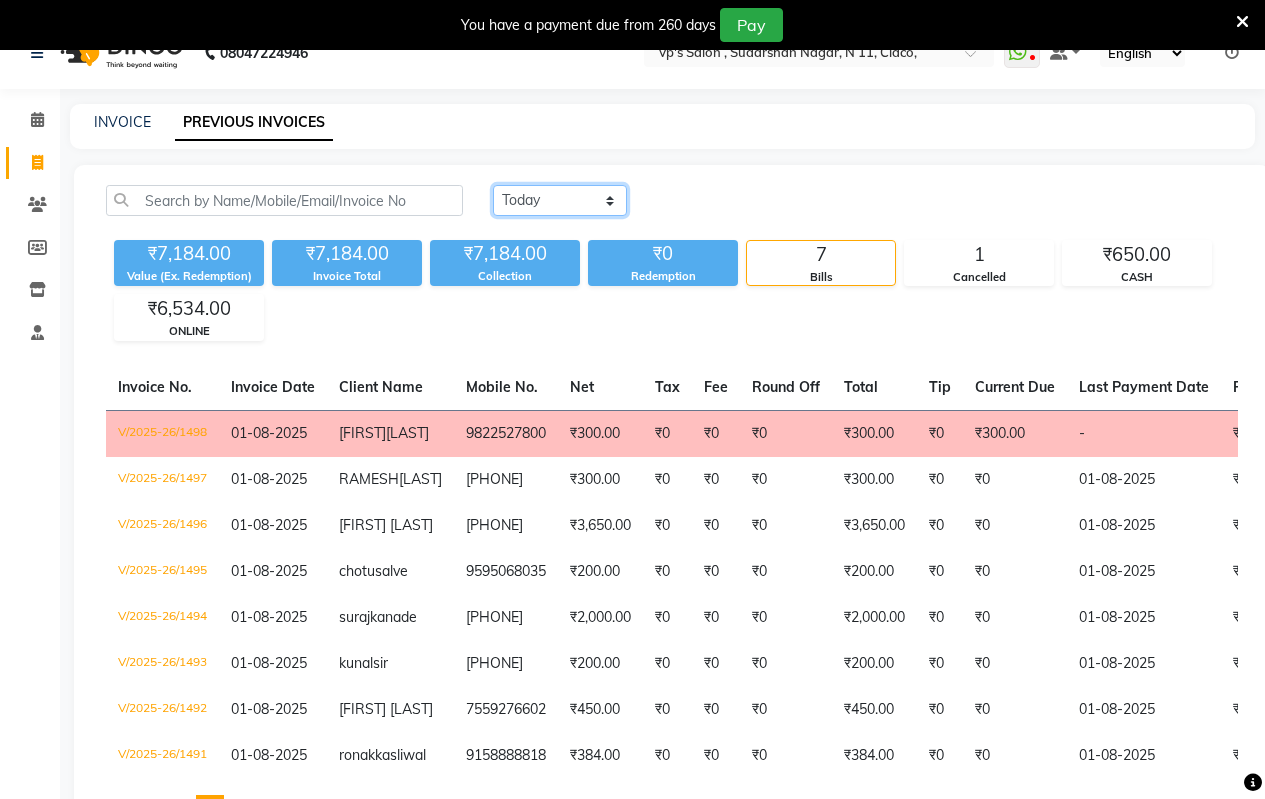 click on "Today Yesterday Custom Range" 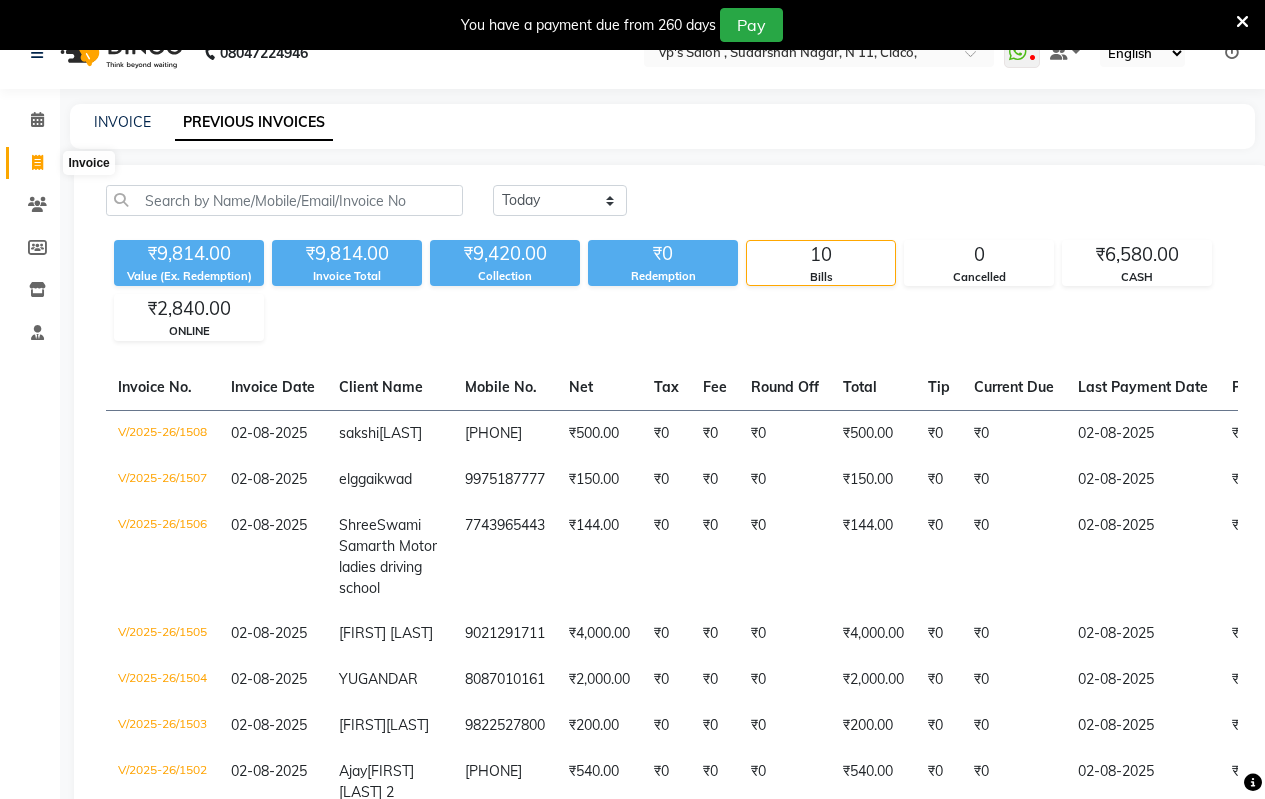 click 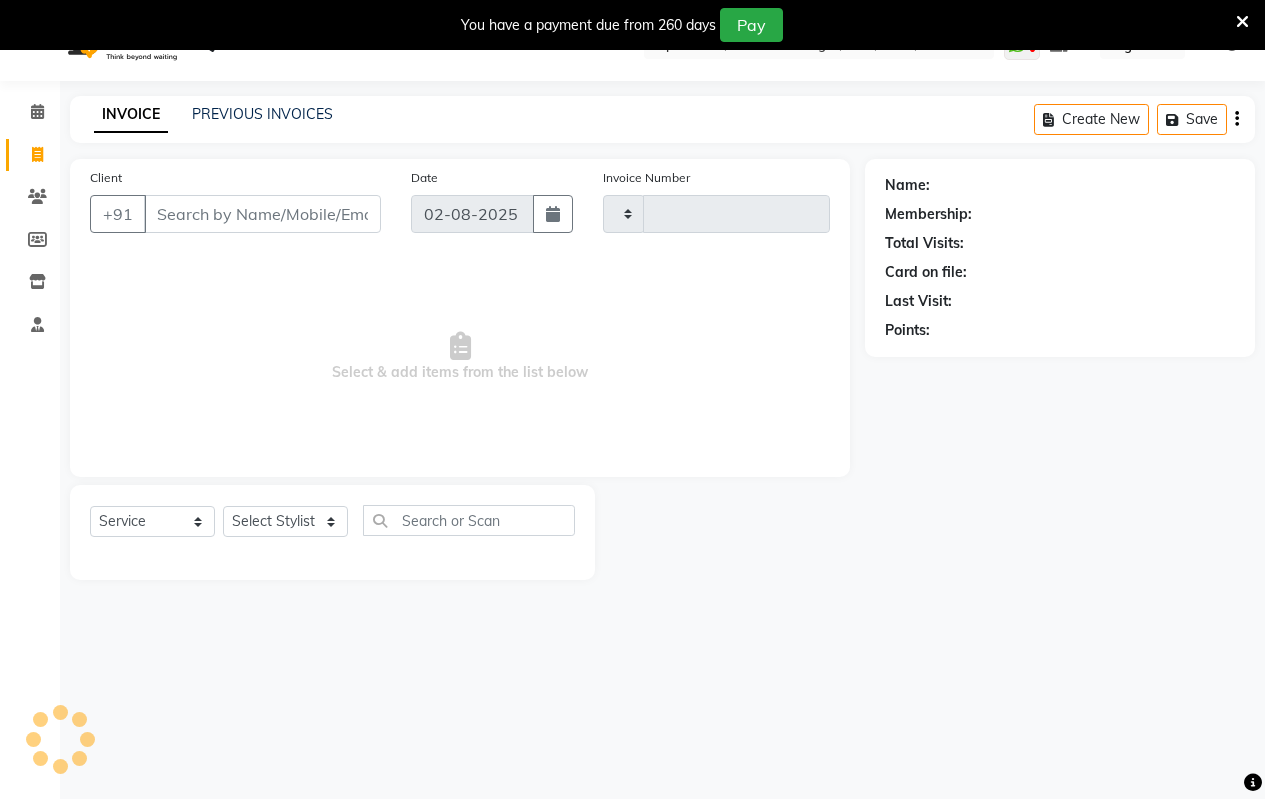 scroll, scrollTop: 50, scrollLeft: 0, axis: vertical 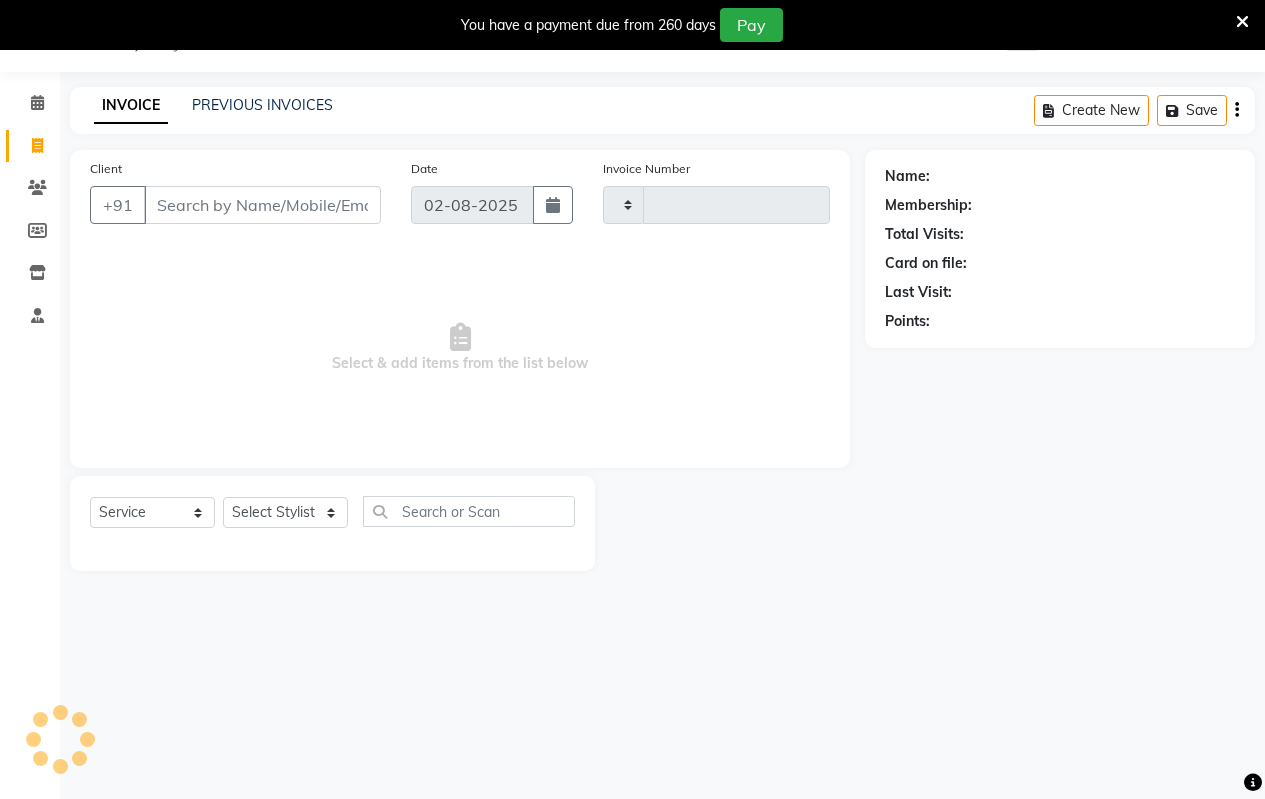 type on "1509" 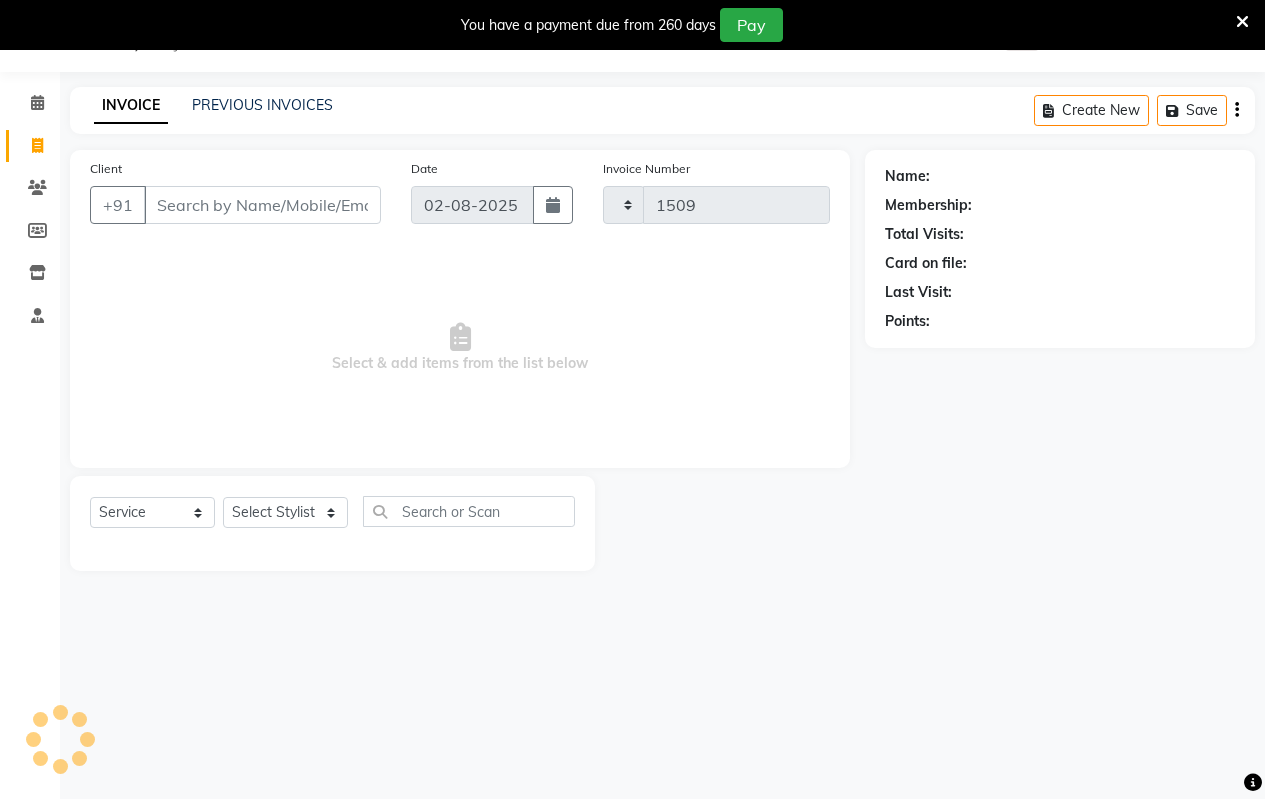 select on "4917" 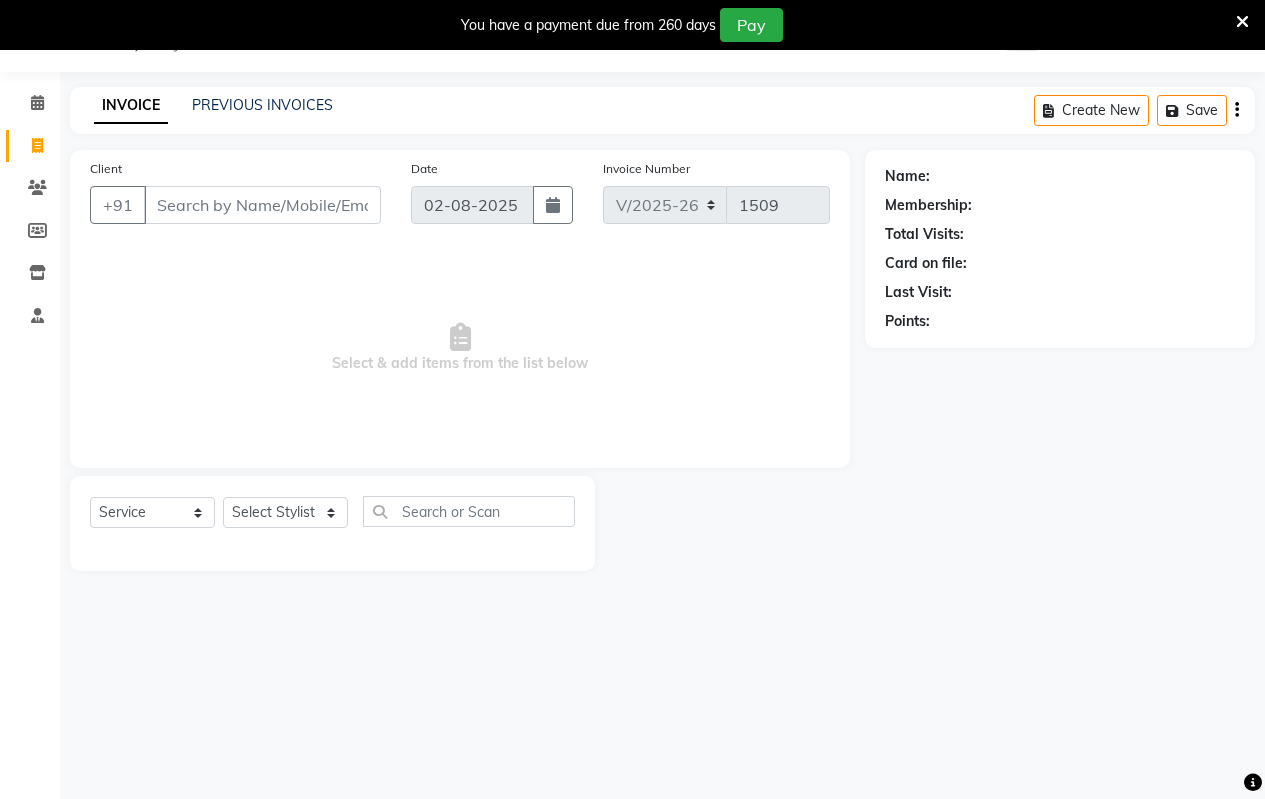drag, startPoint x: 306, startPoint y: 87, endPoint x: 343, endPoint y: 91, distance: 37.215588 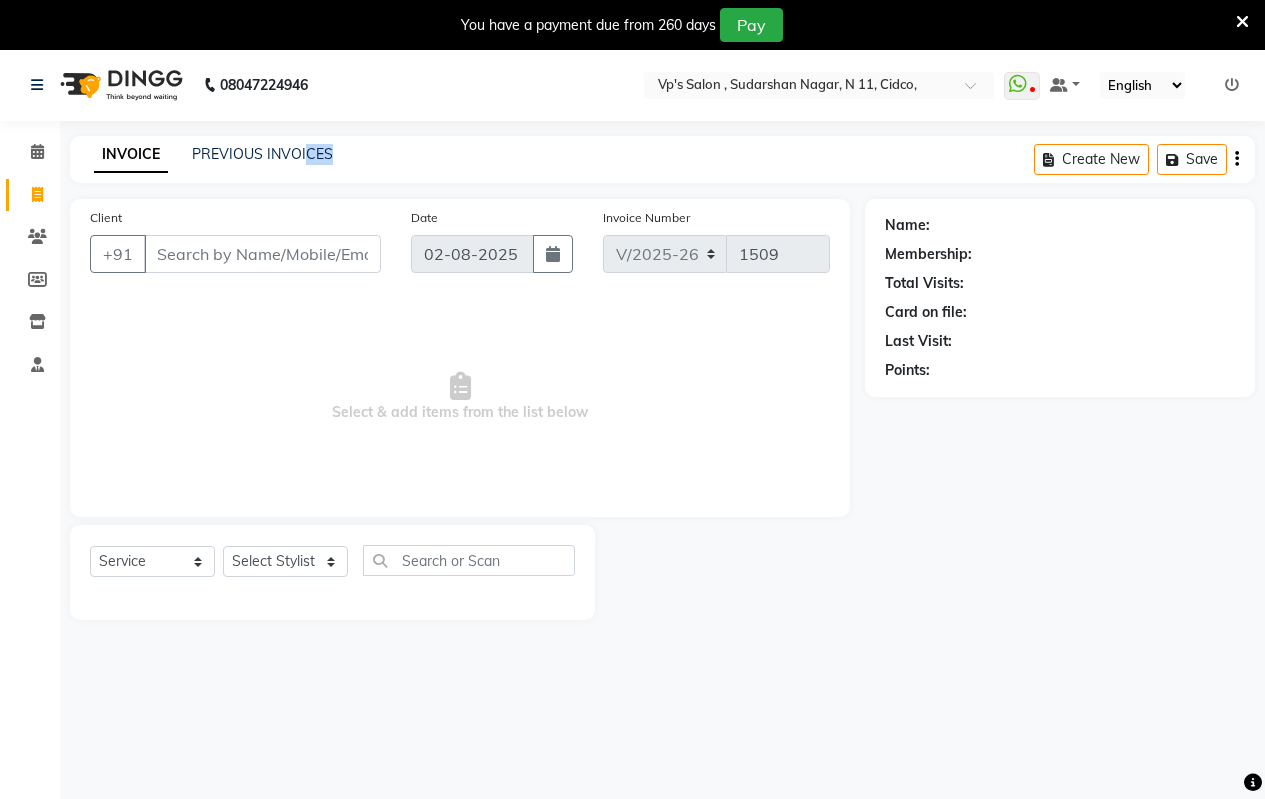 scroll, scrollTop: 0, scrollLeft: 0, axis: both 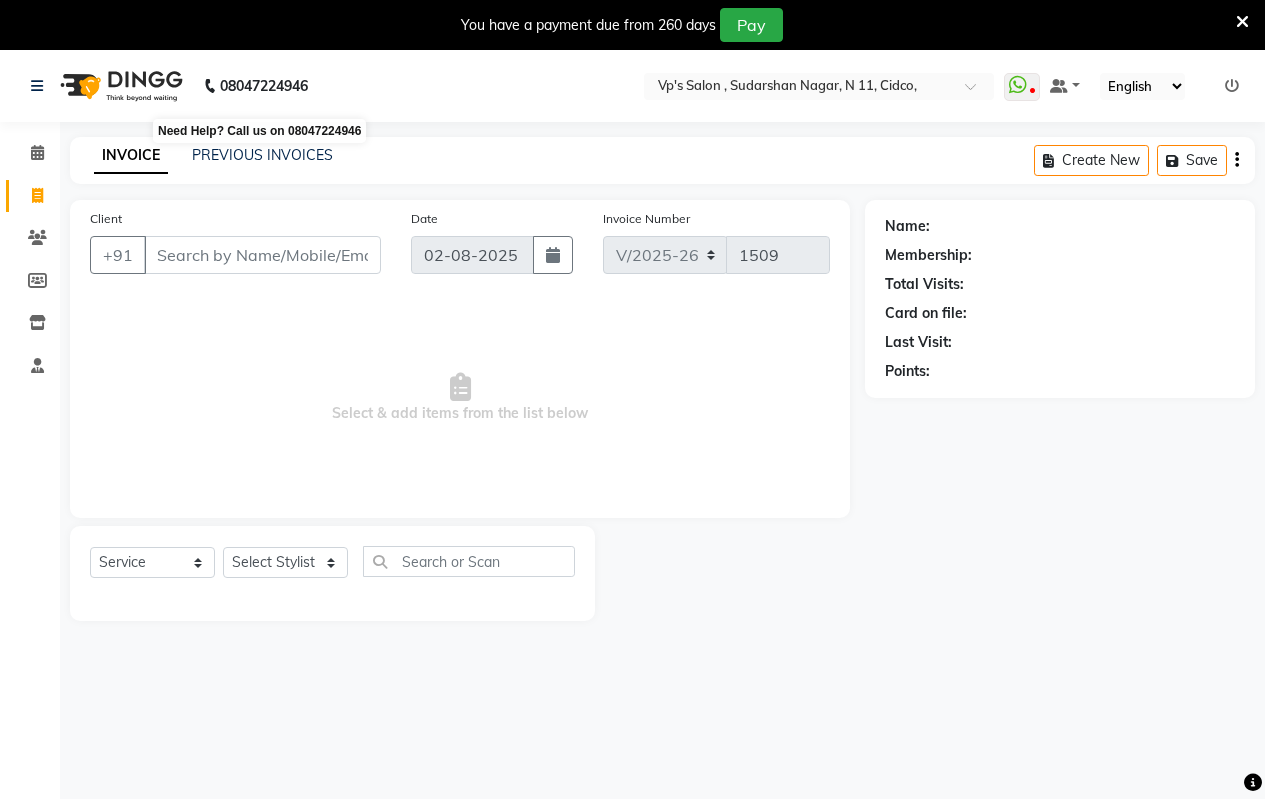 click on "08047224946" 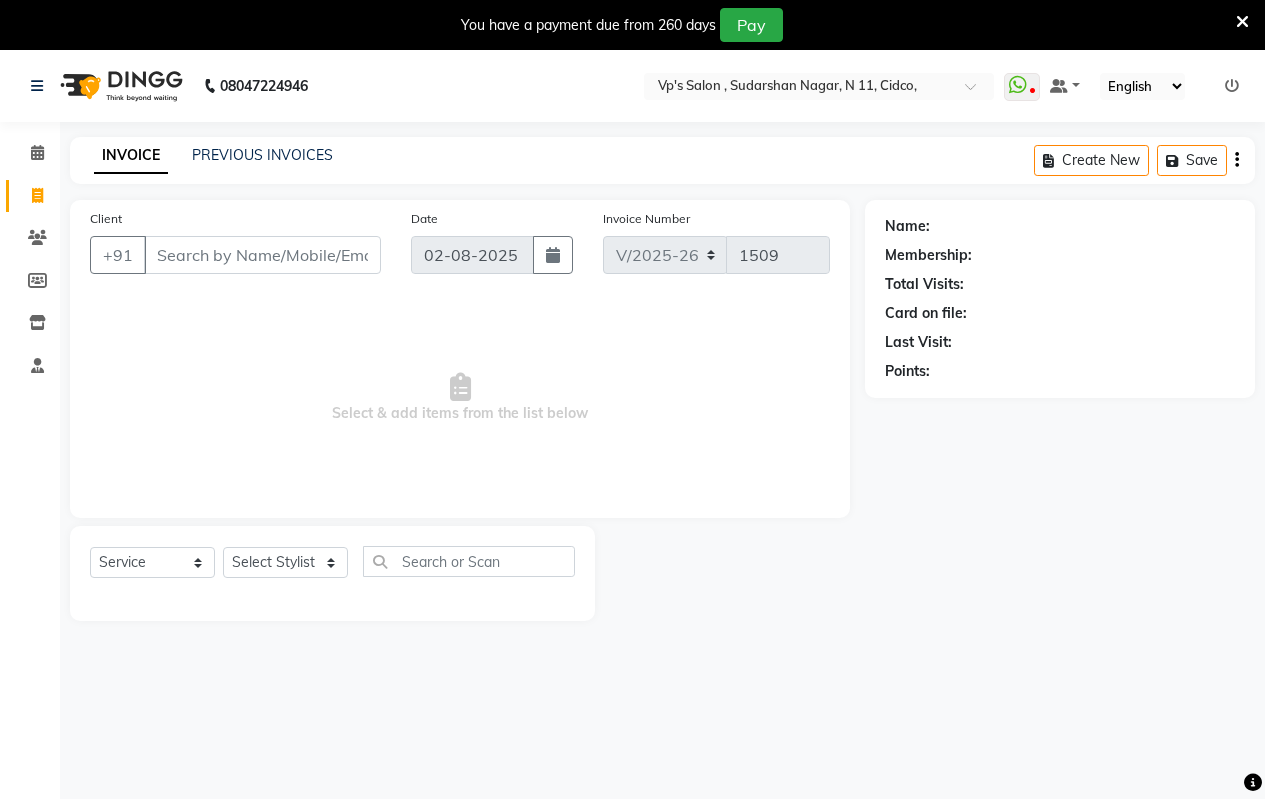 click on "INVOICE PREVIOUS INVOICES Create New   Save" 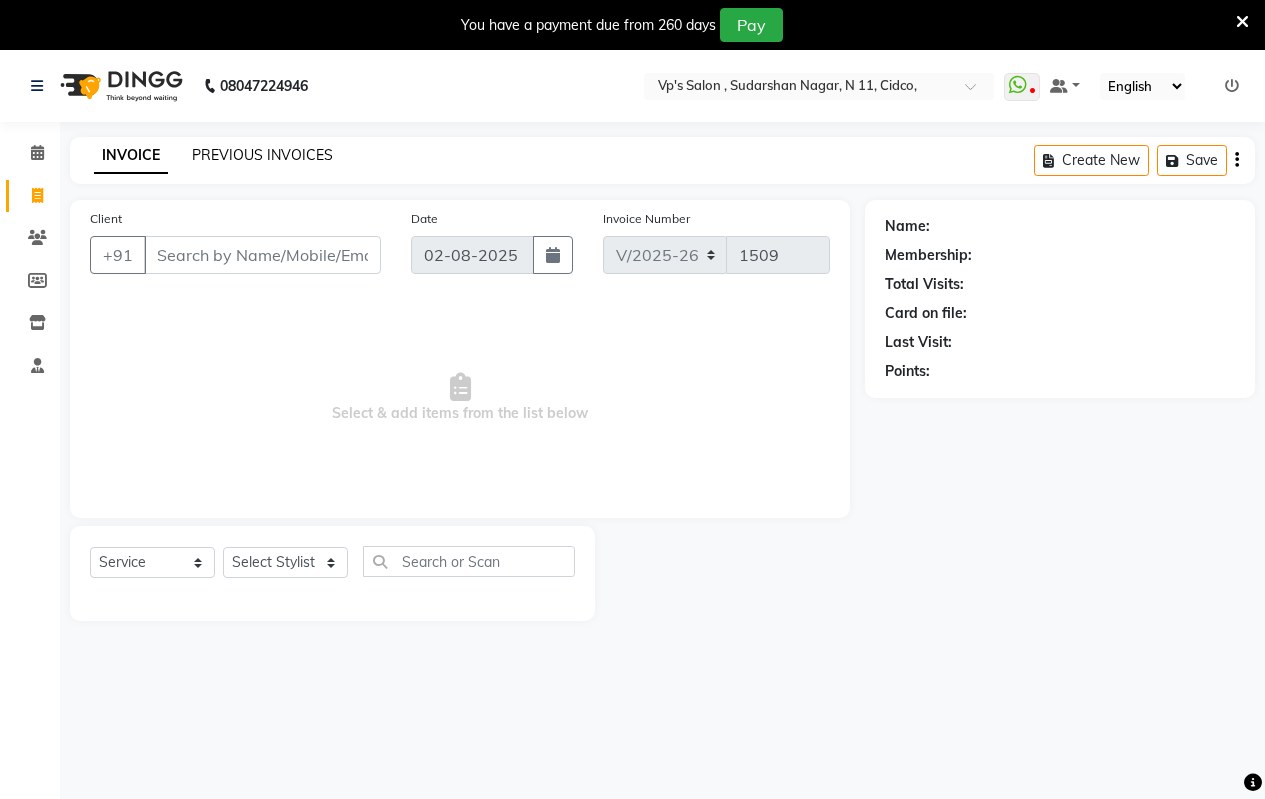 click on "PREVIOUS INVOICES" 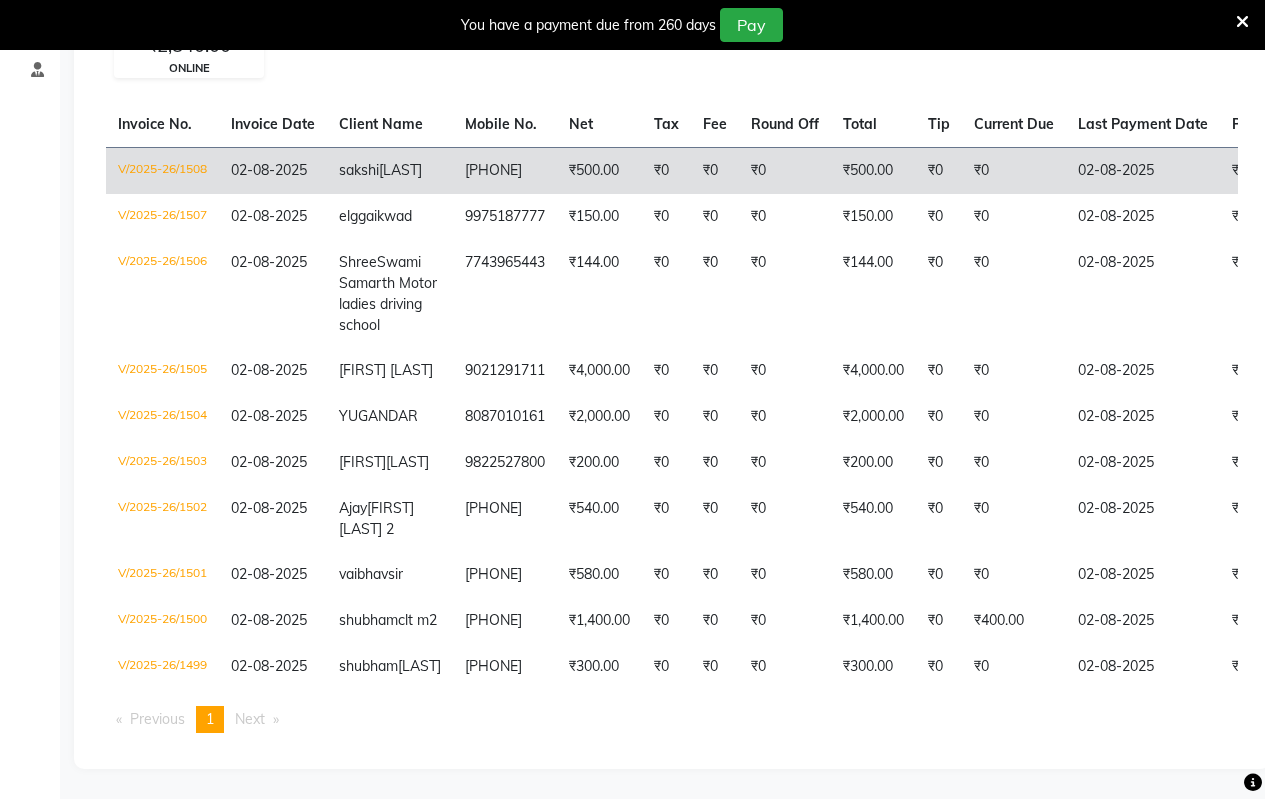 scroll, scrollTop: 0, scrollLeft: 0, axis: both 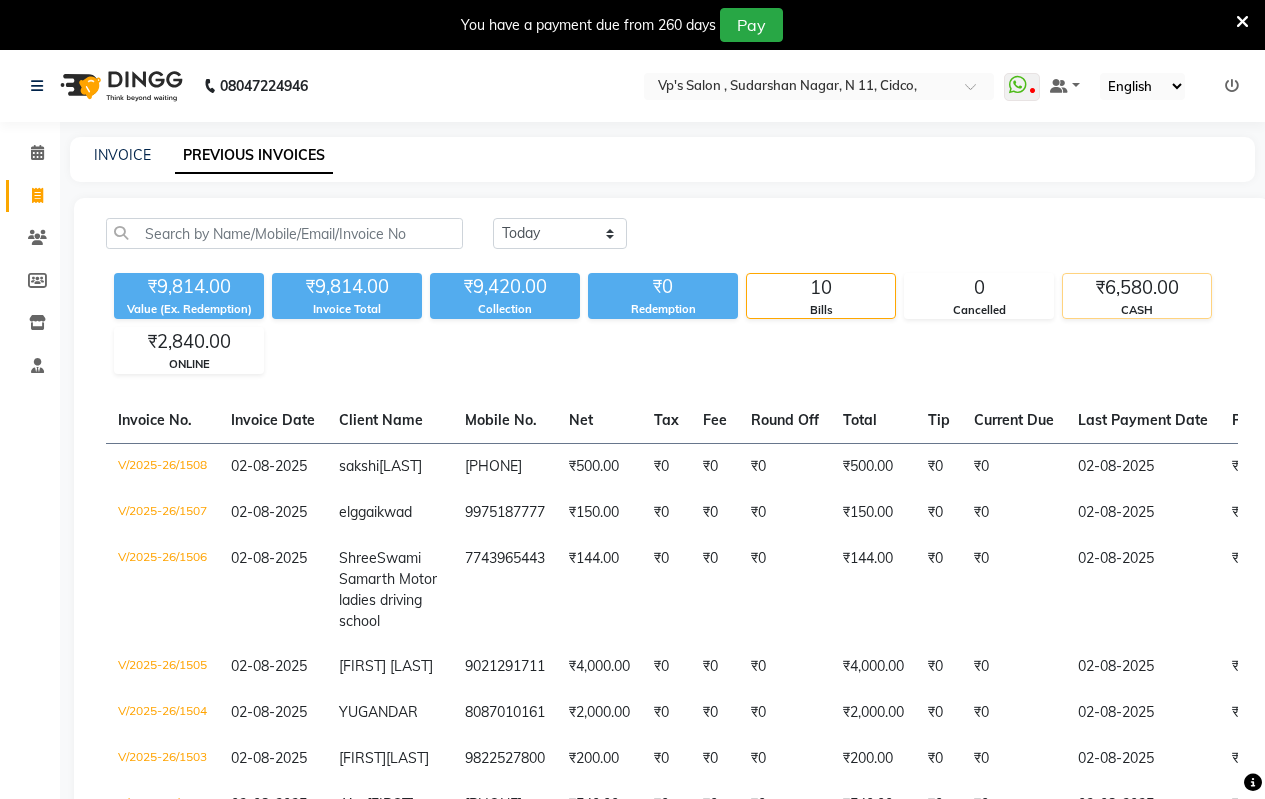 click on "CASH" 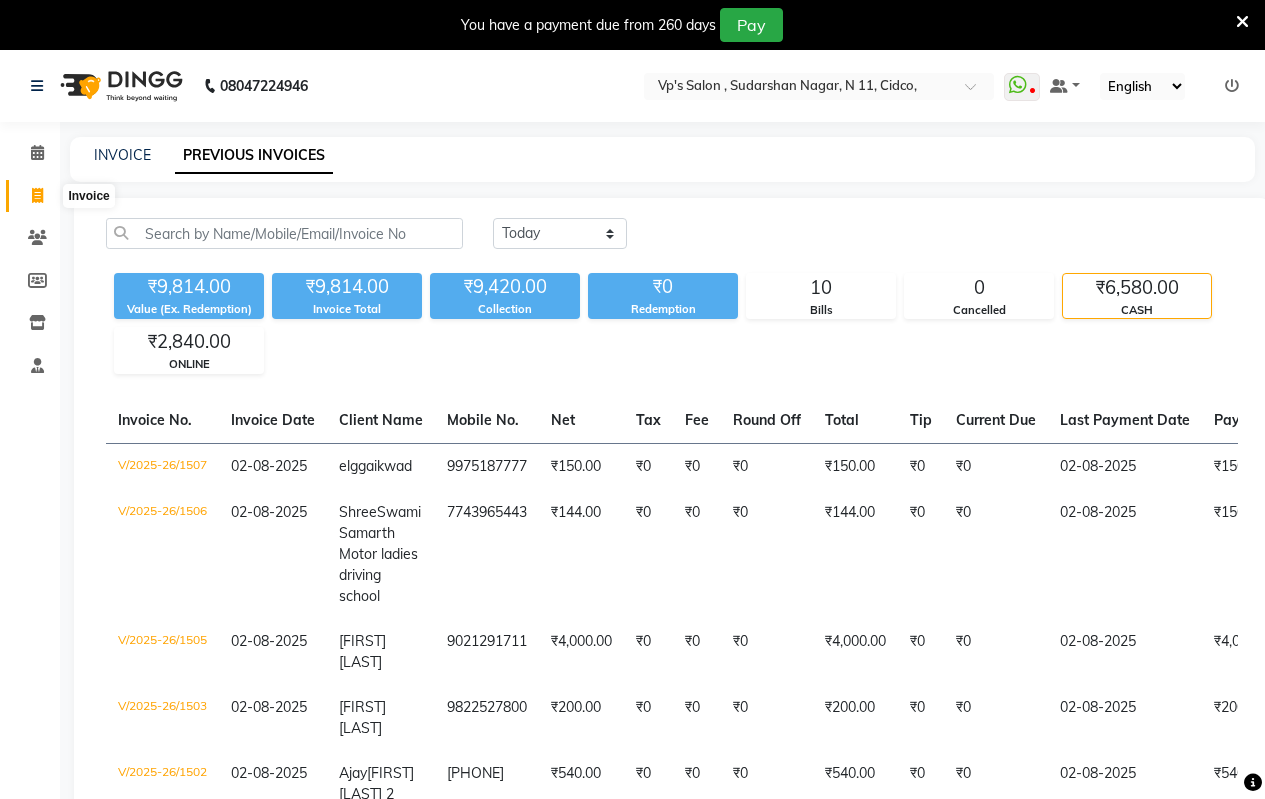 click 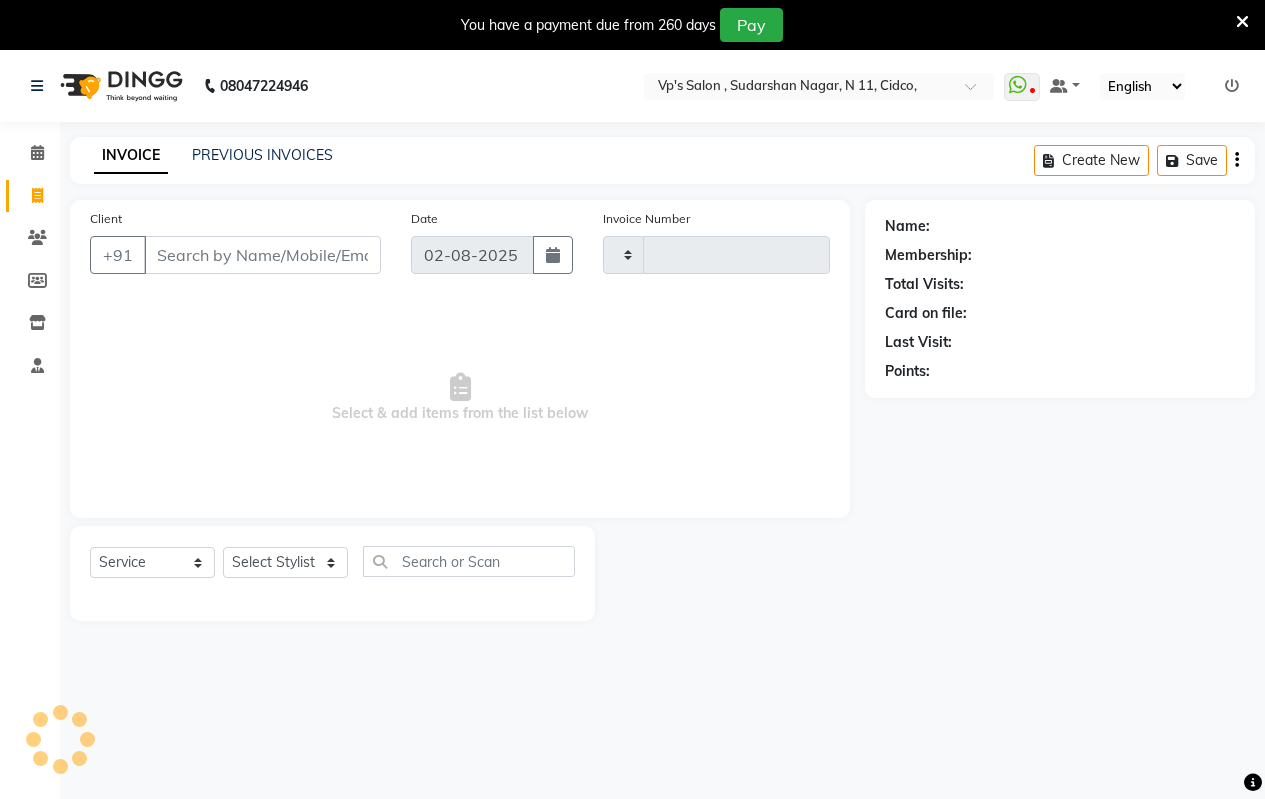 scroll, scrollTop: 50, scrollLeft: 0, axis: vertical 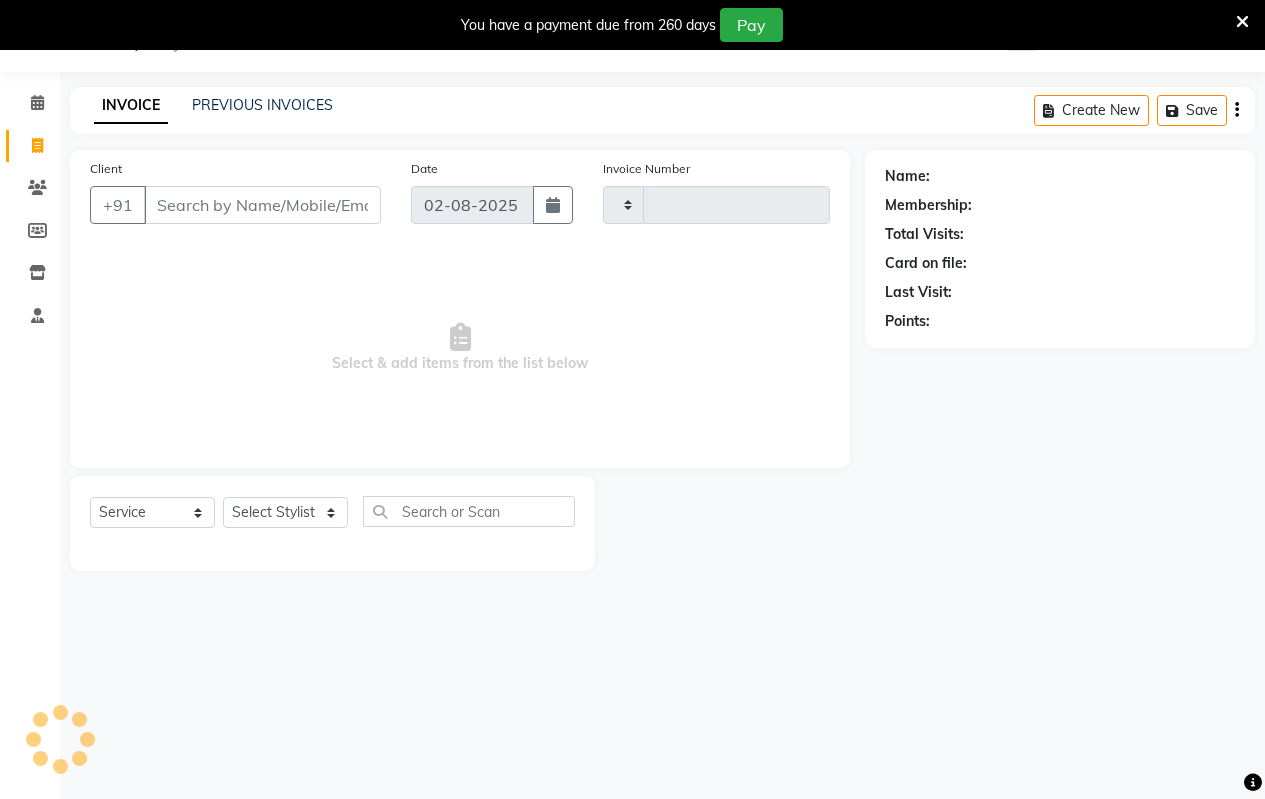 type on "1509" 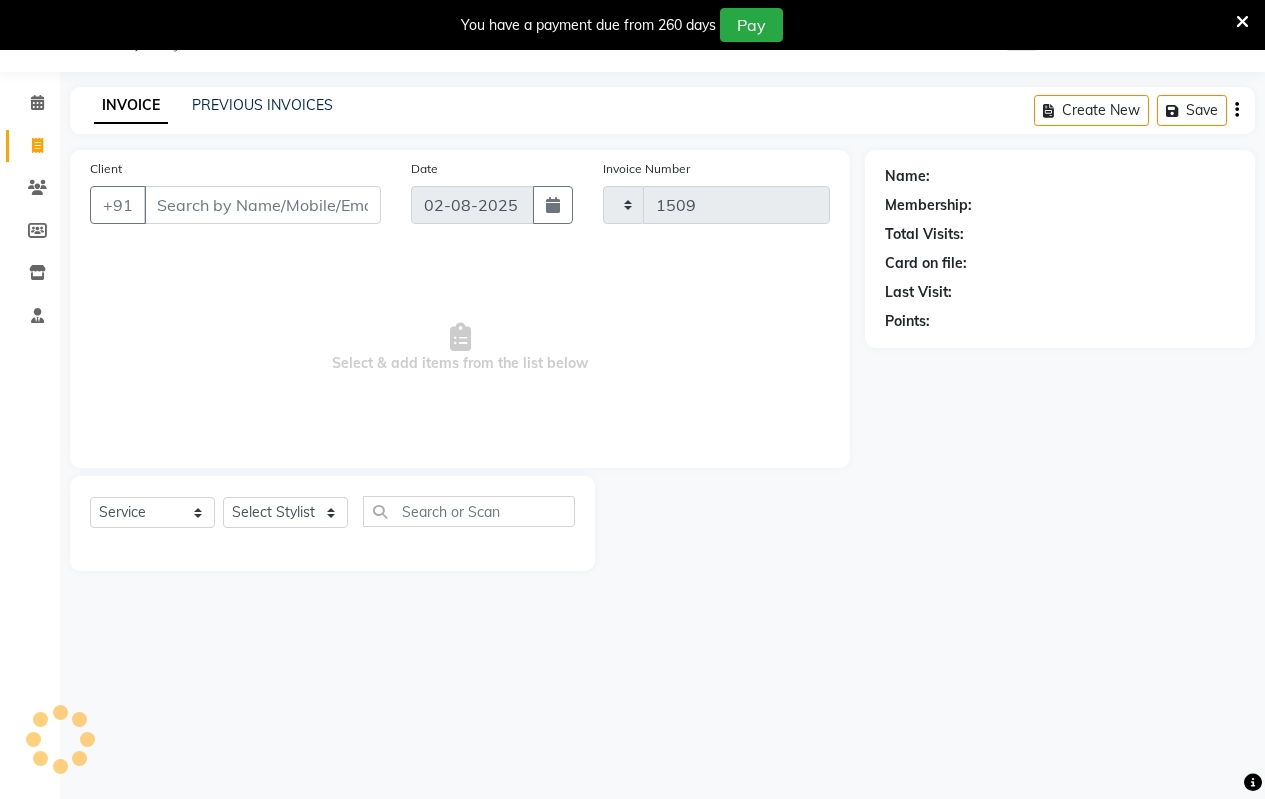 select on "4917" 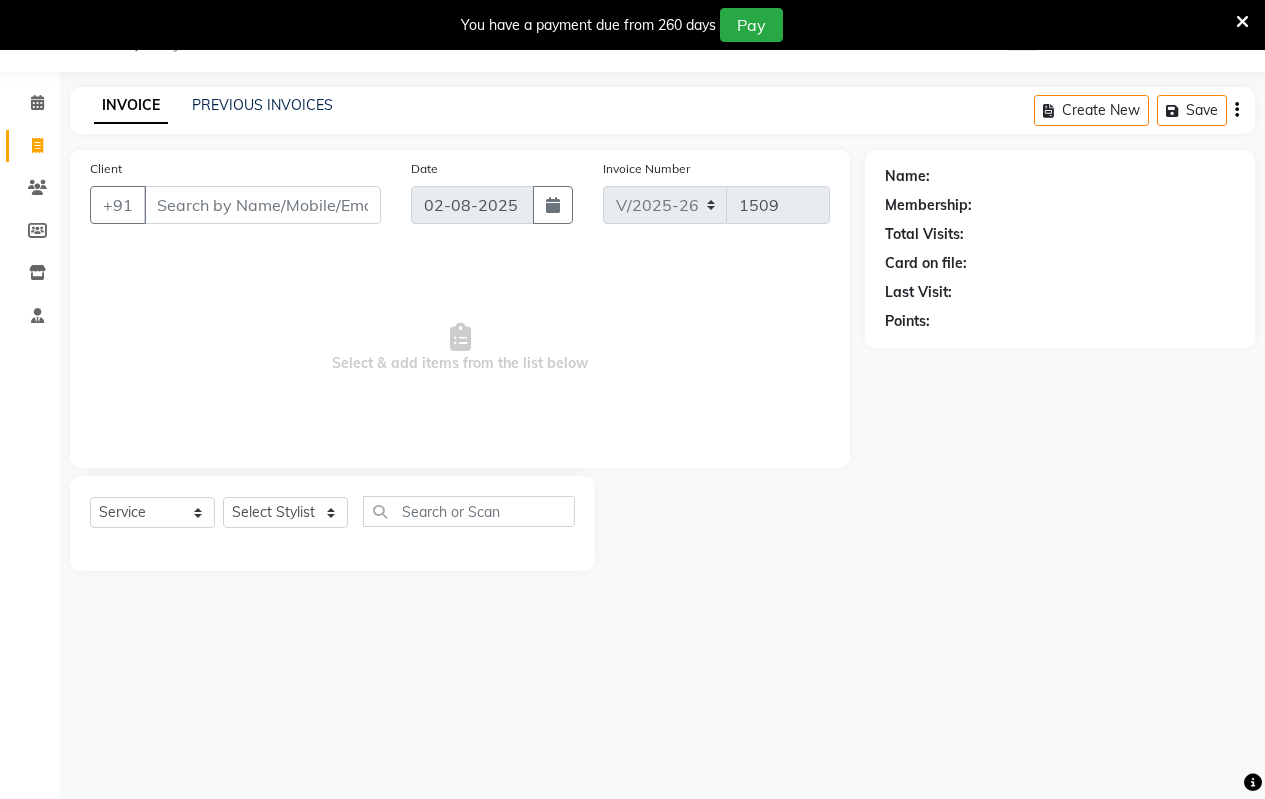 click on "Client +91 Date 02-08-2025 Invoice Number V/2025 V/2025-26 1509  Select & add items from the list below" 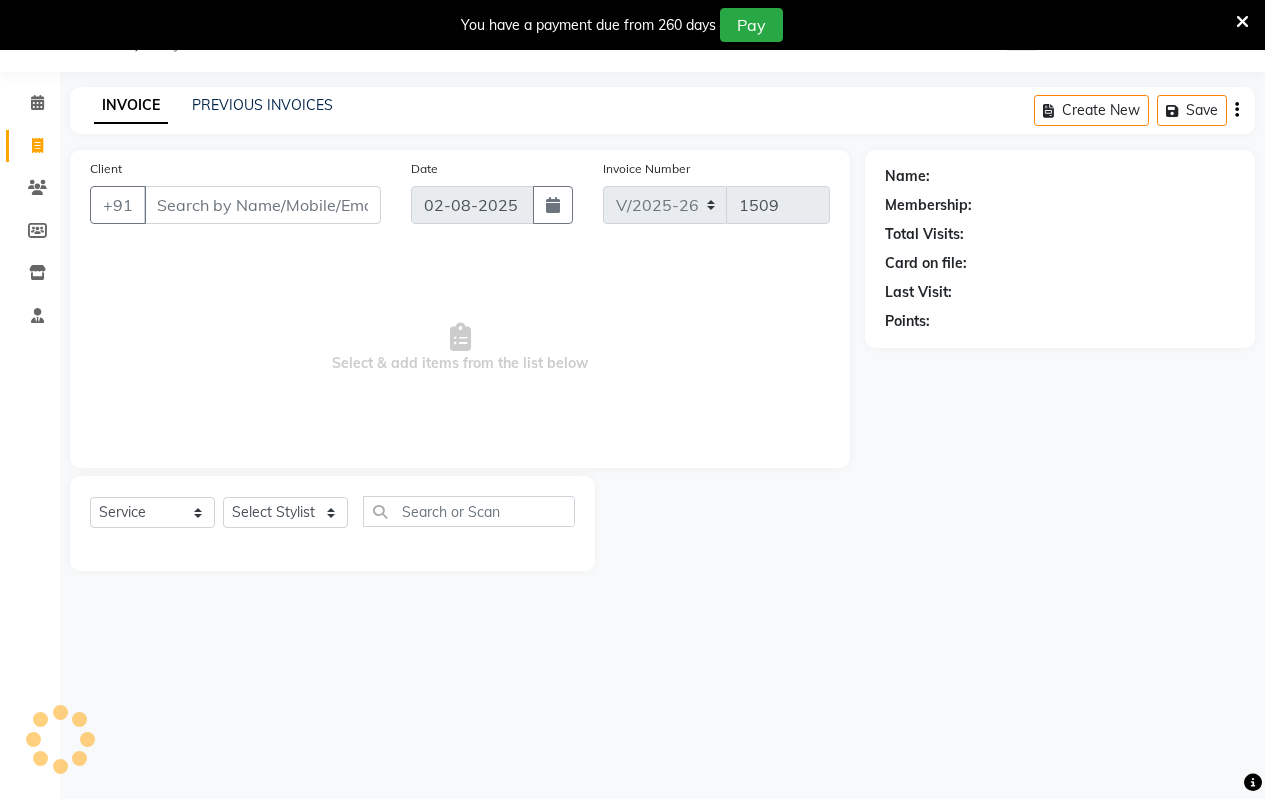 drag, startPoint x: 406, startPoint y: 264, endPoint x: 449, endPoint y: 218, distance: 62.968246 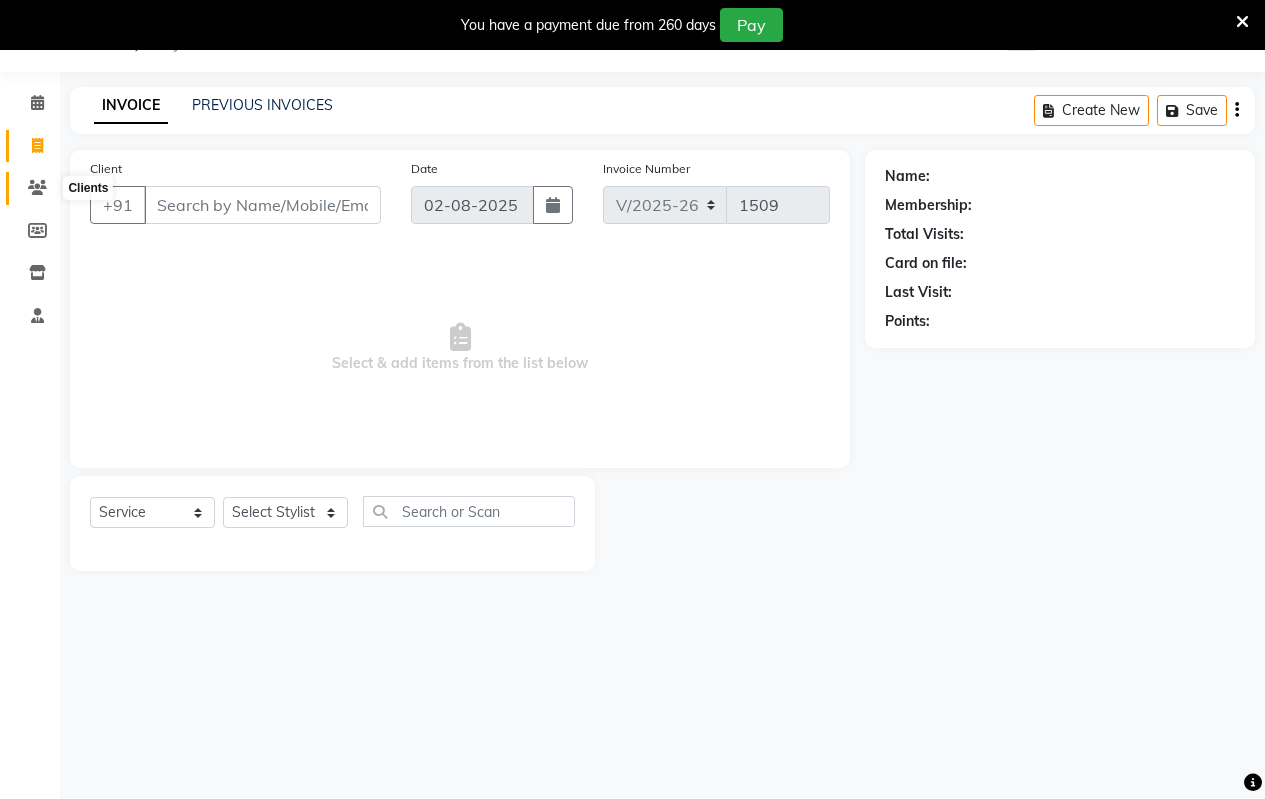 click 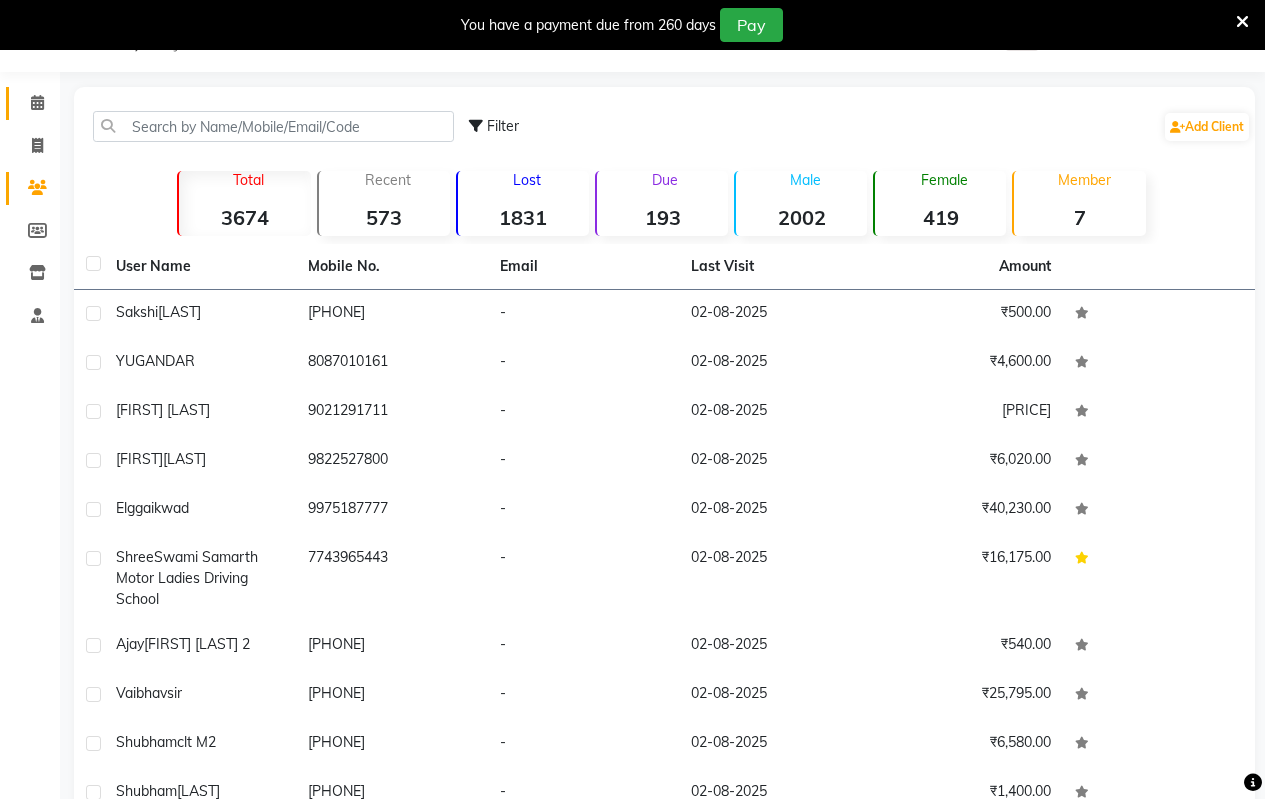 click on "Calendar" 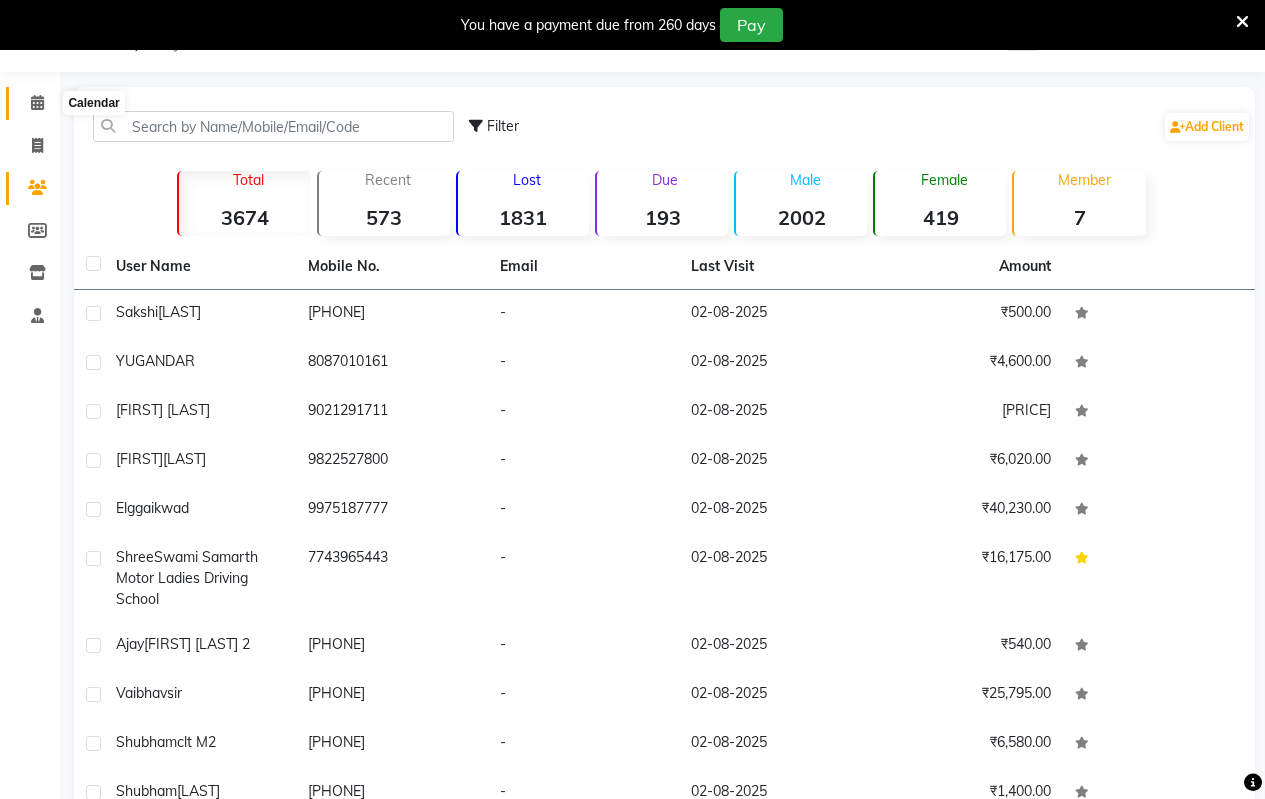 click 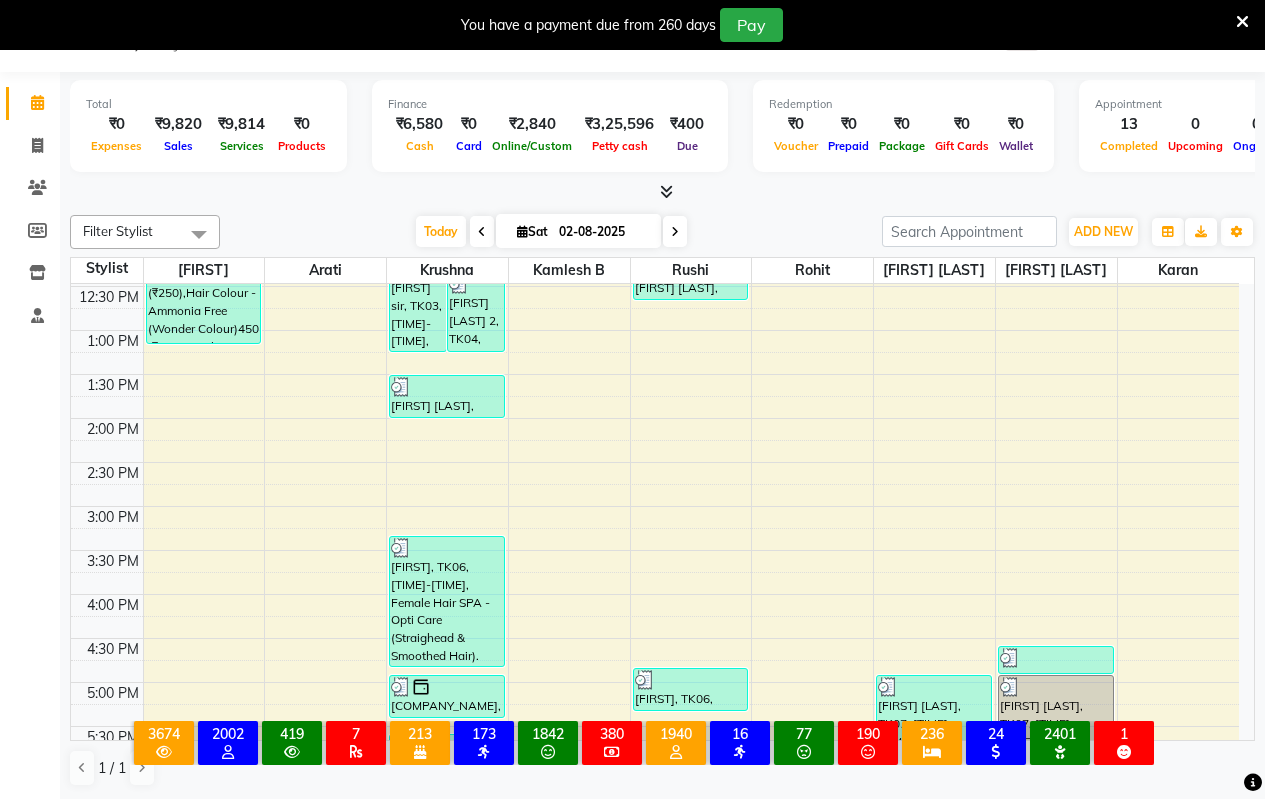 scroll, scrollTop: 500, scrollLeft: 0, axis: vertical 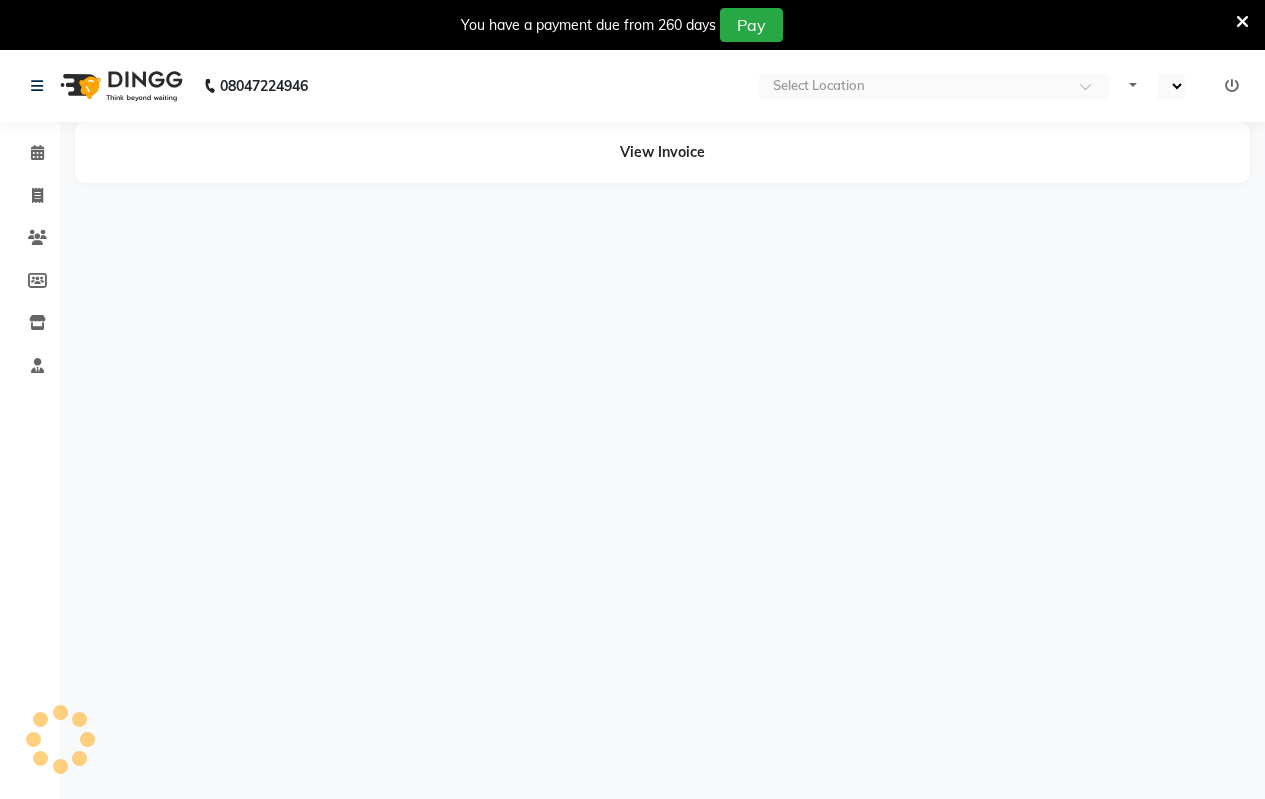 select on "en" 